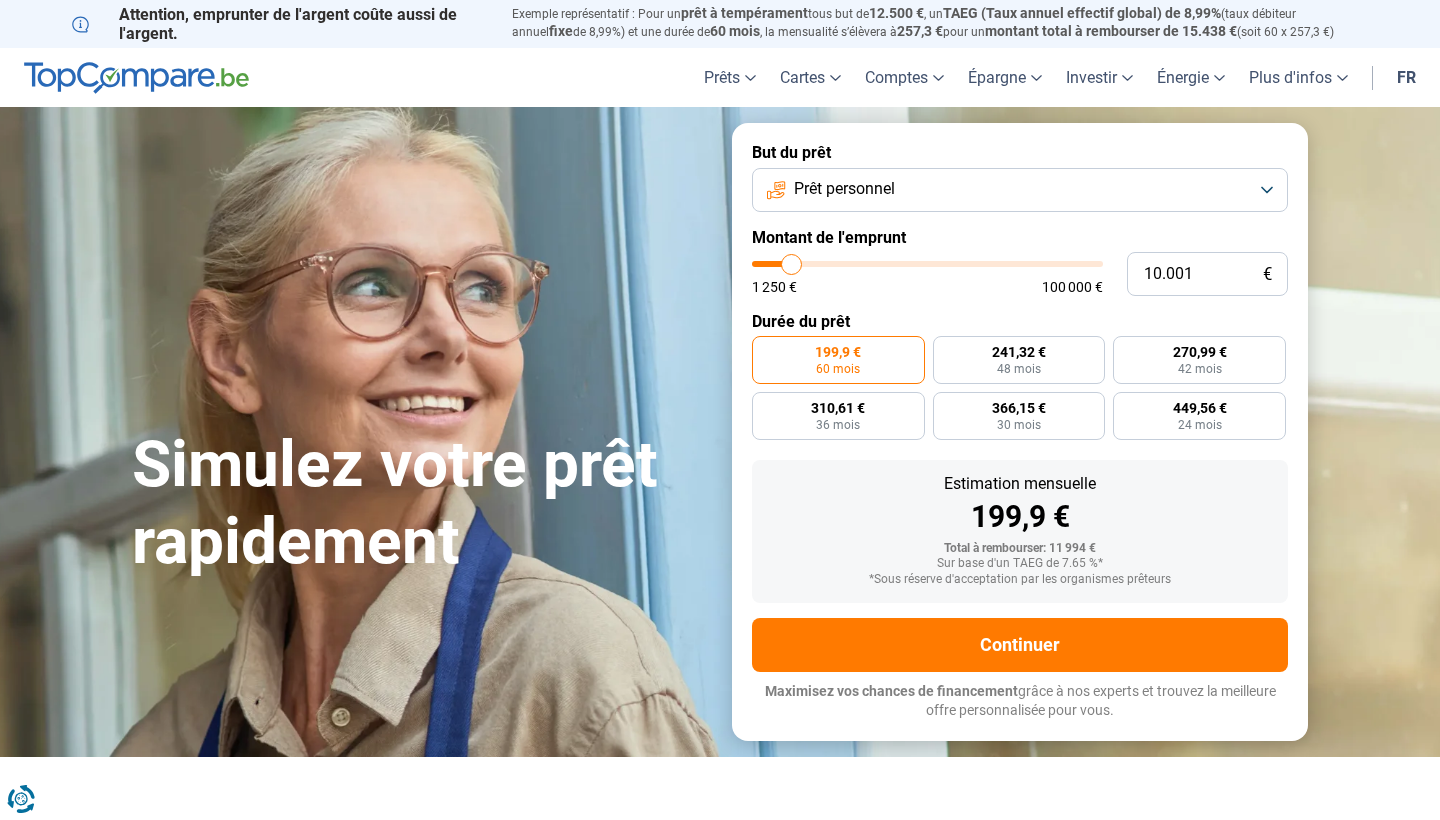 scroll, scrollTop: 0, scrollLeft: 0, axis: both 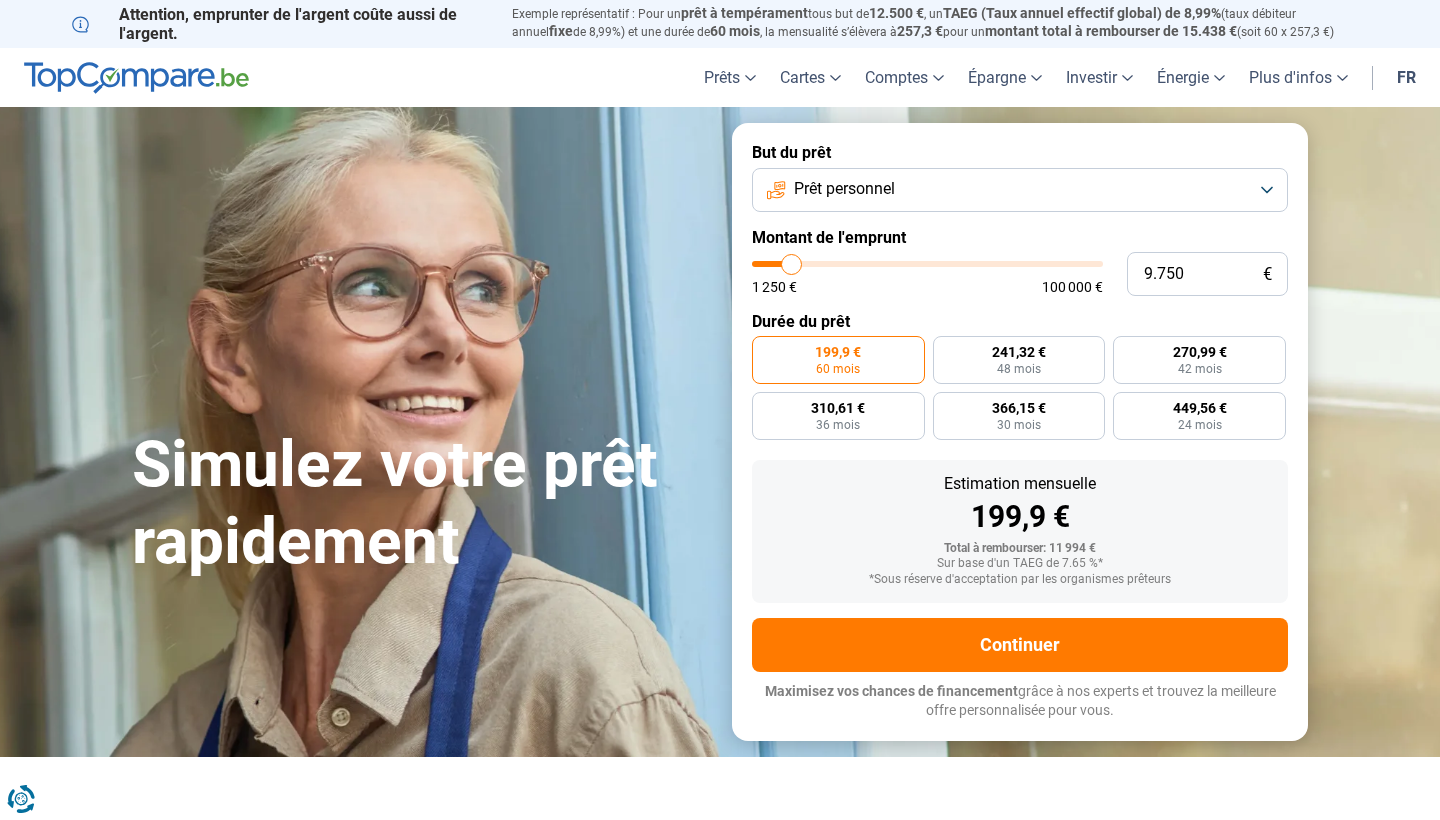 type on "9750" 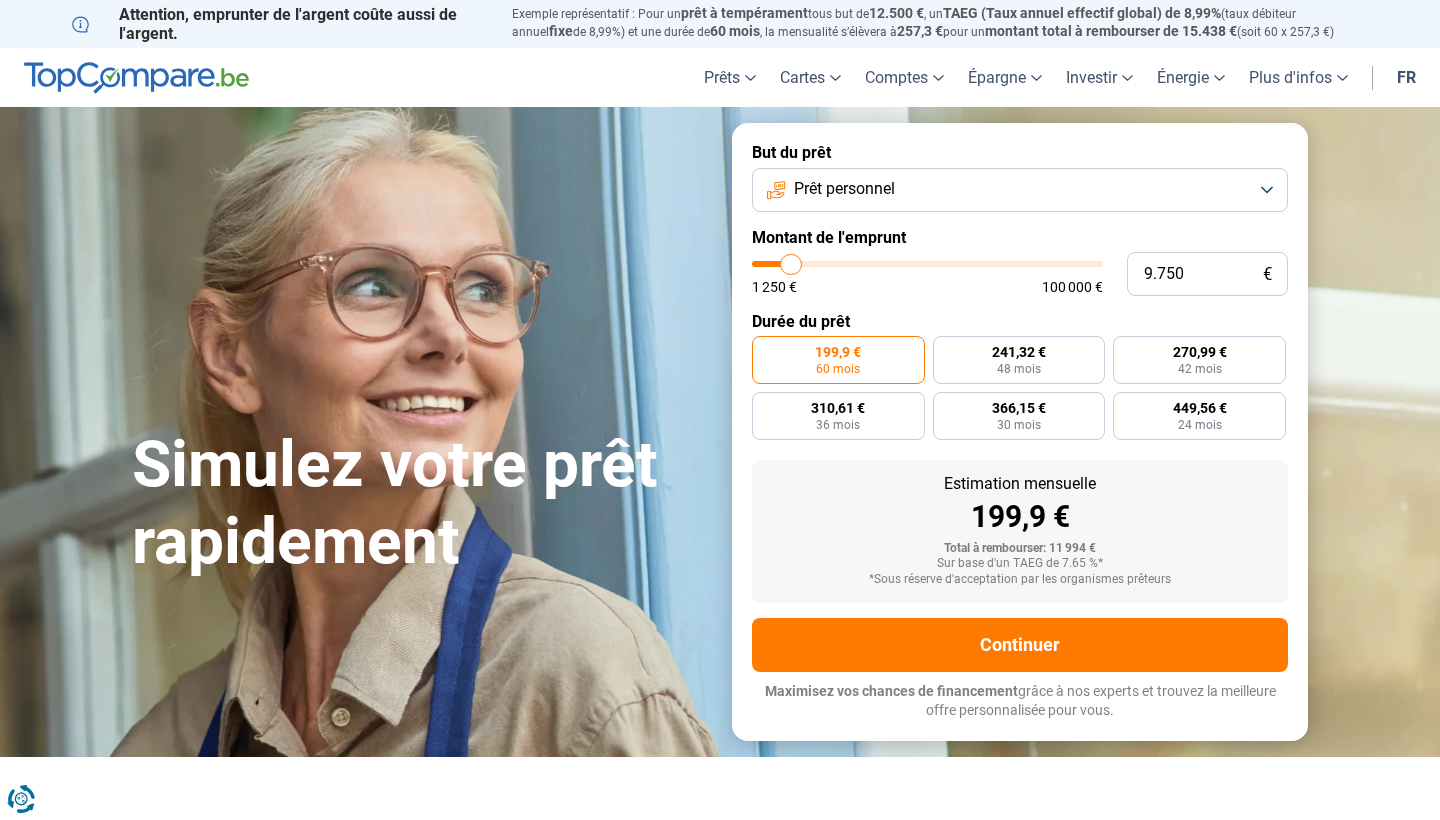 type on "10.500" 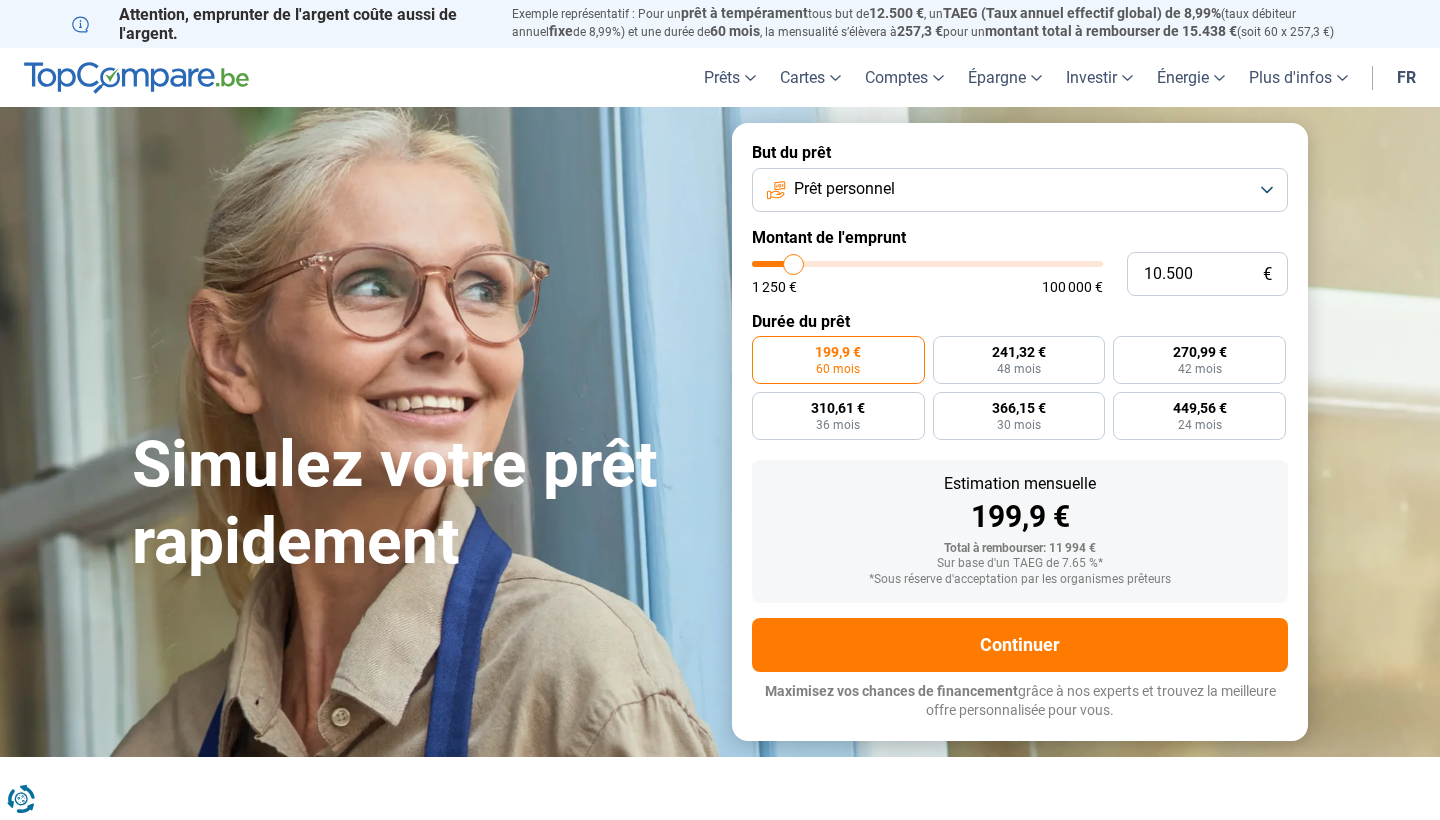 type on "11.250" 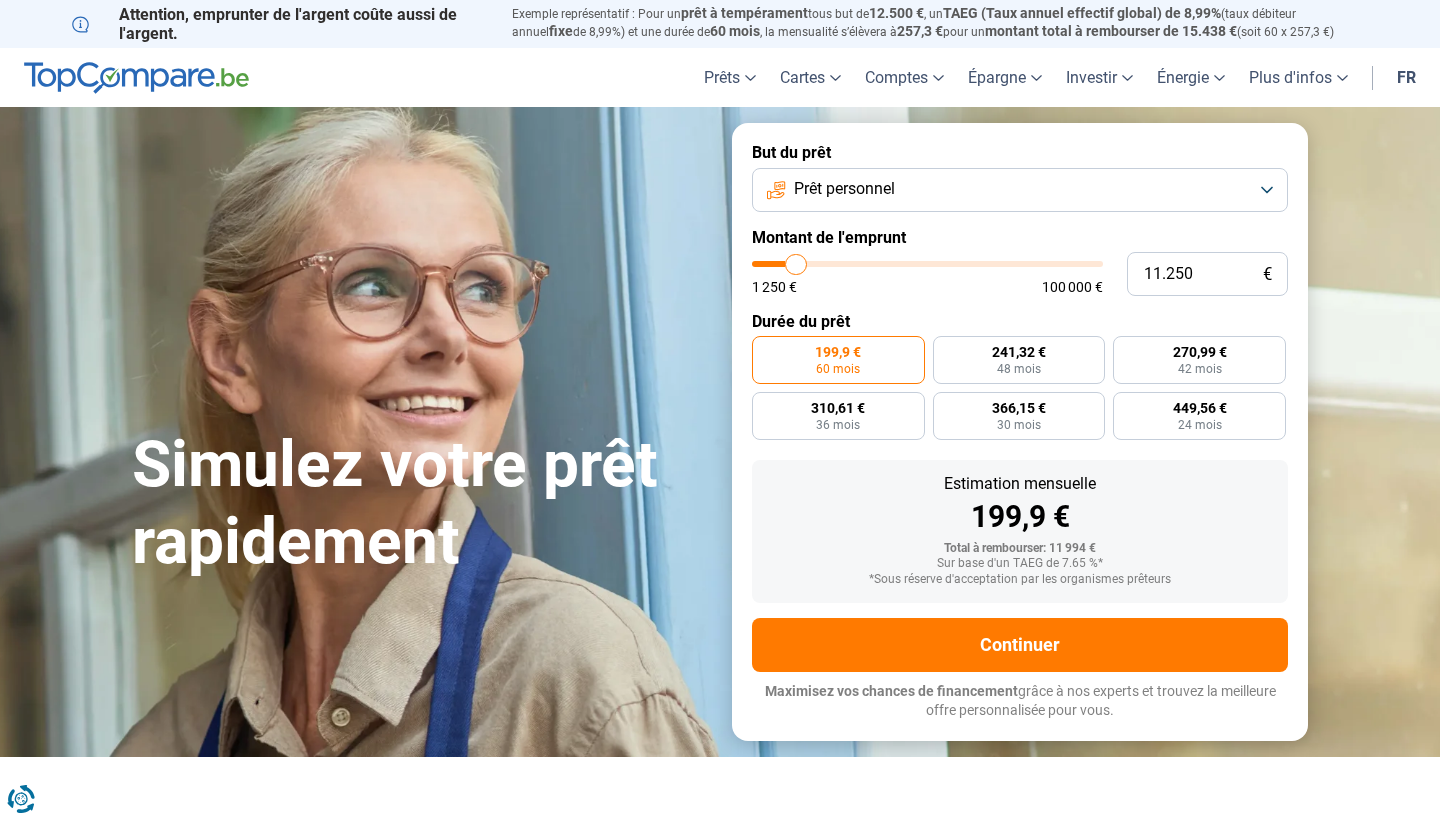 type on "14.000" 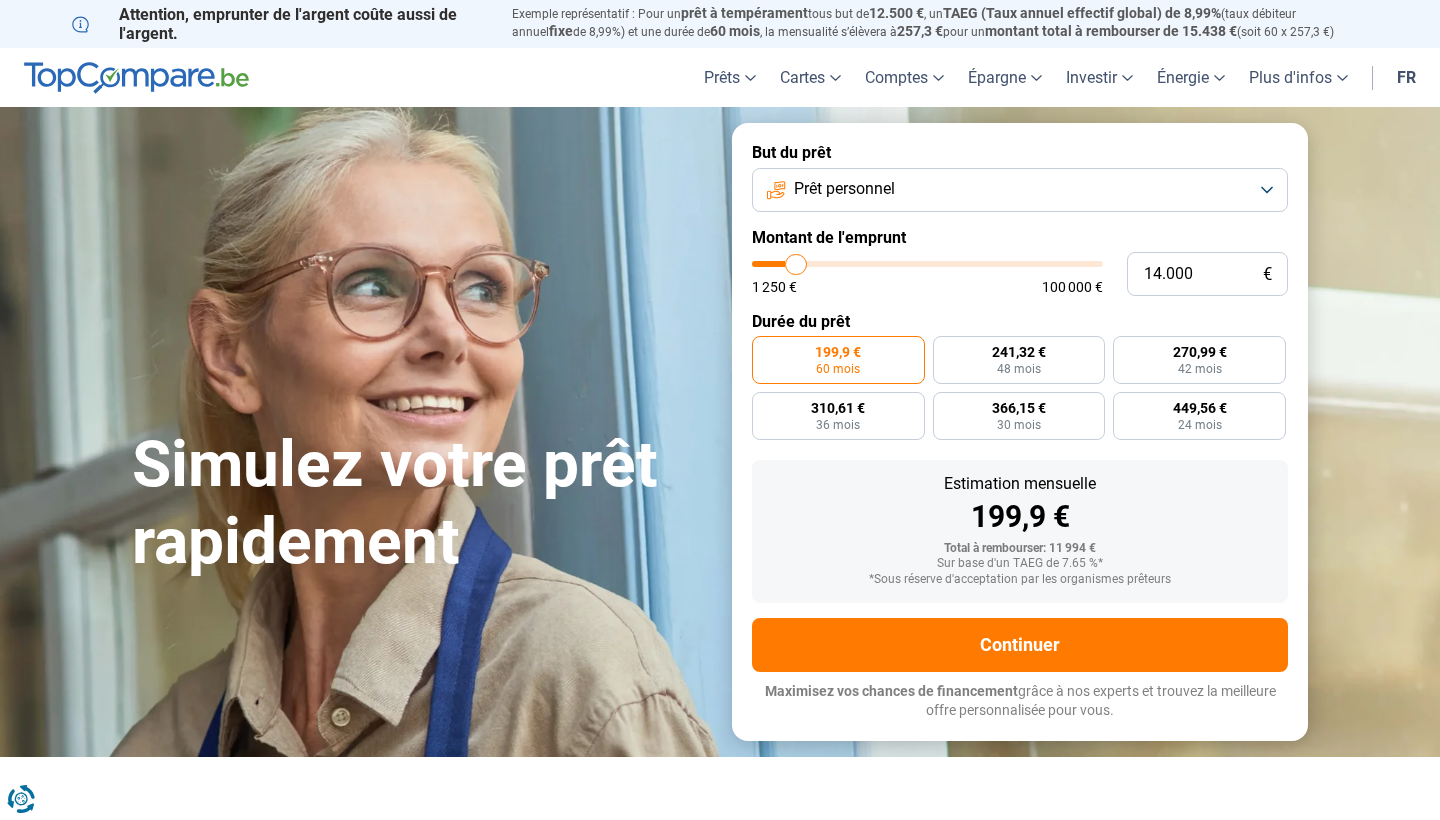 type on "14000" 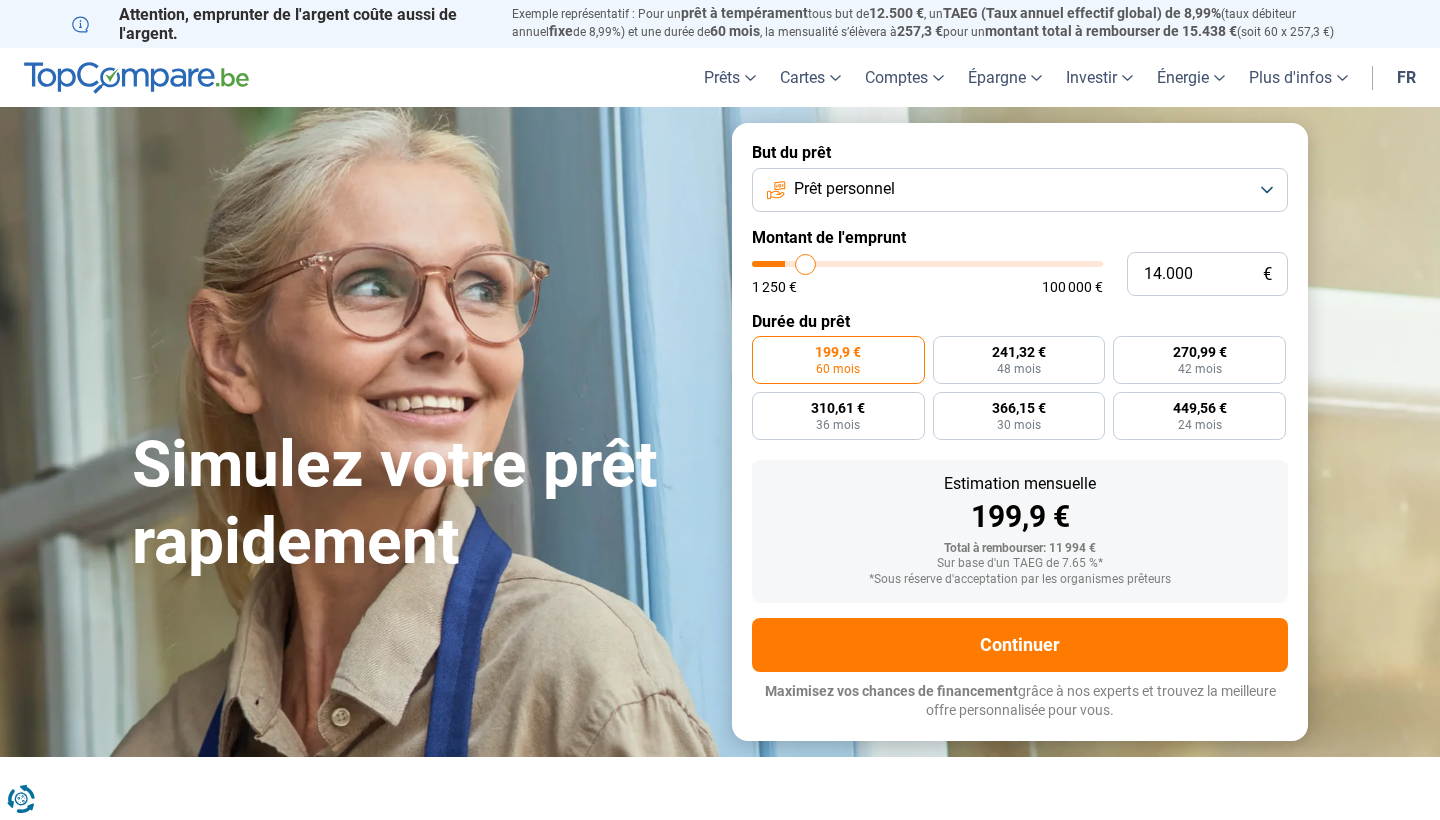 type on "18.500" 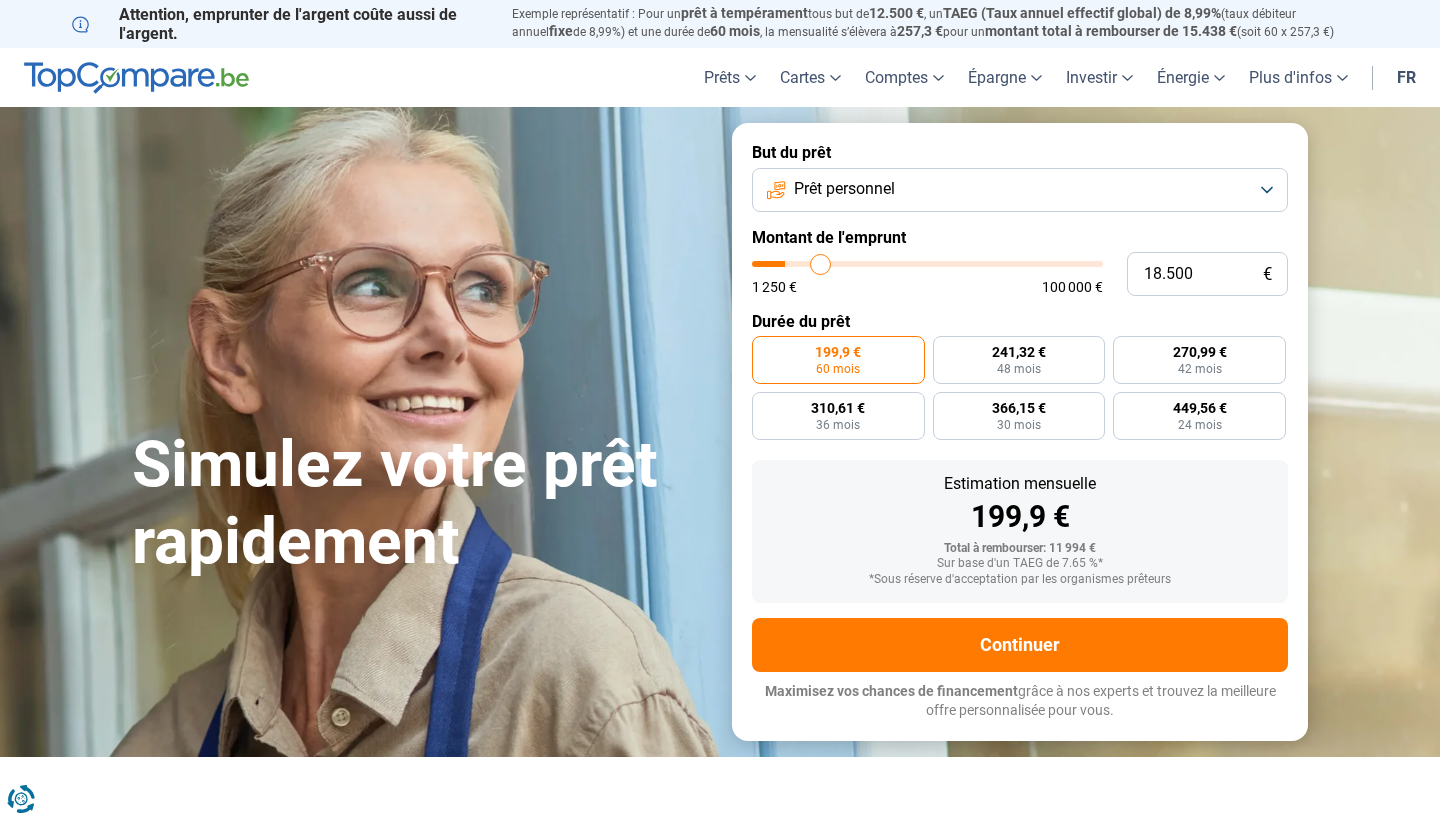 type on "24.250" 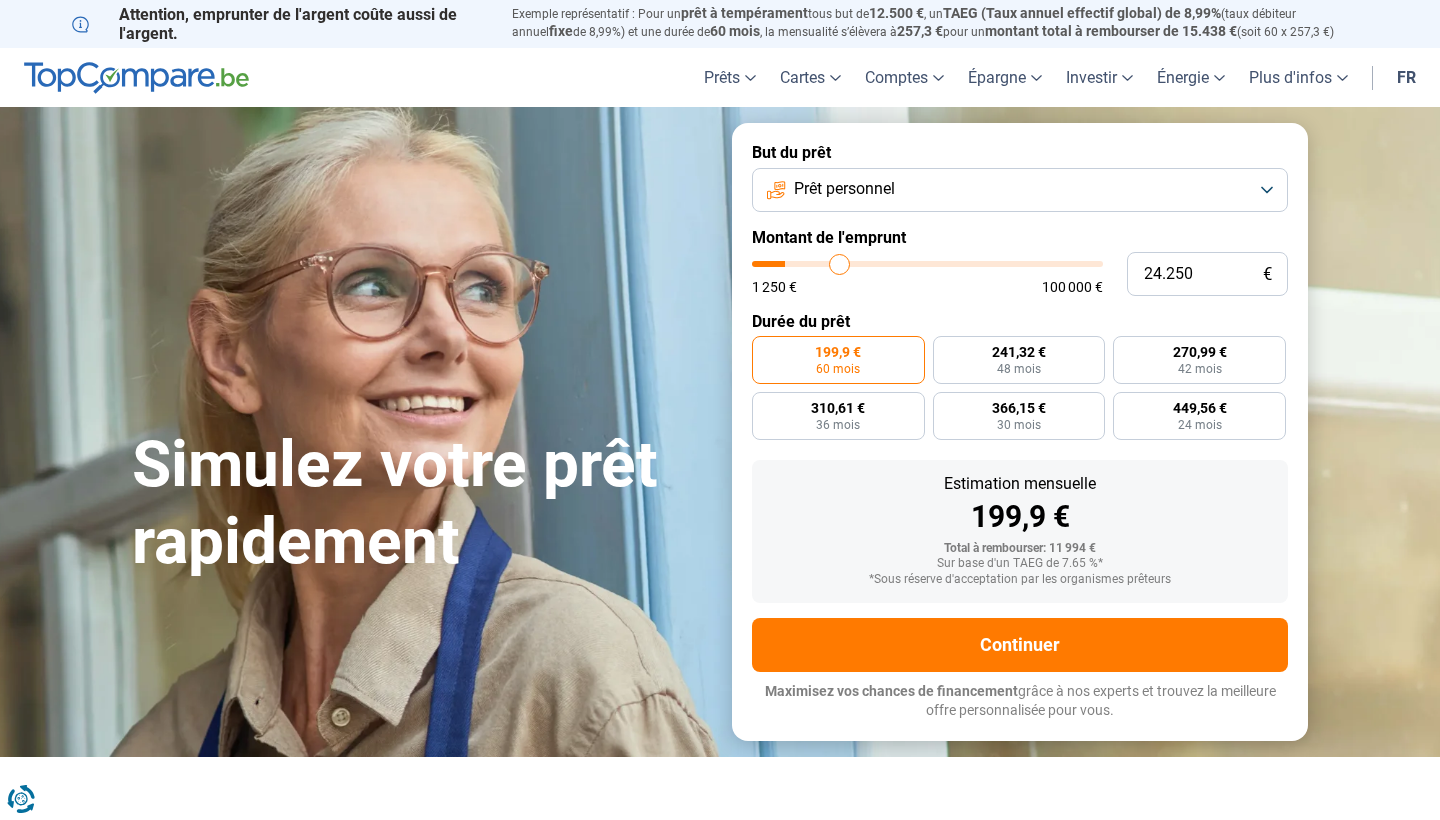 type on "30.250" 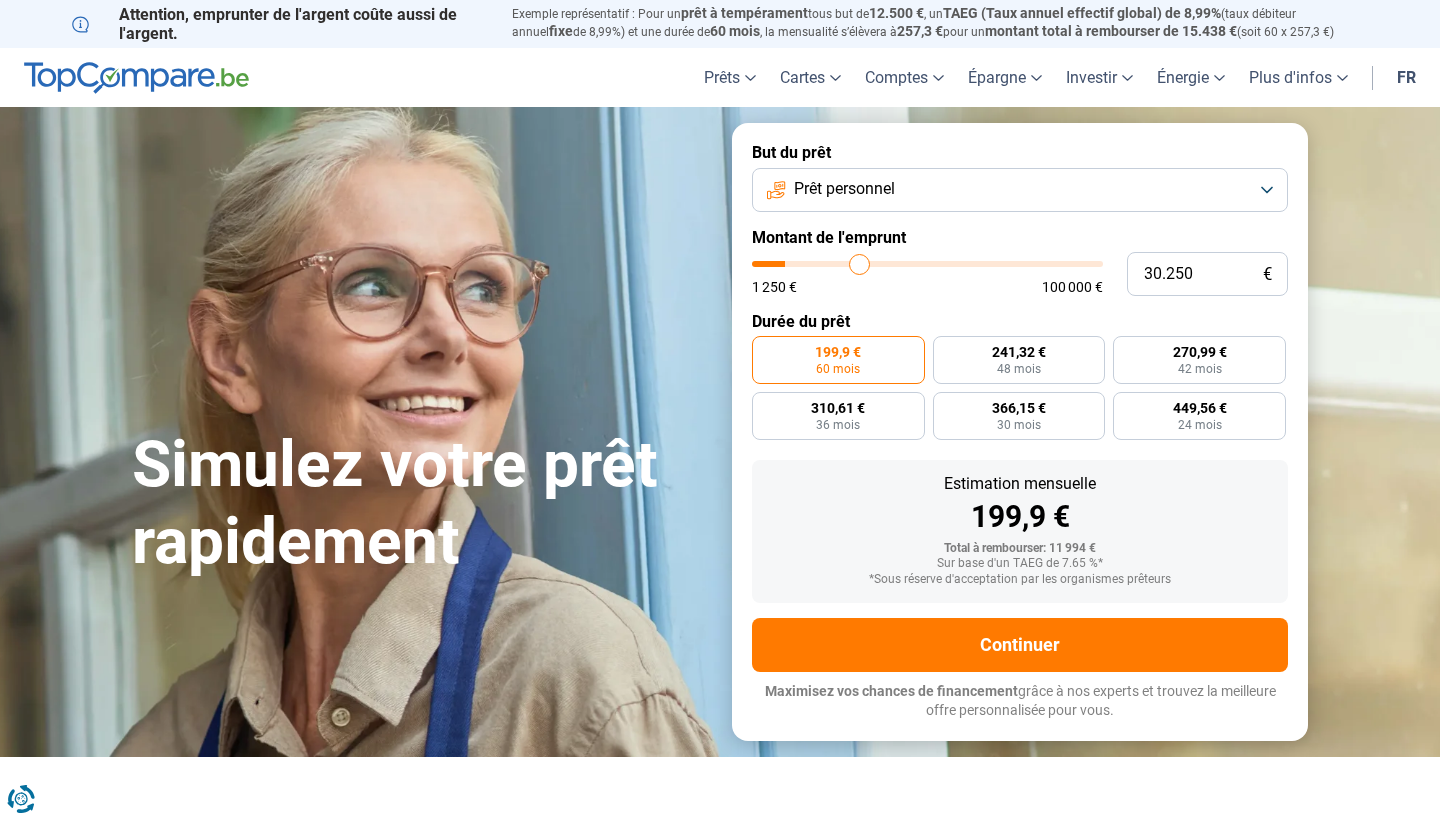 type on "35.500" 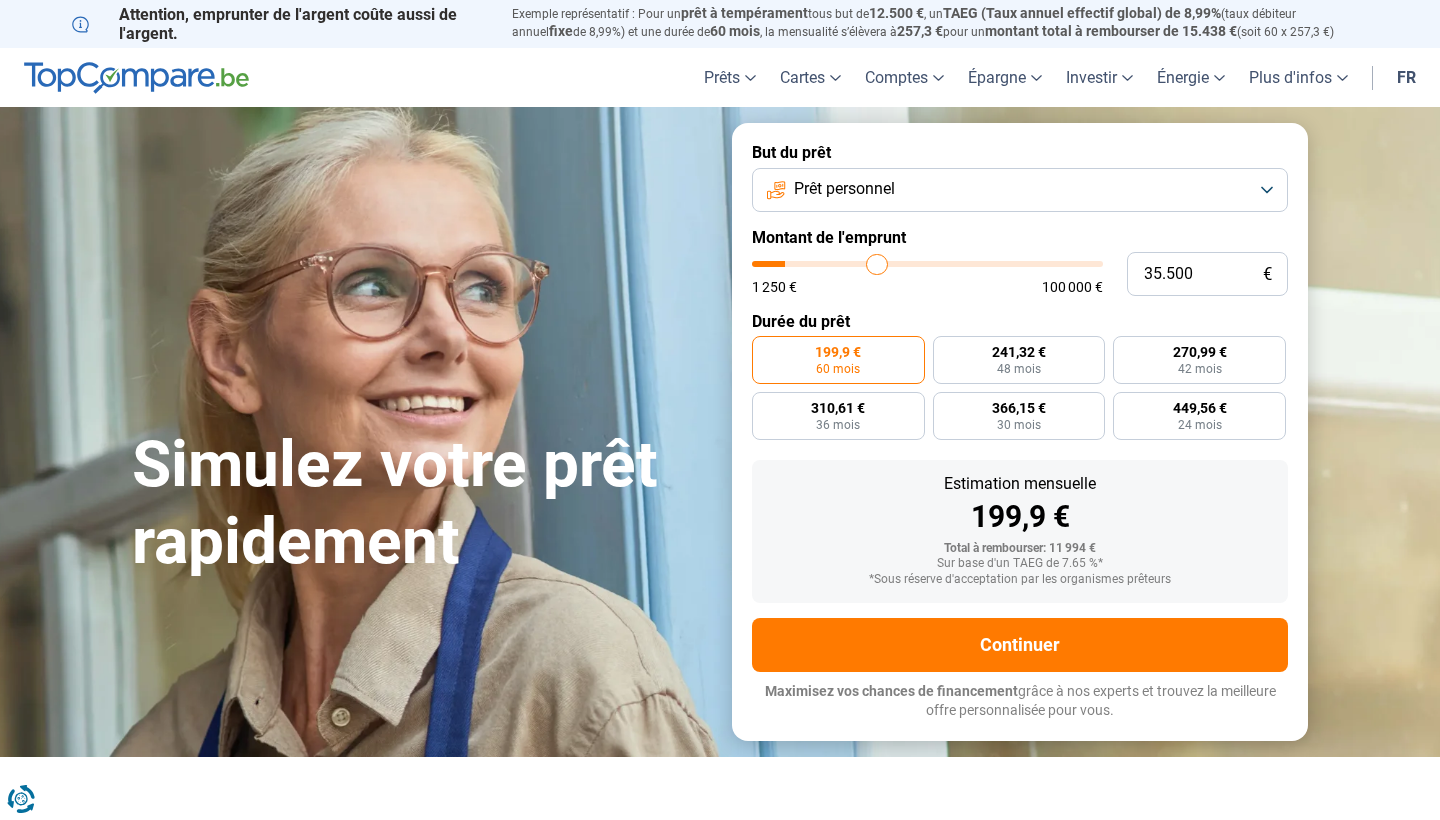 type on "39.250" 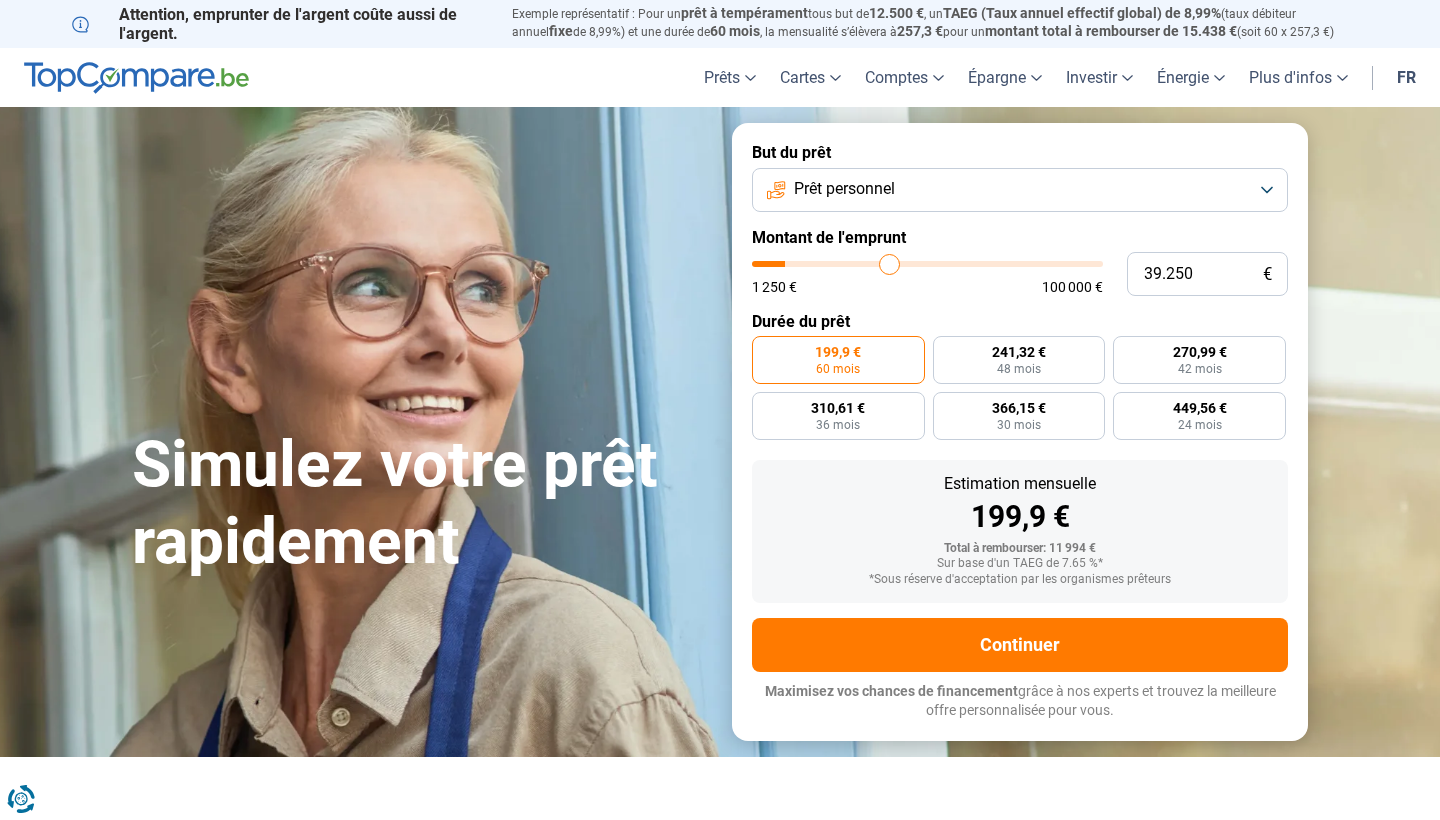 type on "42.250" 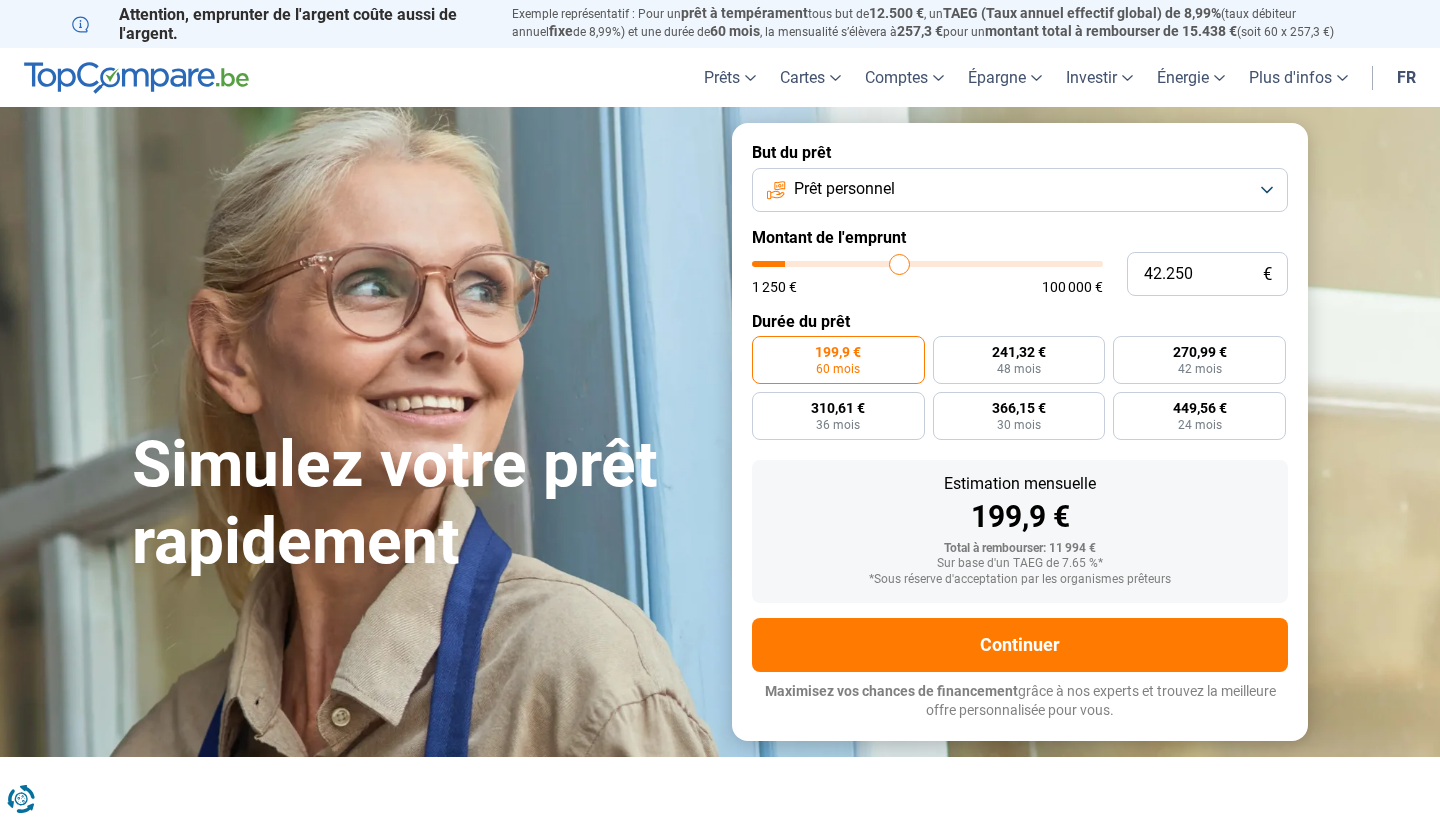 type on "44.250" 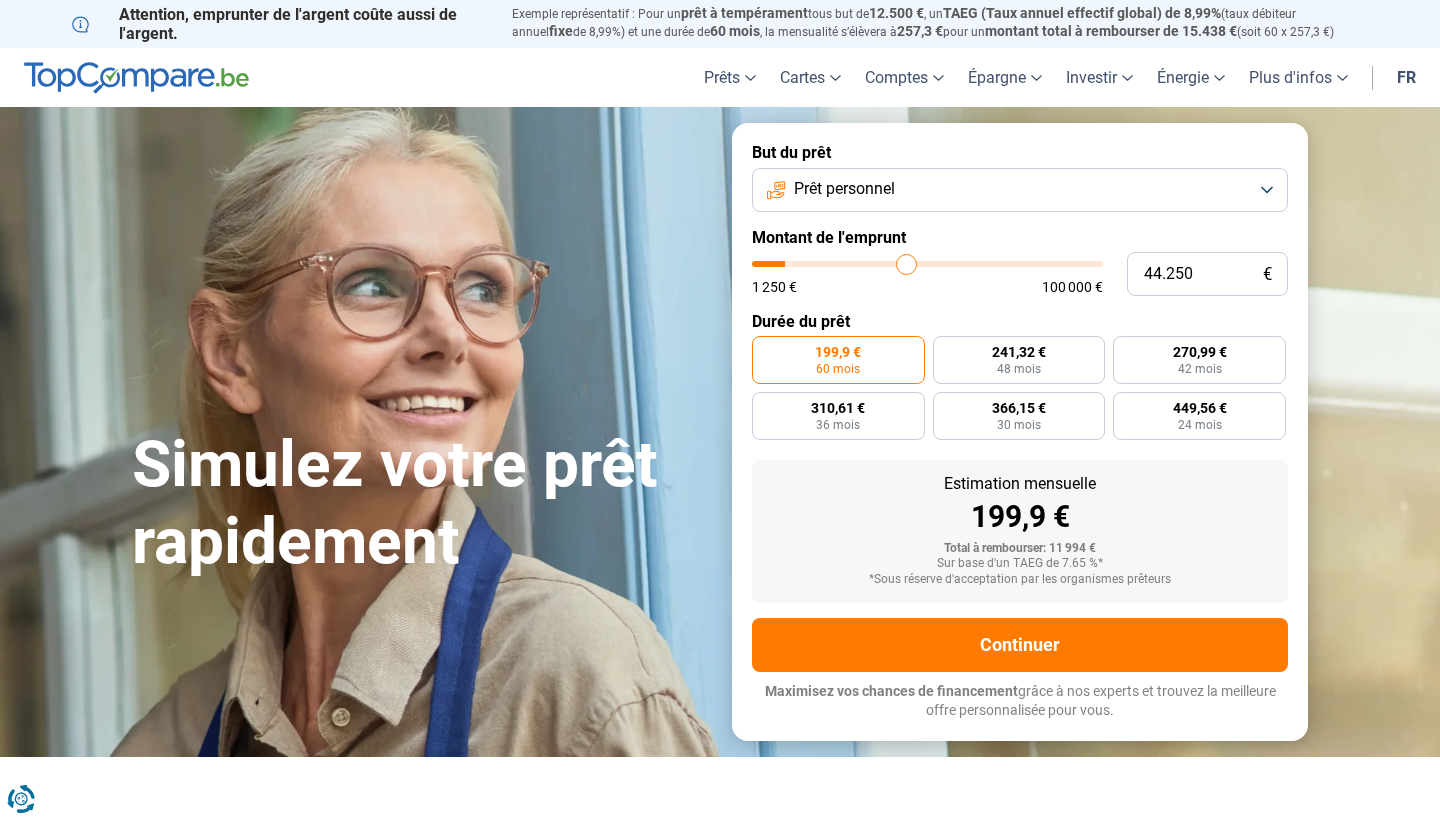 type on "45.000" 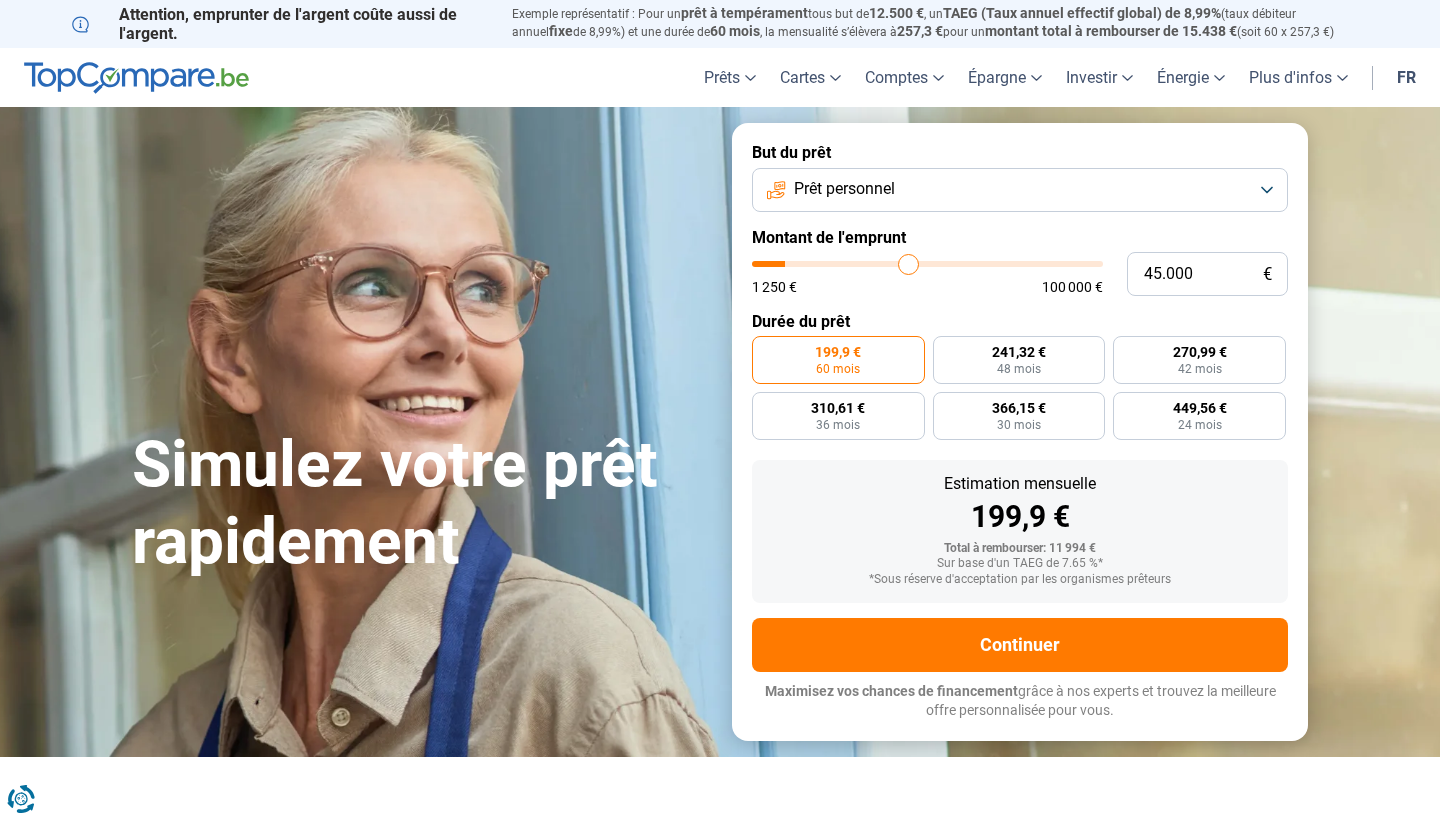 type on "45.250" 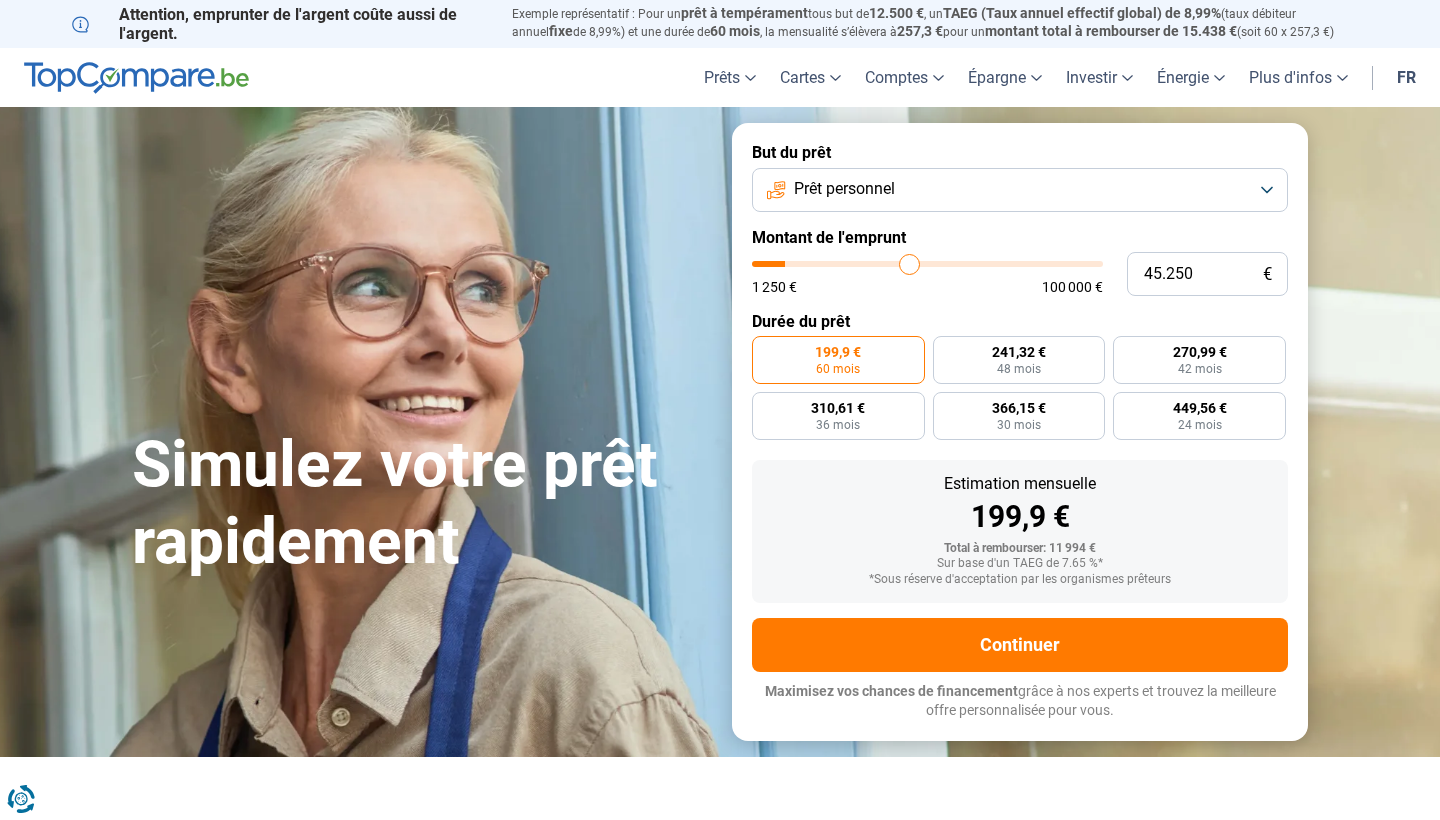 type on "45.750" 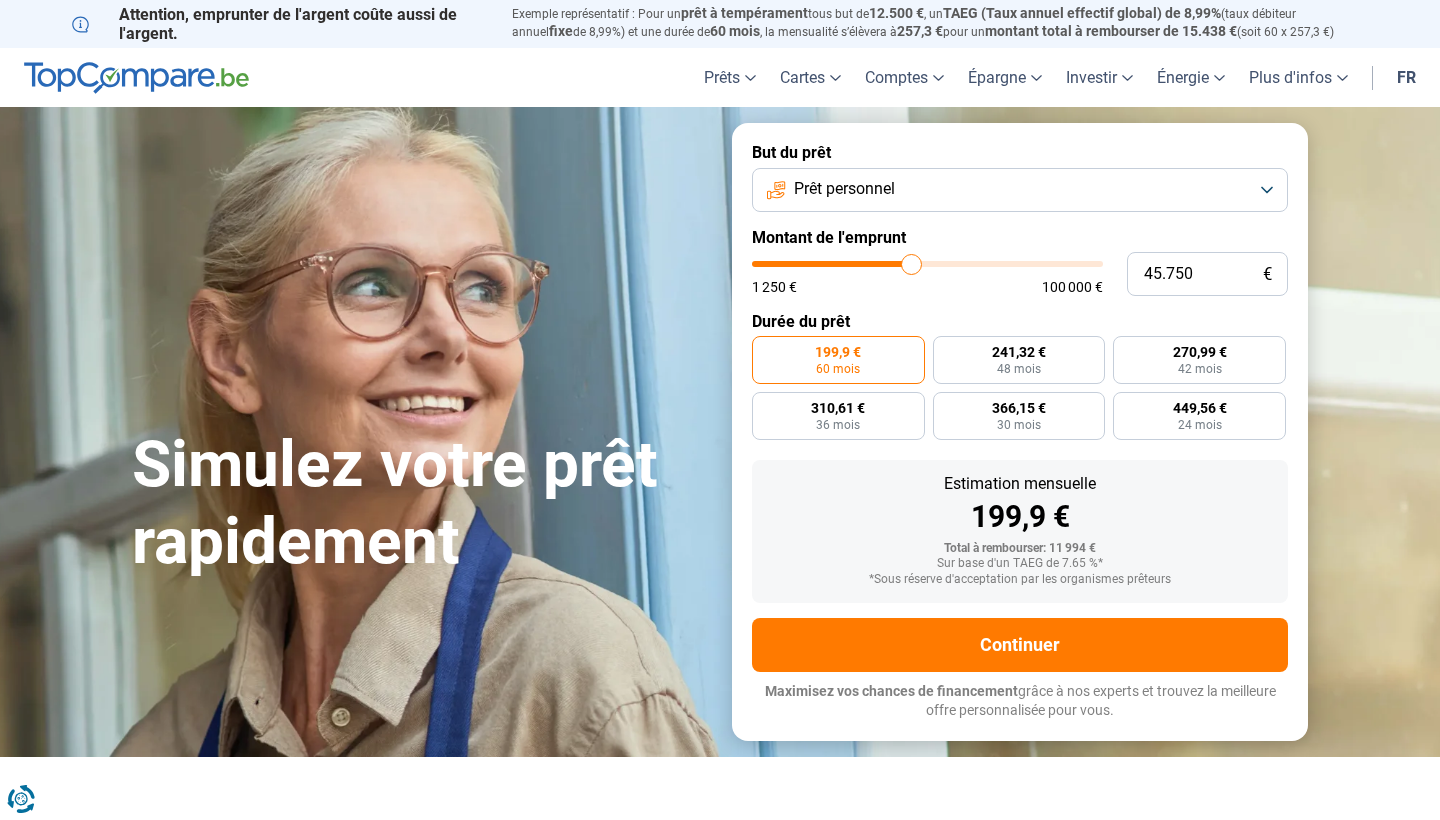 type on "45.250" 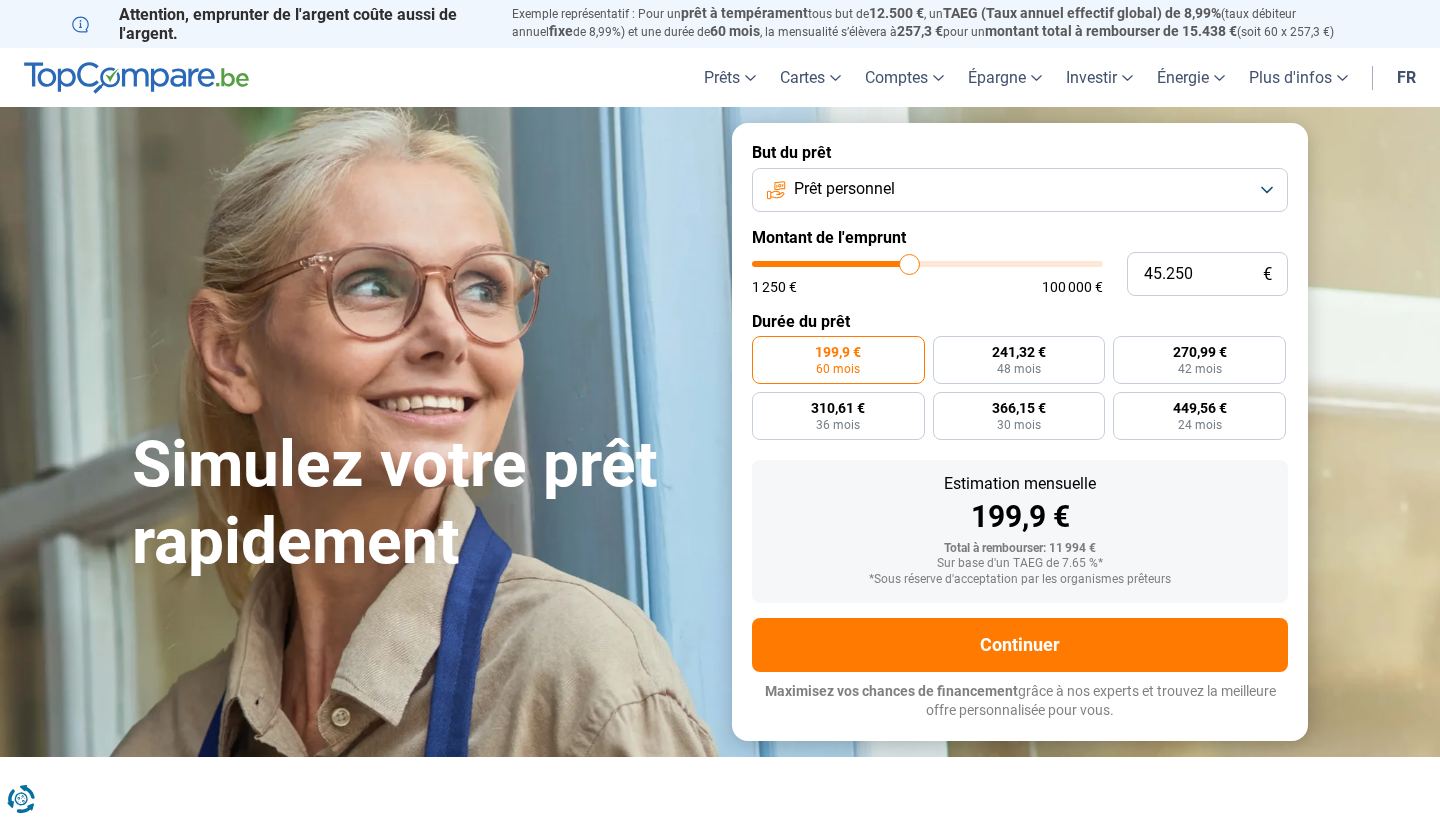 type on "45.000" 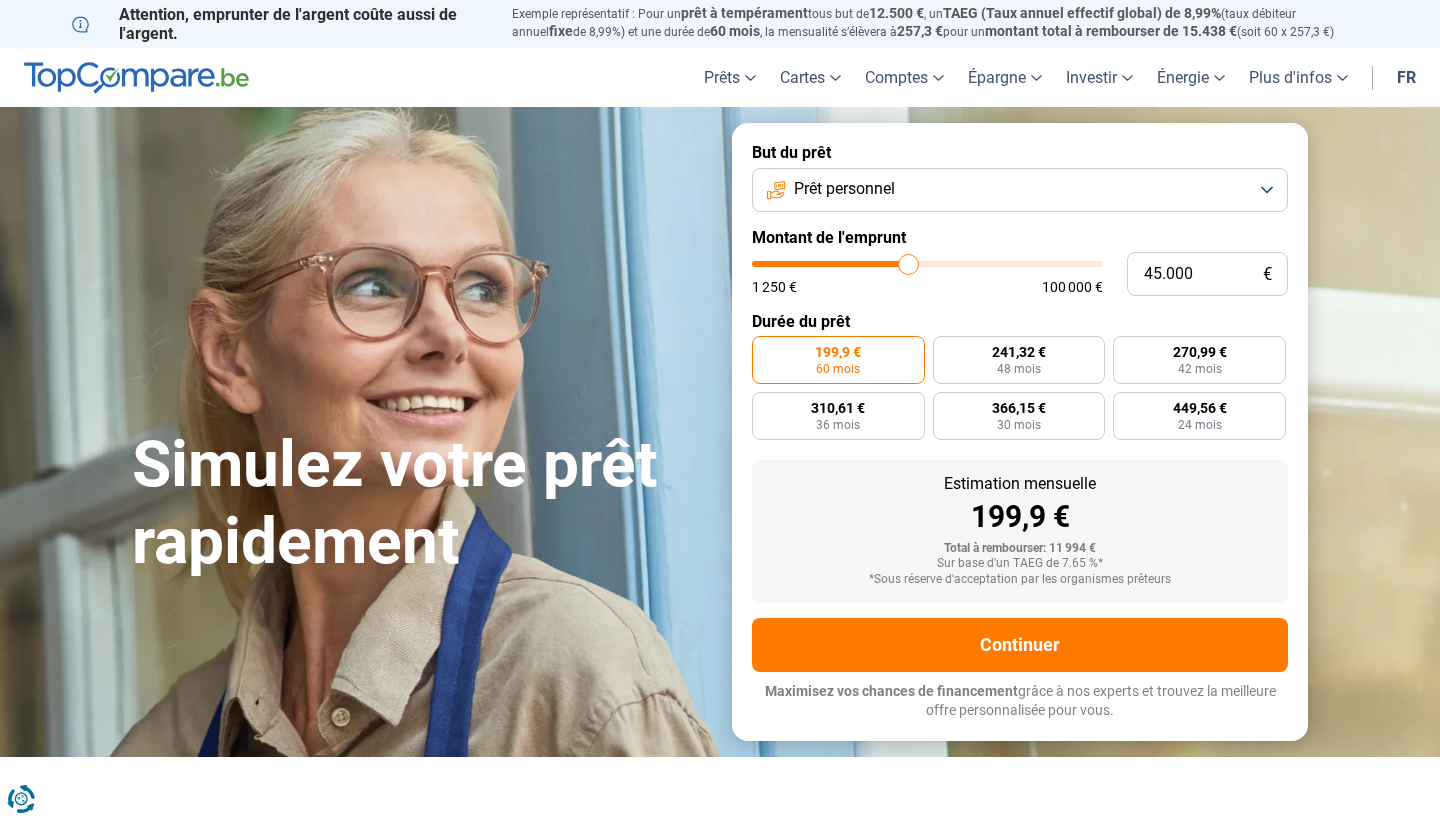 type on "44.500" 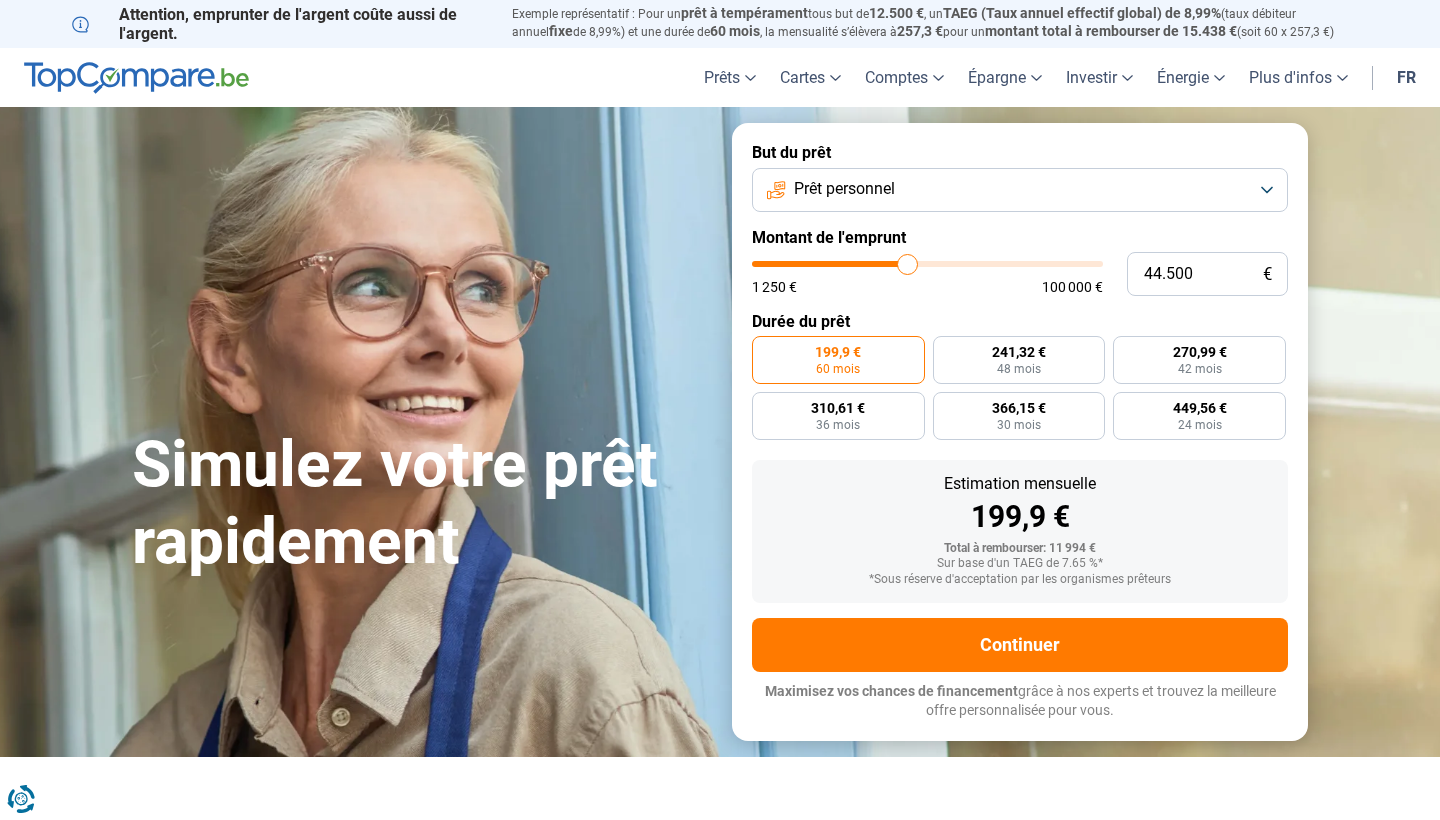 type on "43.250" 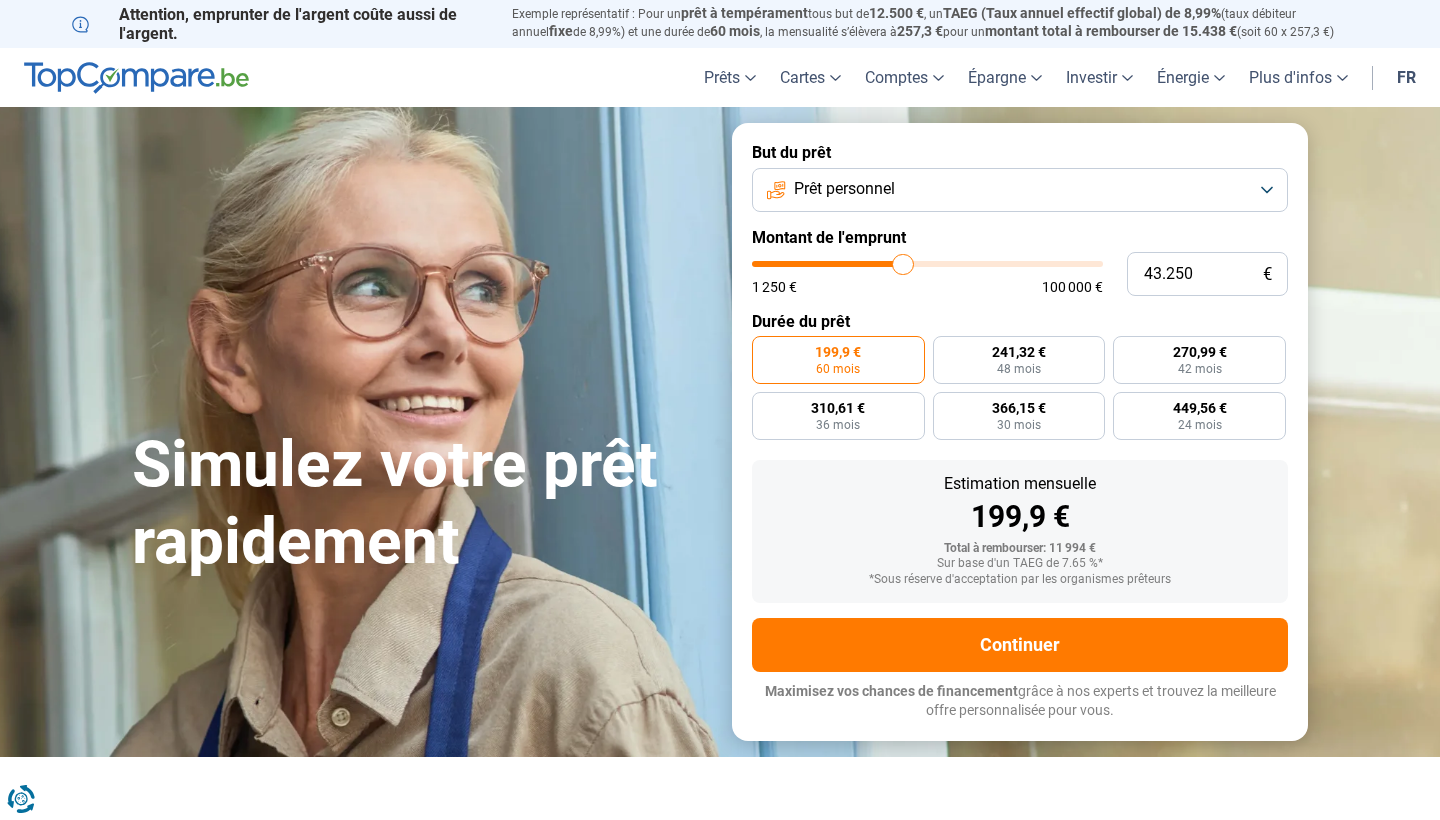 type on "41.750" 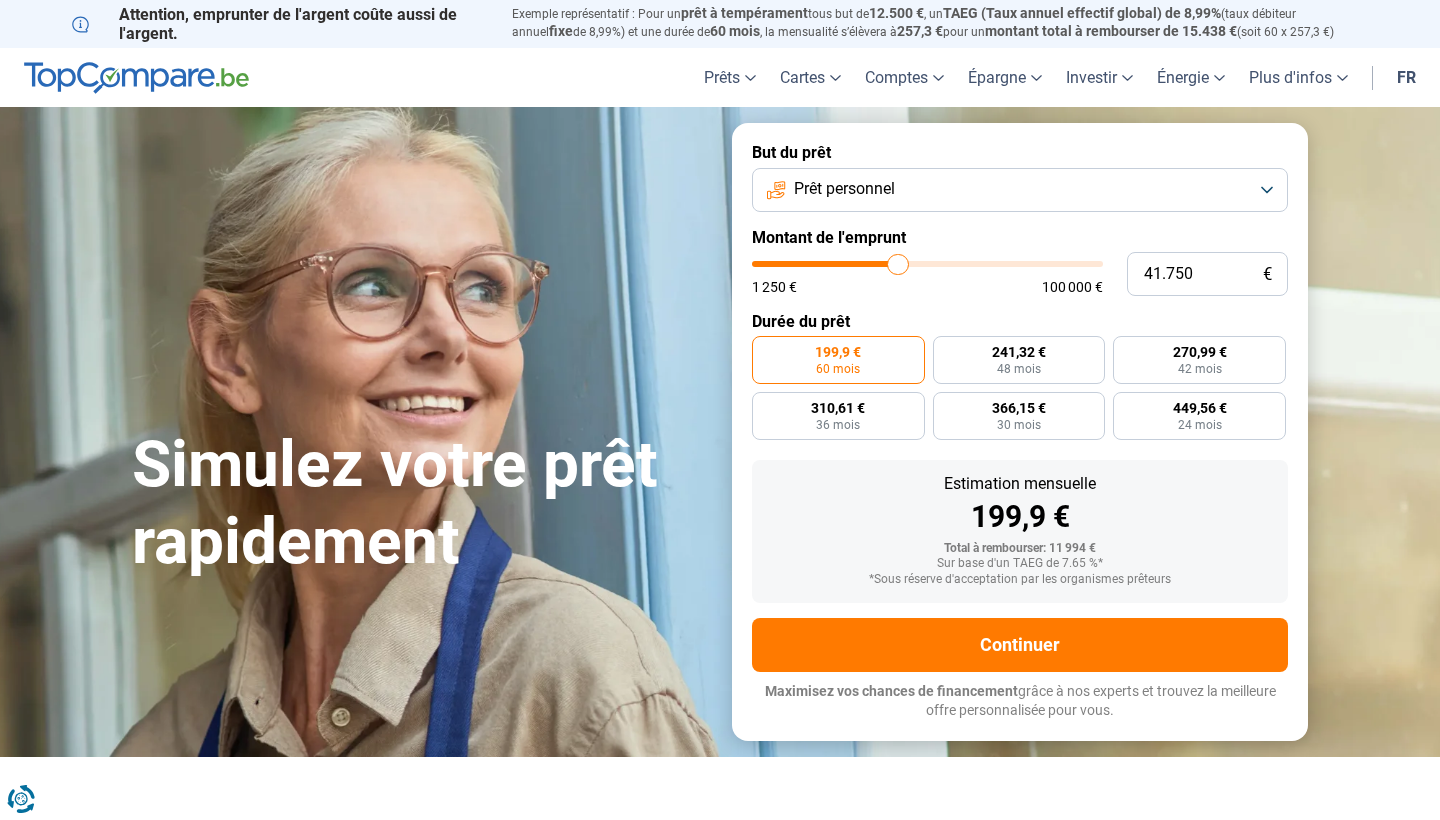 type on "40.000" 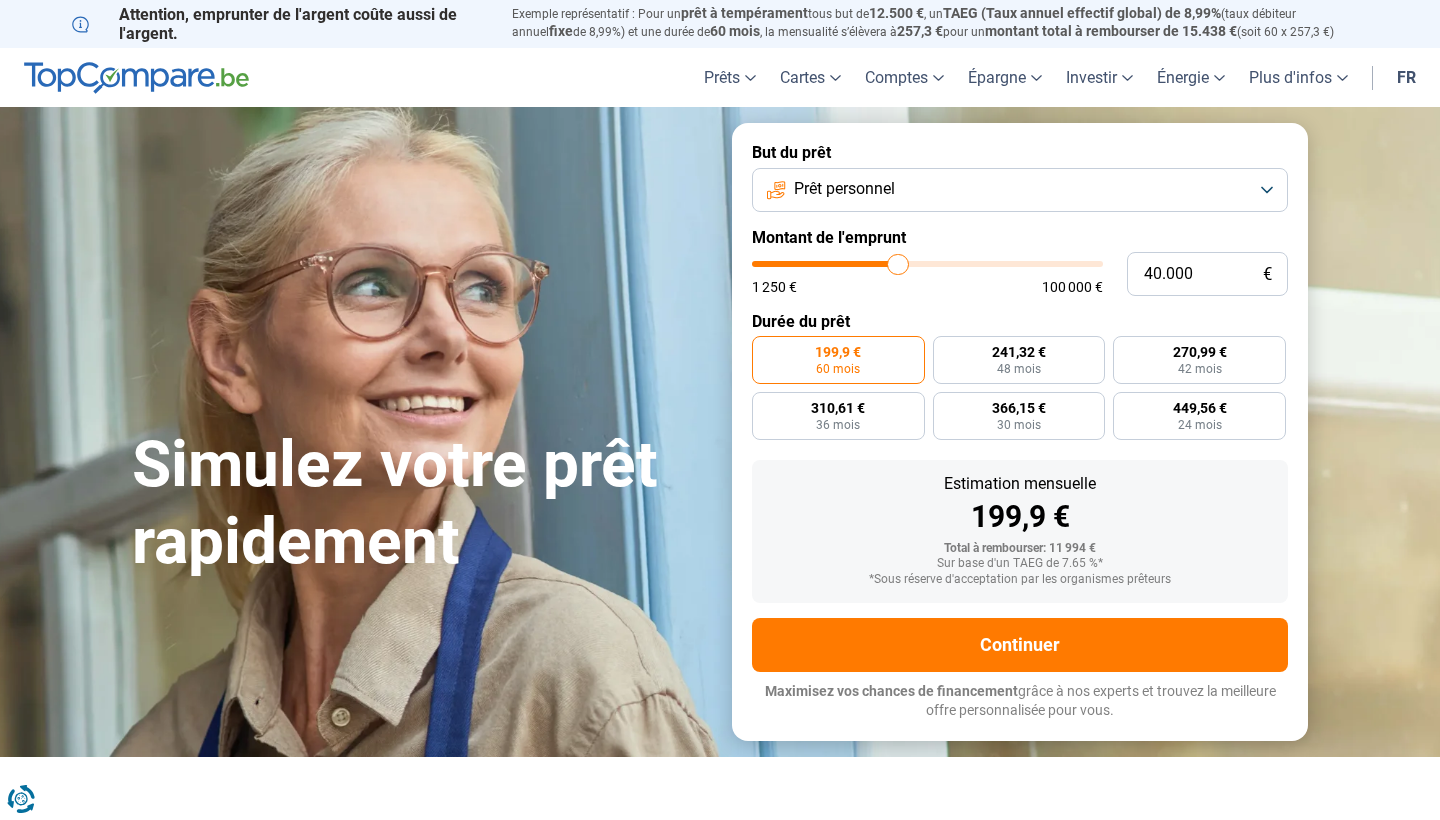 type on "40000" 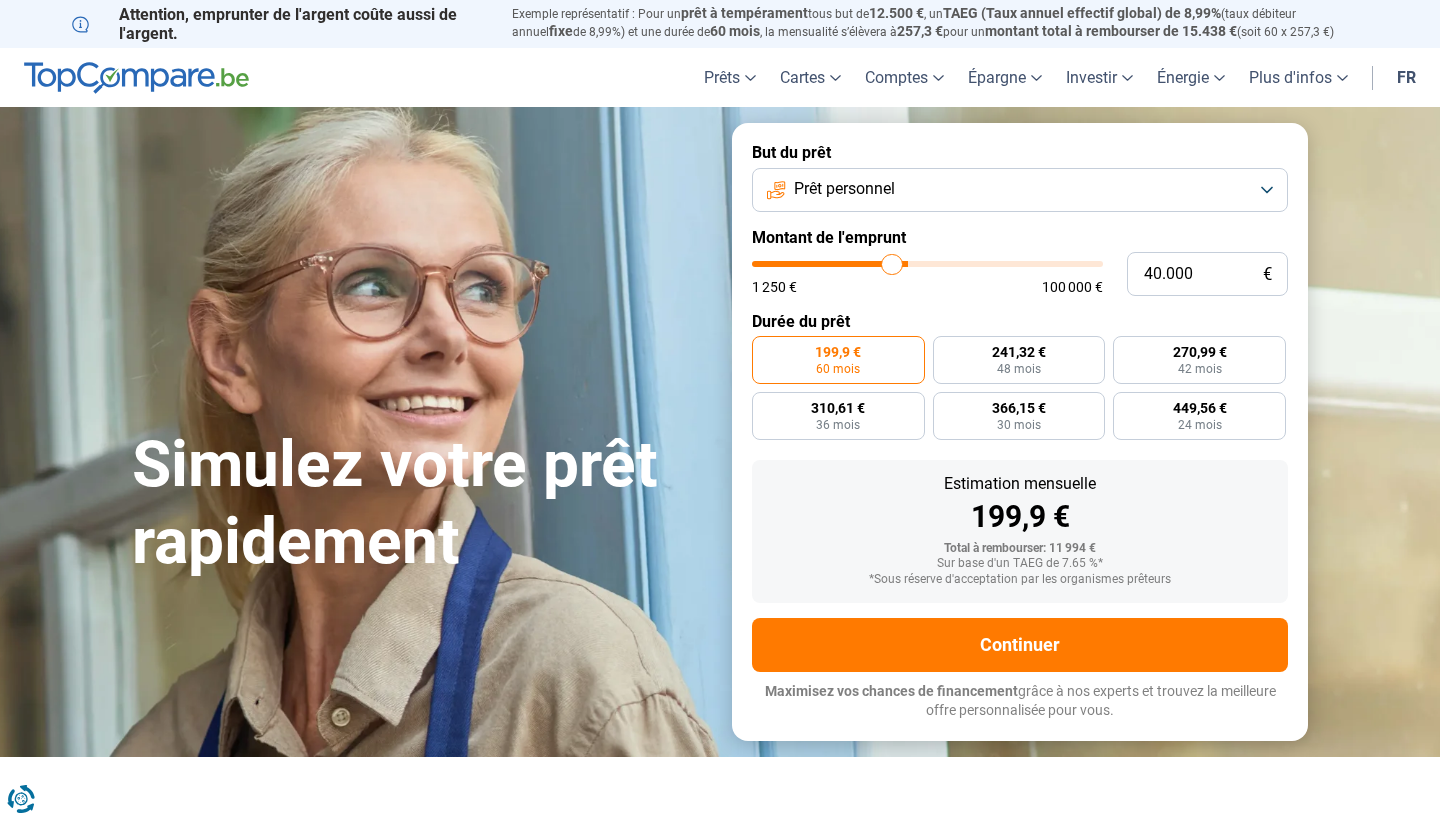 type on "38.750" 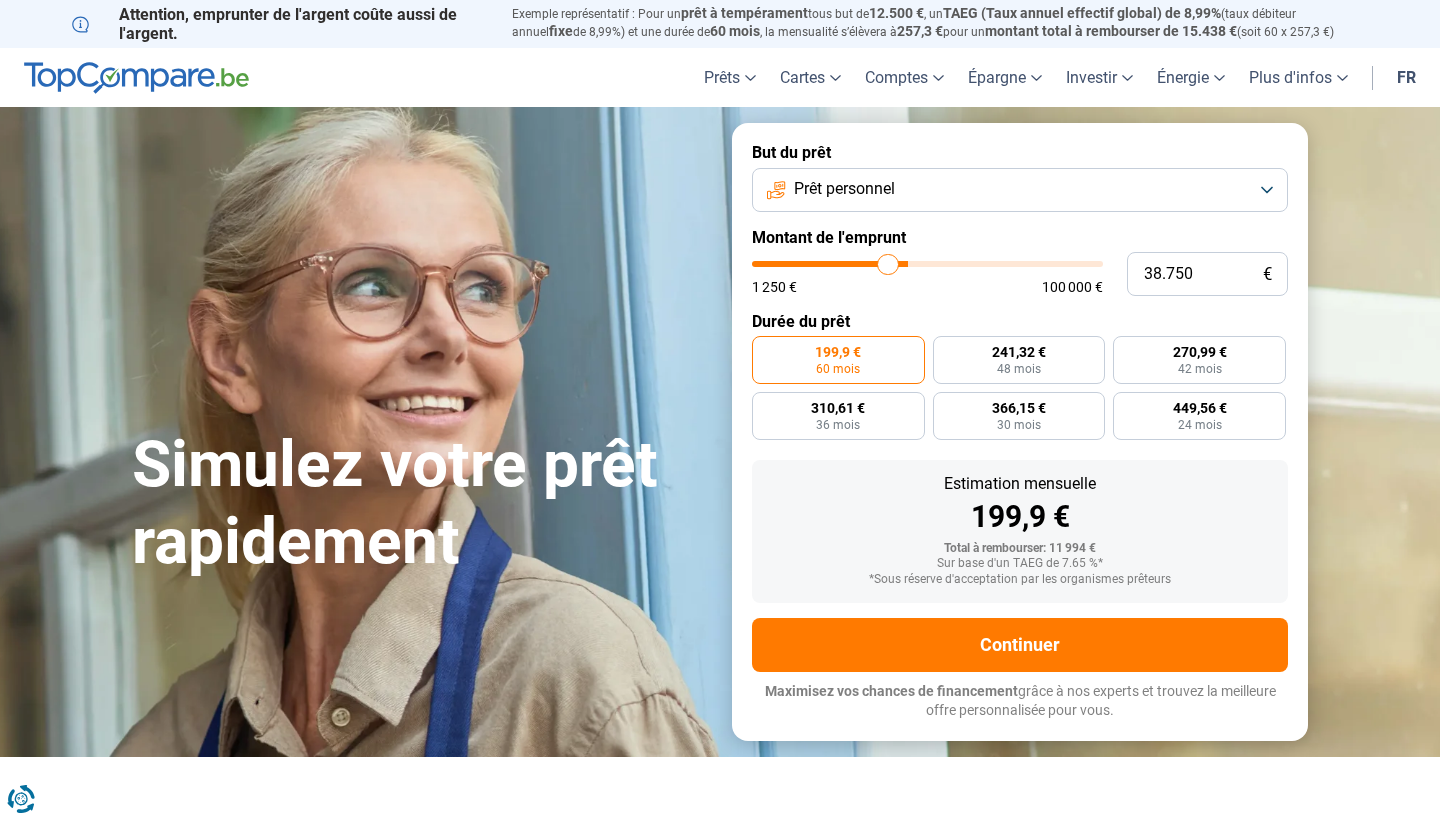 type on "37.500" 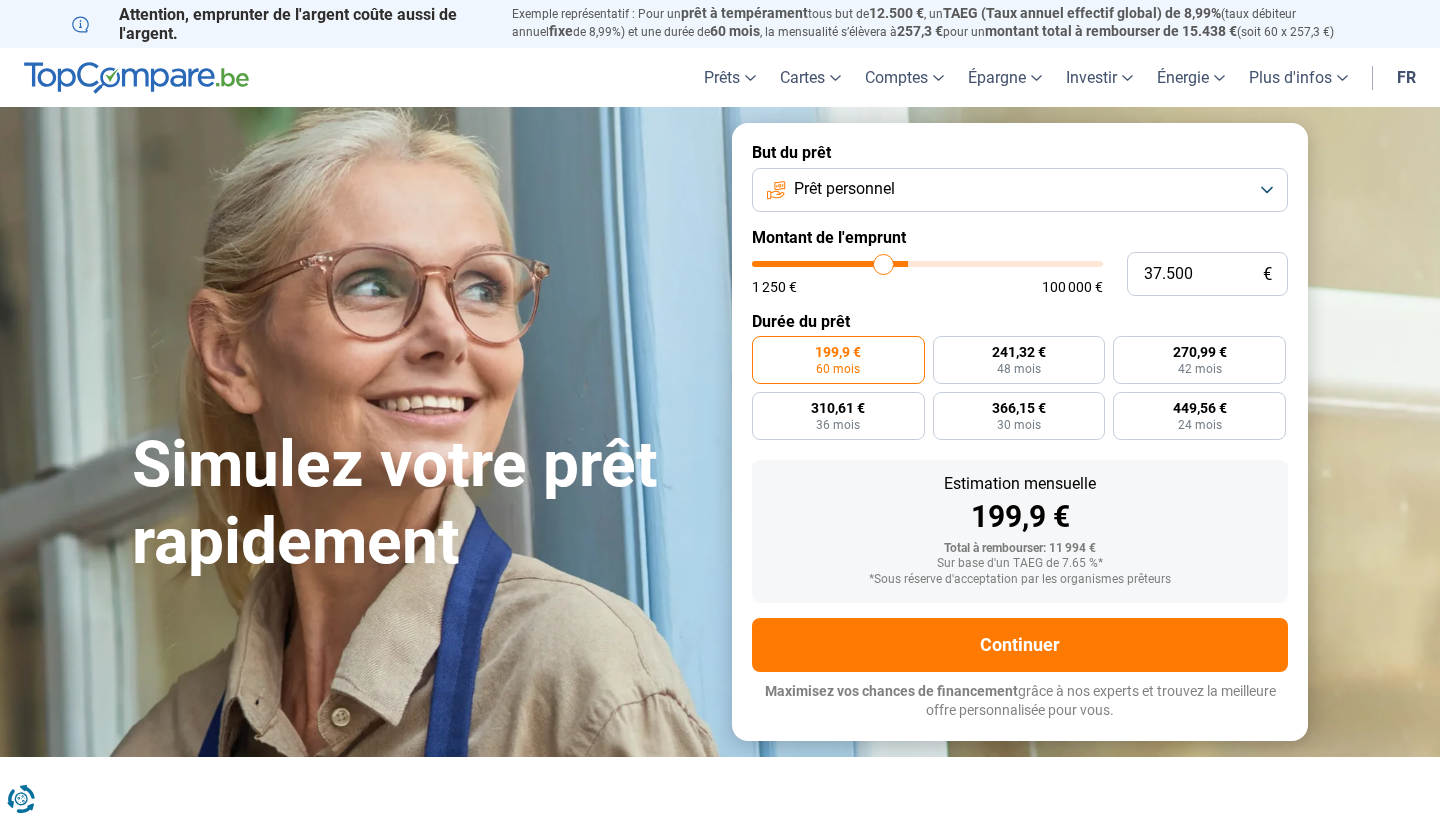 type on "36.750" 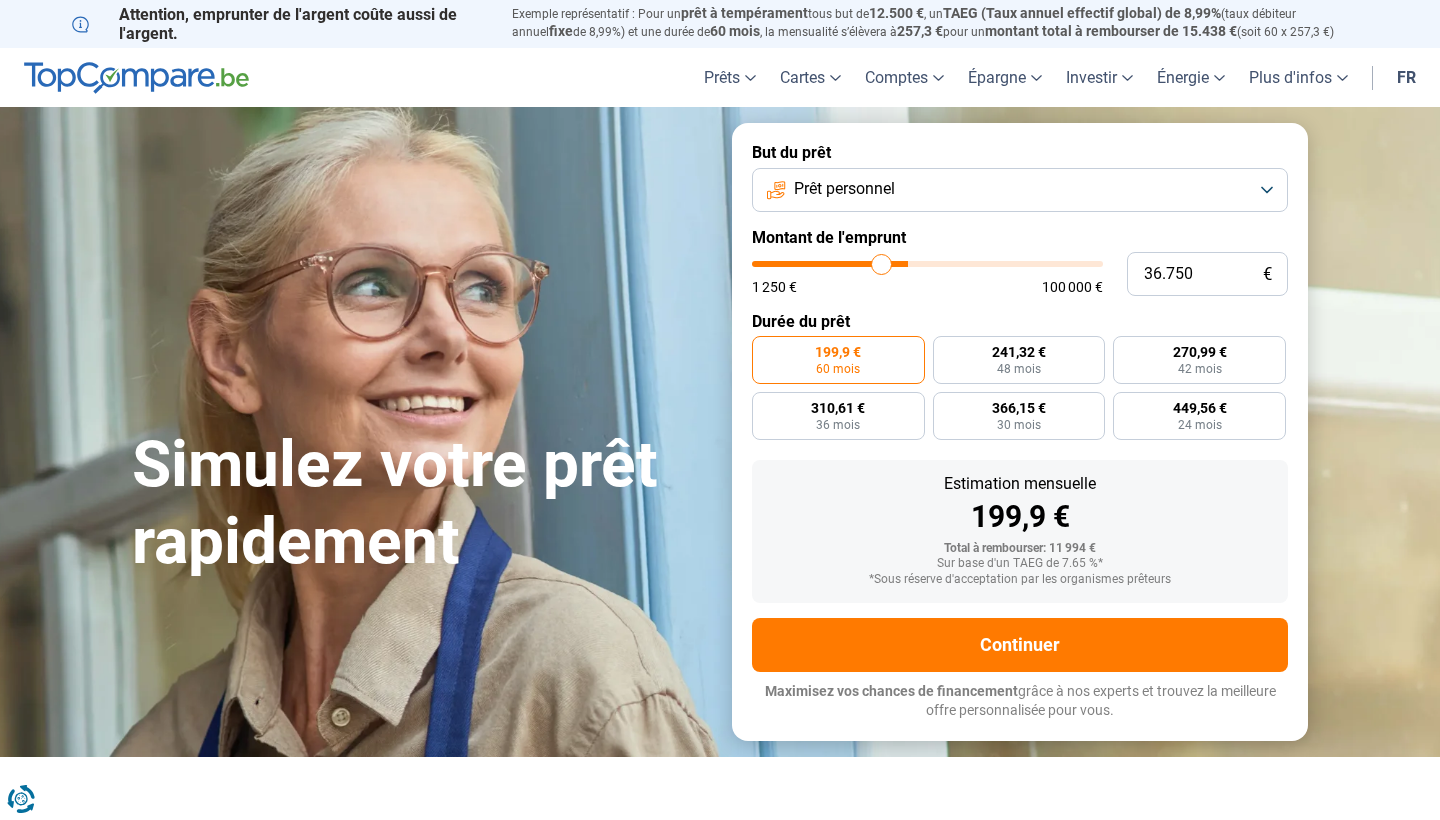 type on "35.750" 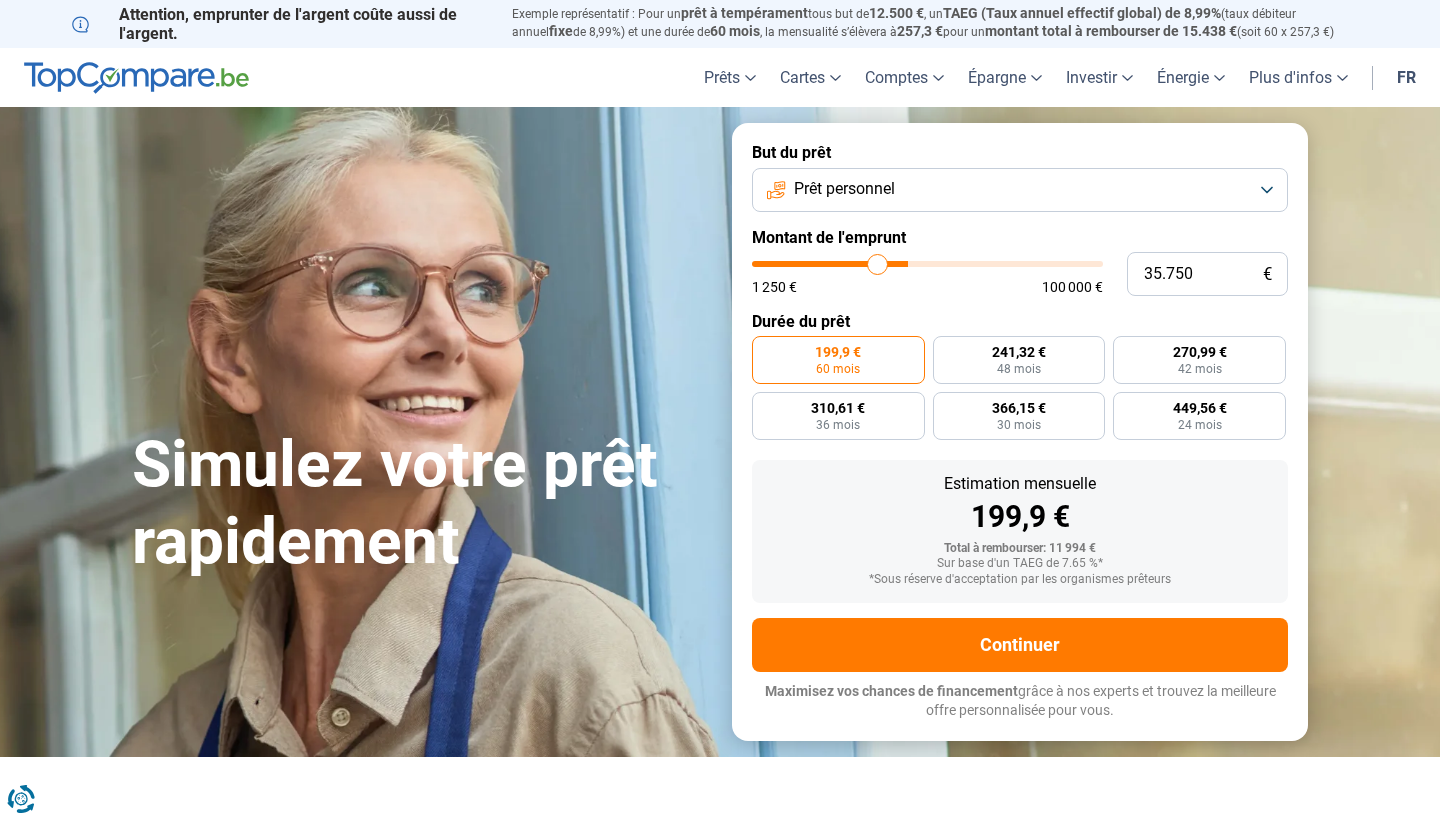 type on "35.000" 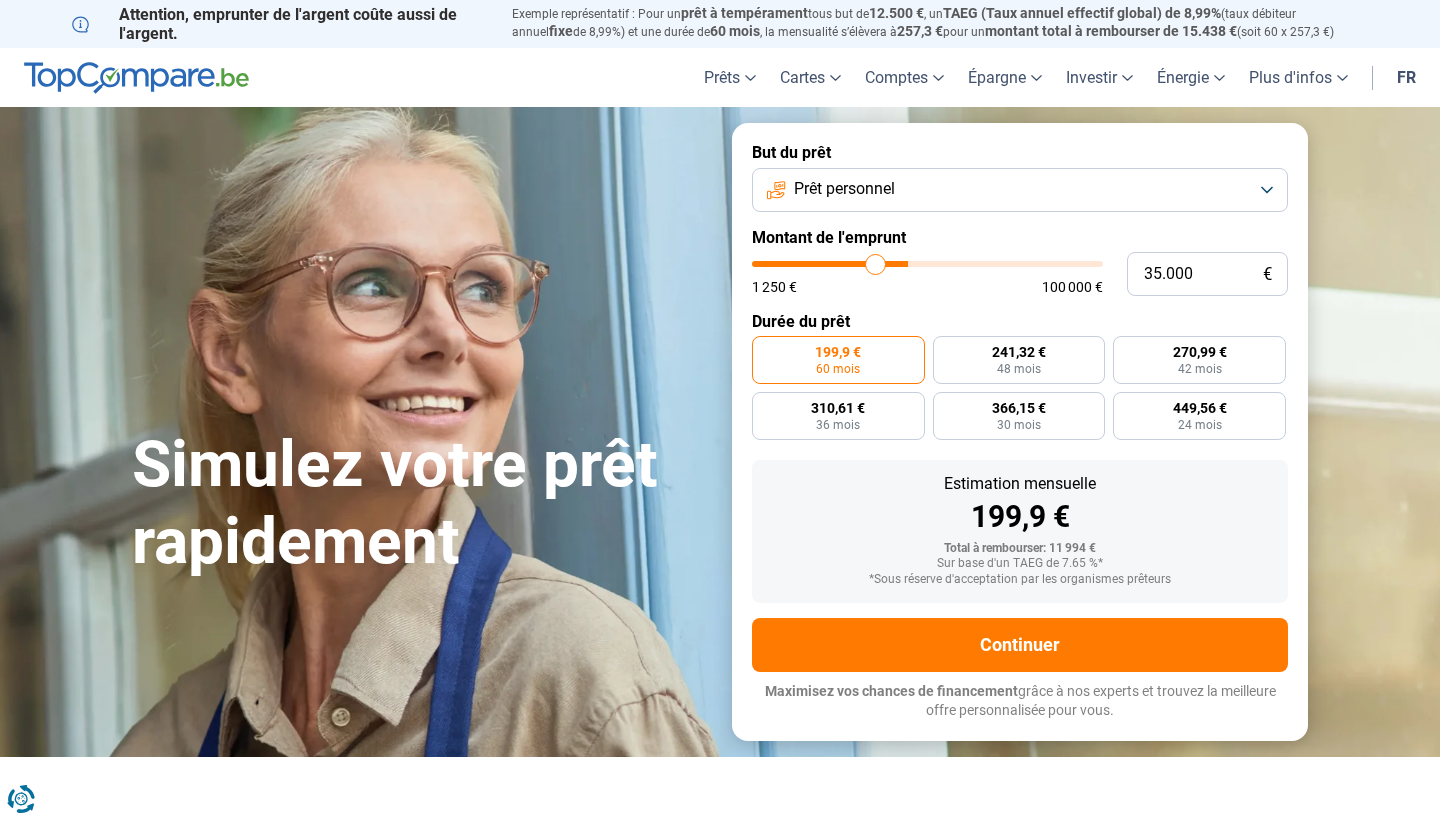 type on "34.250" 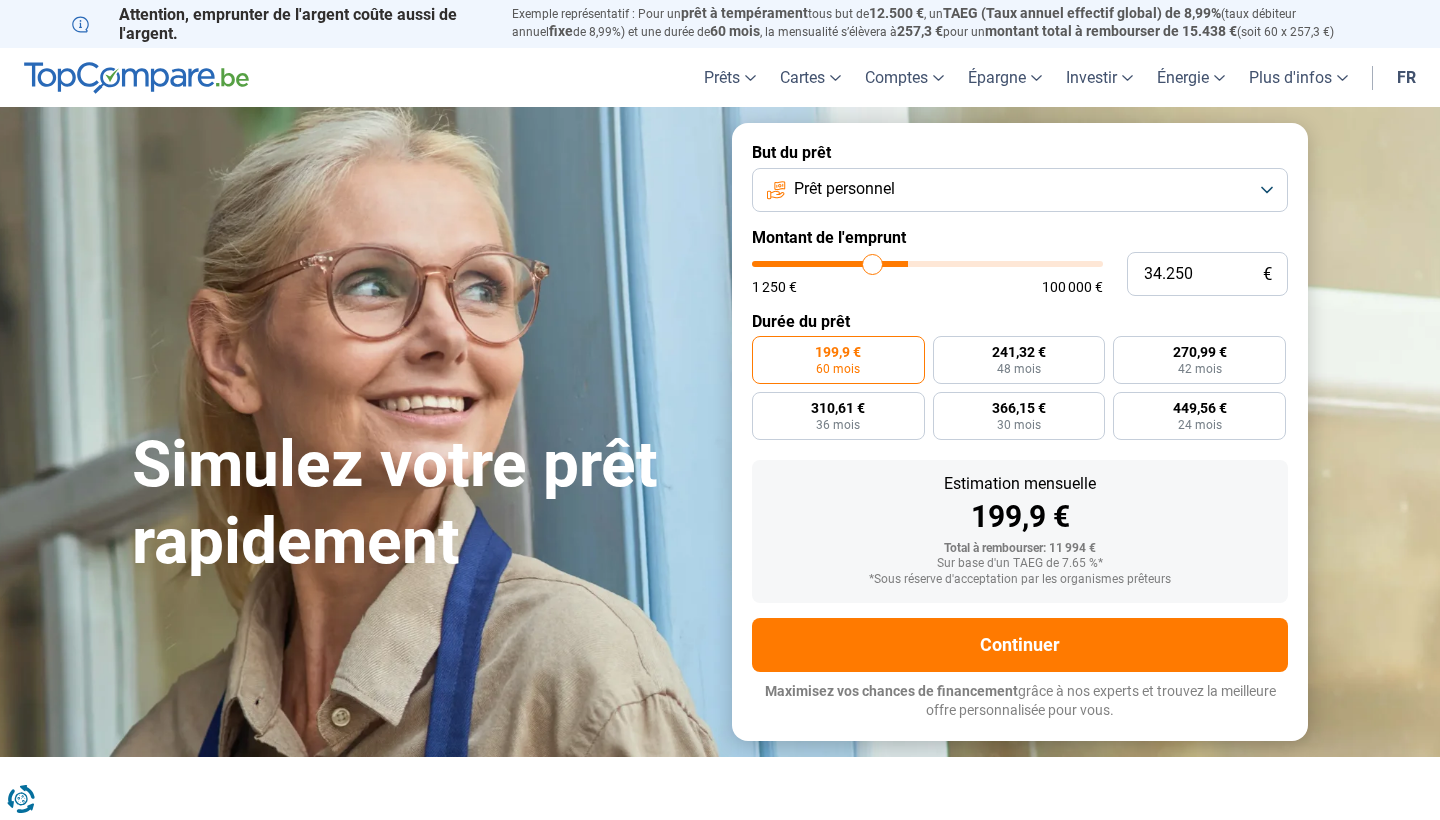 type on "33.750" 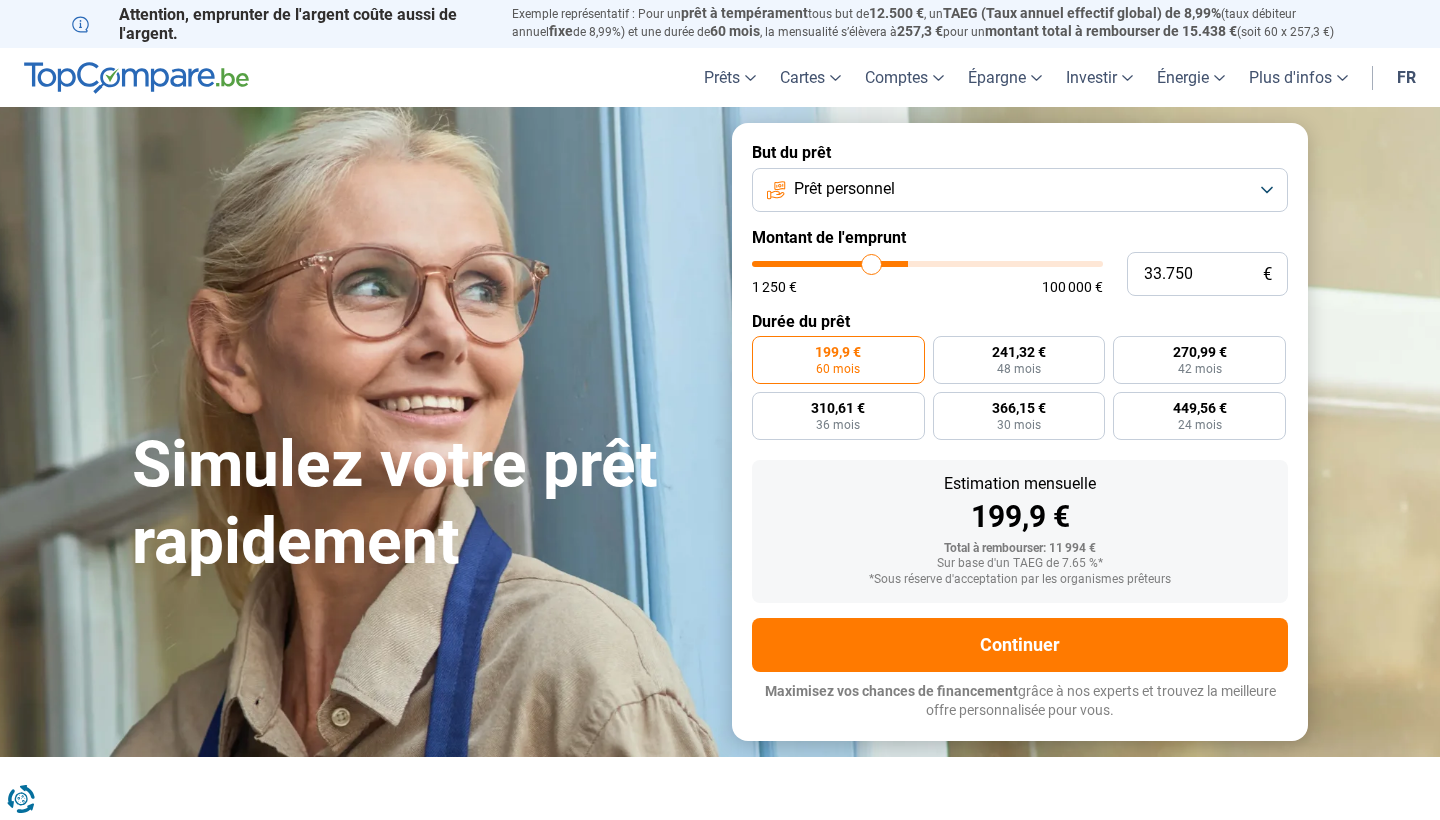 type on "33.000" 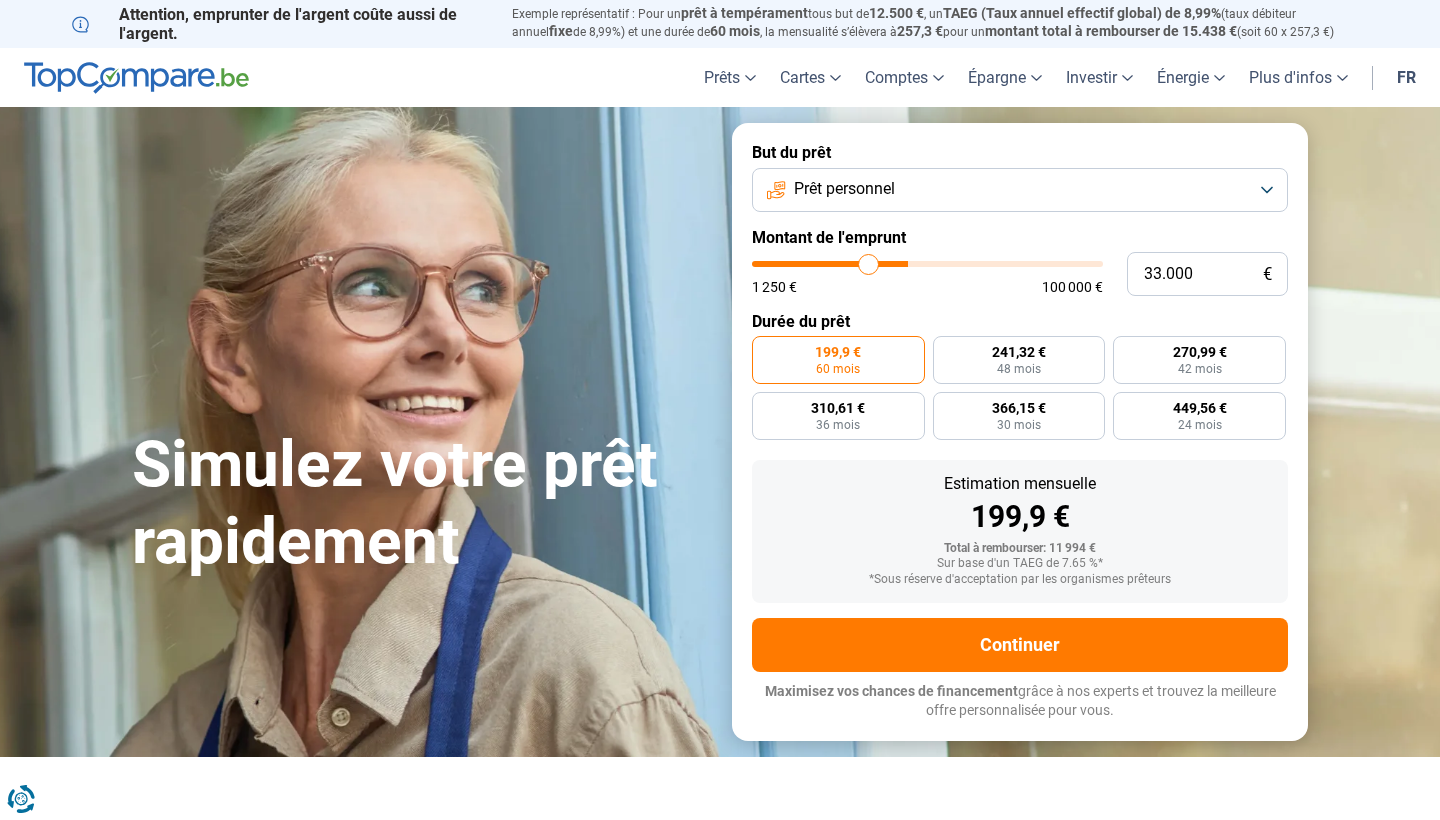 type on "32.750" 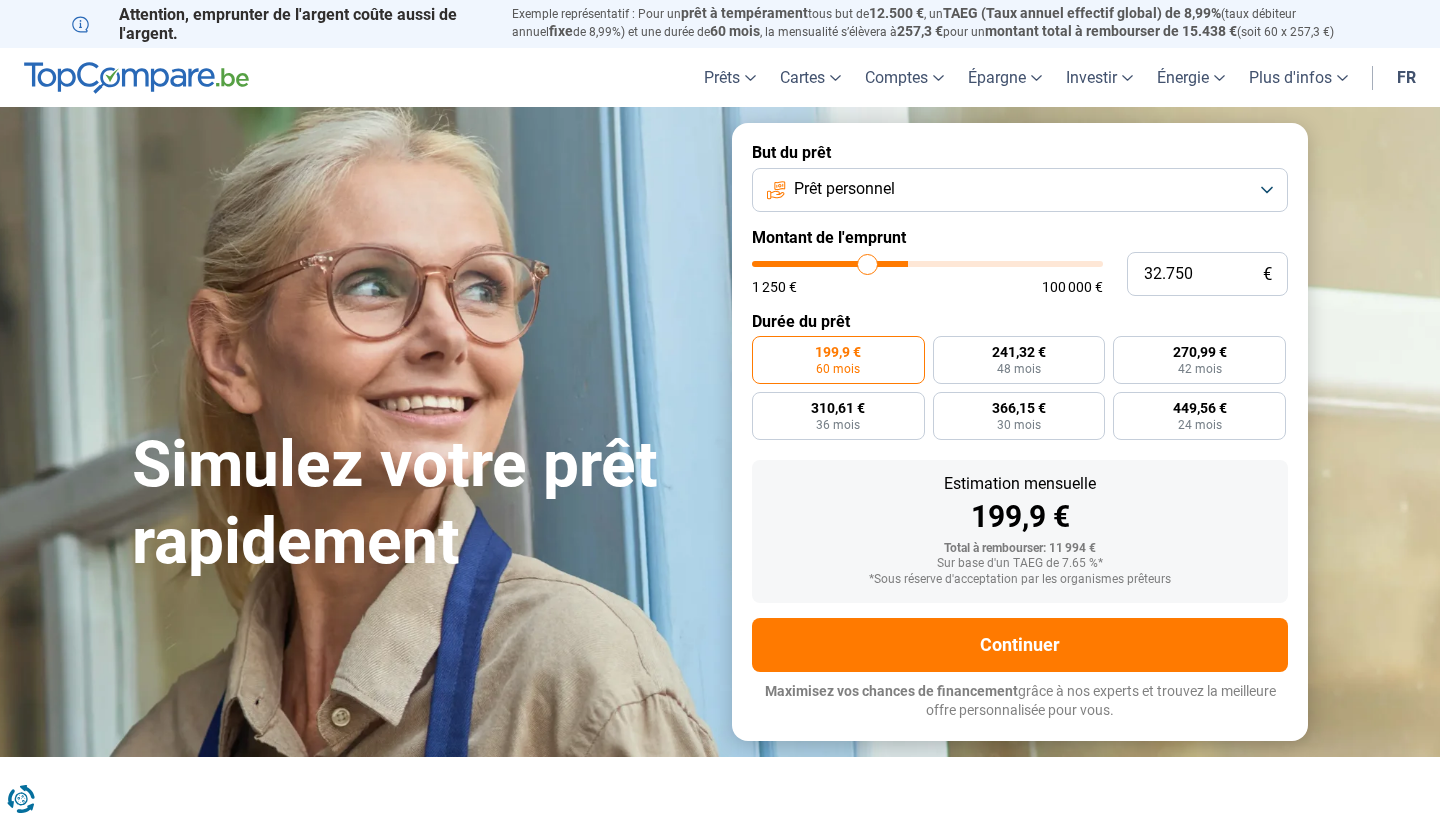 type on "31.750" 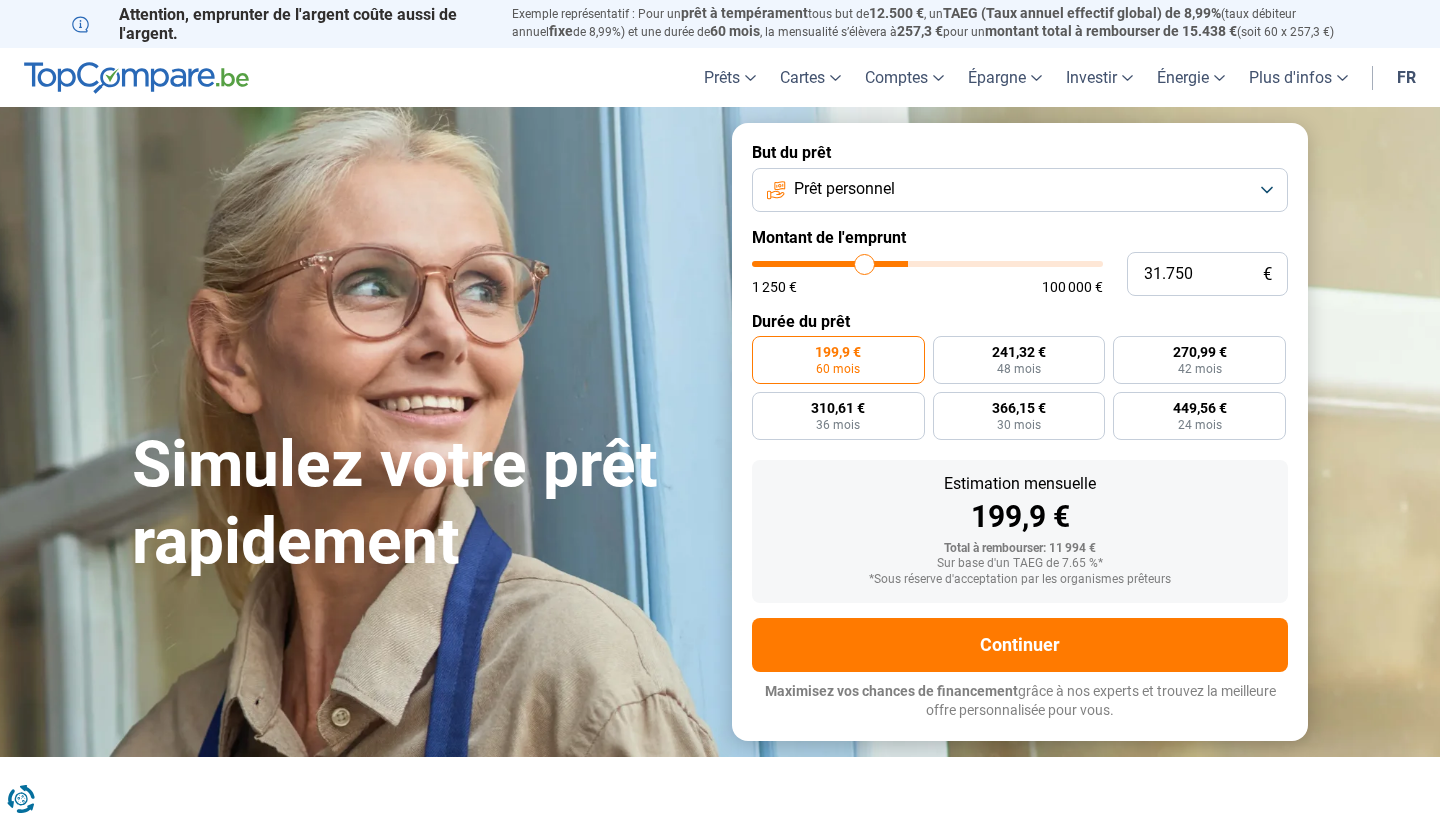 type on "31.250" 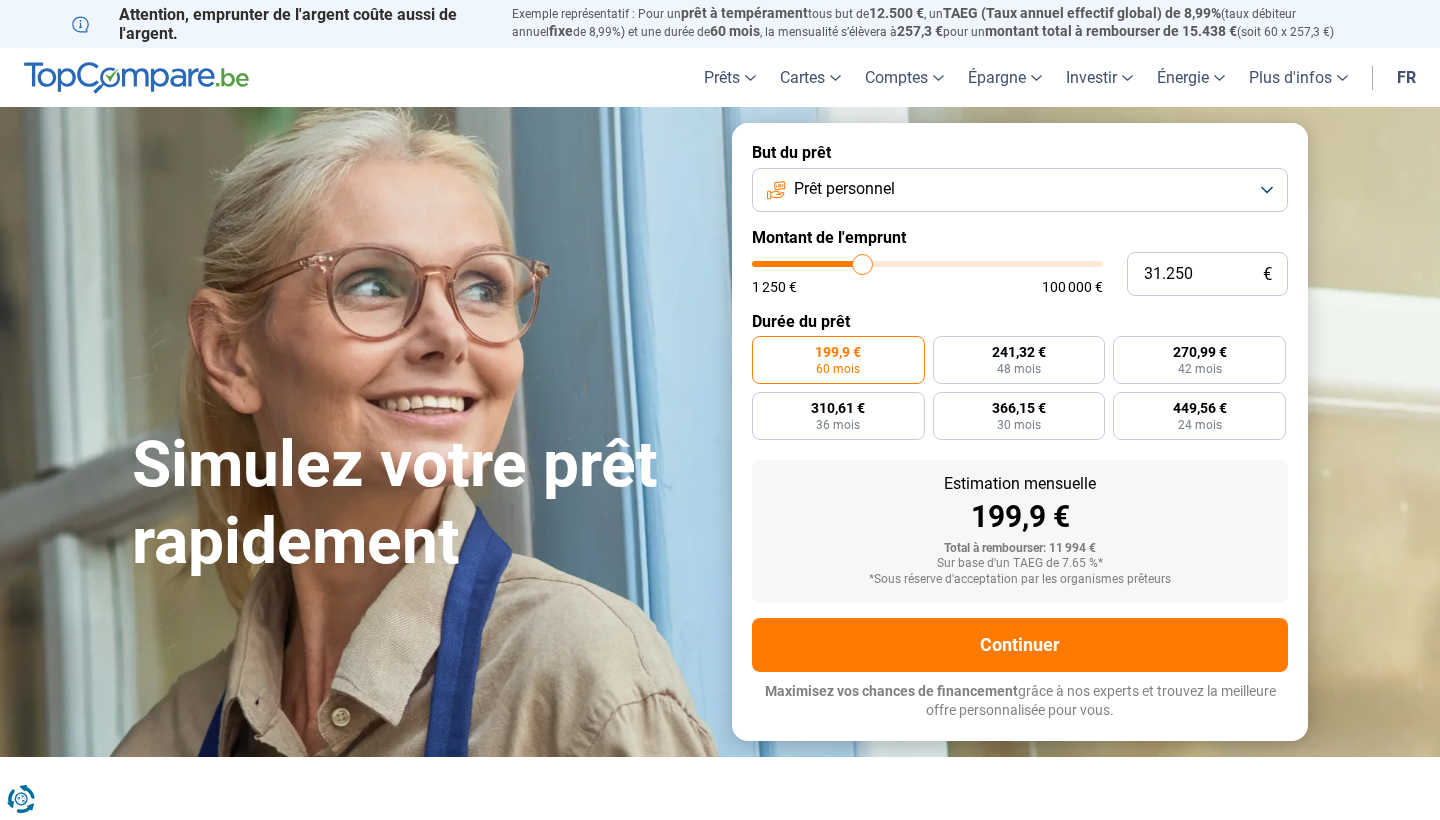 type on "30.000" 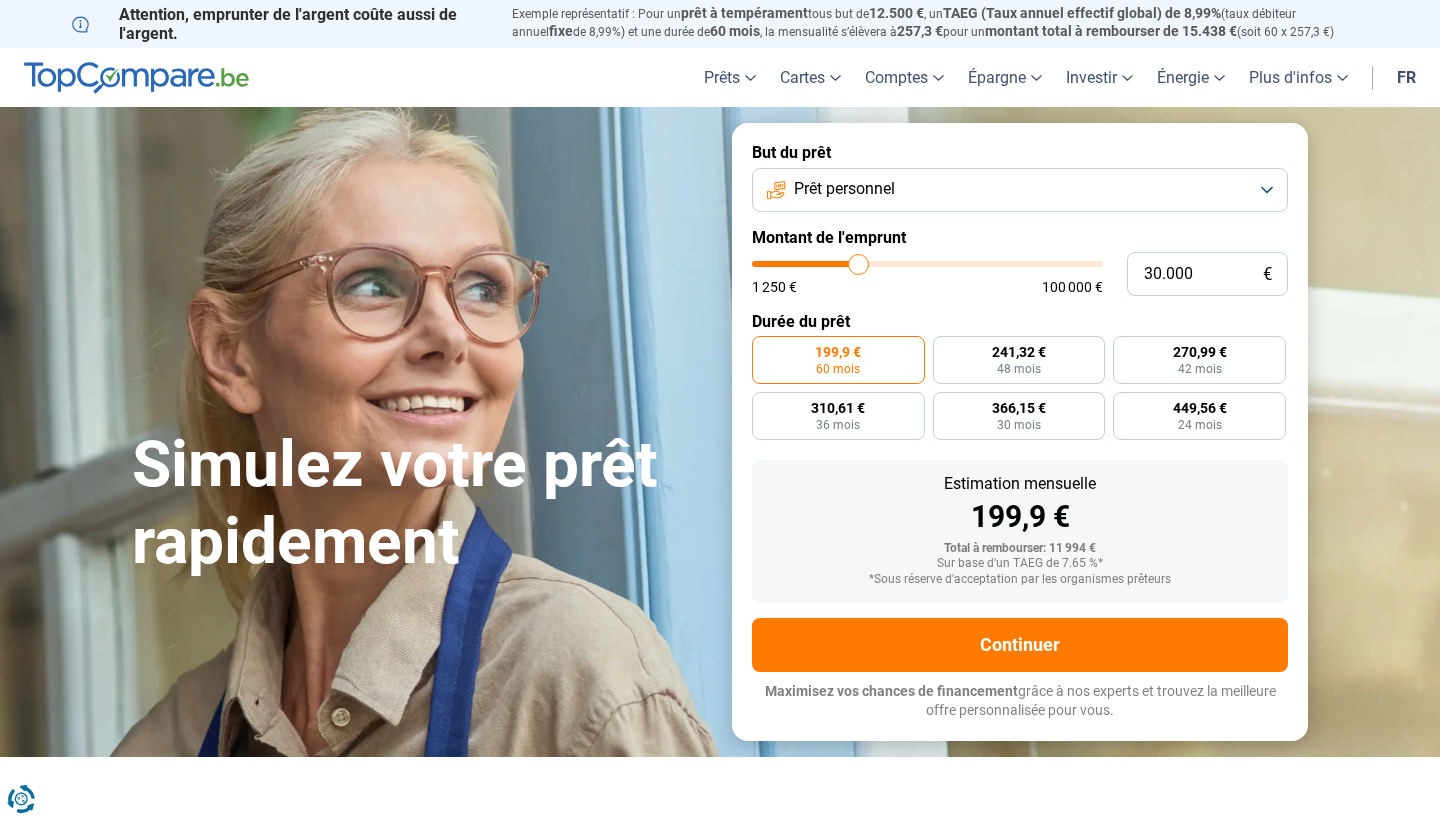 type on "28.750" 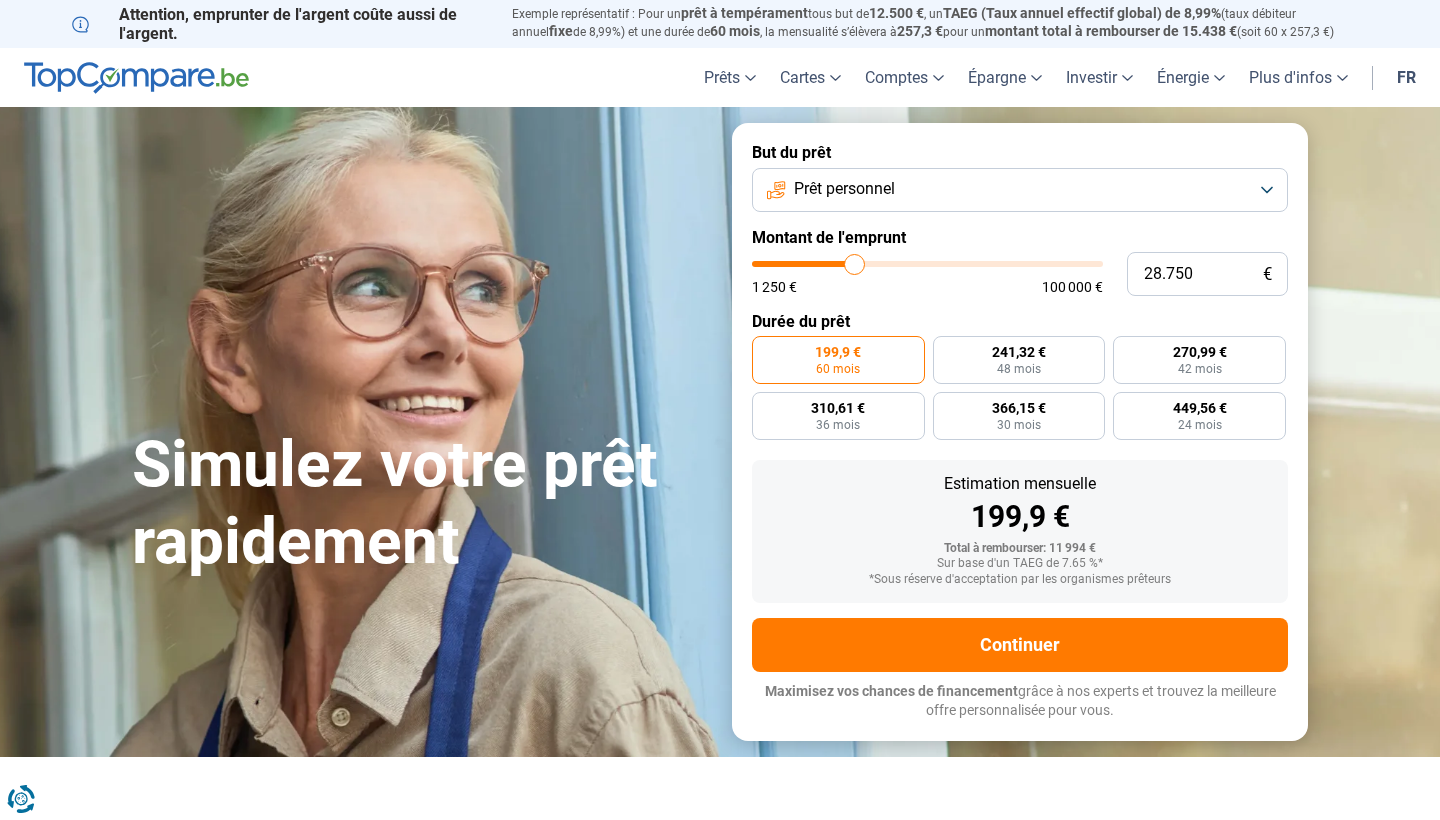 type on "28.000" 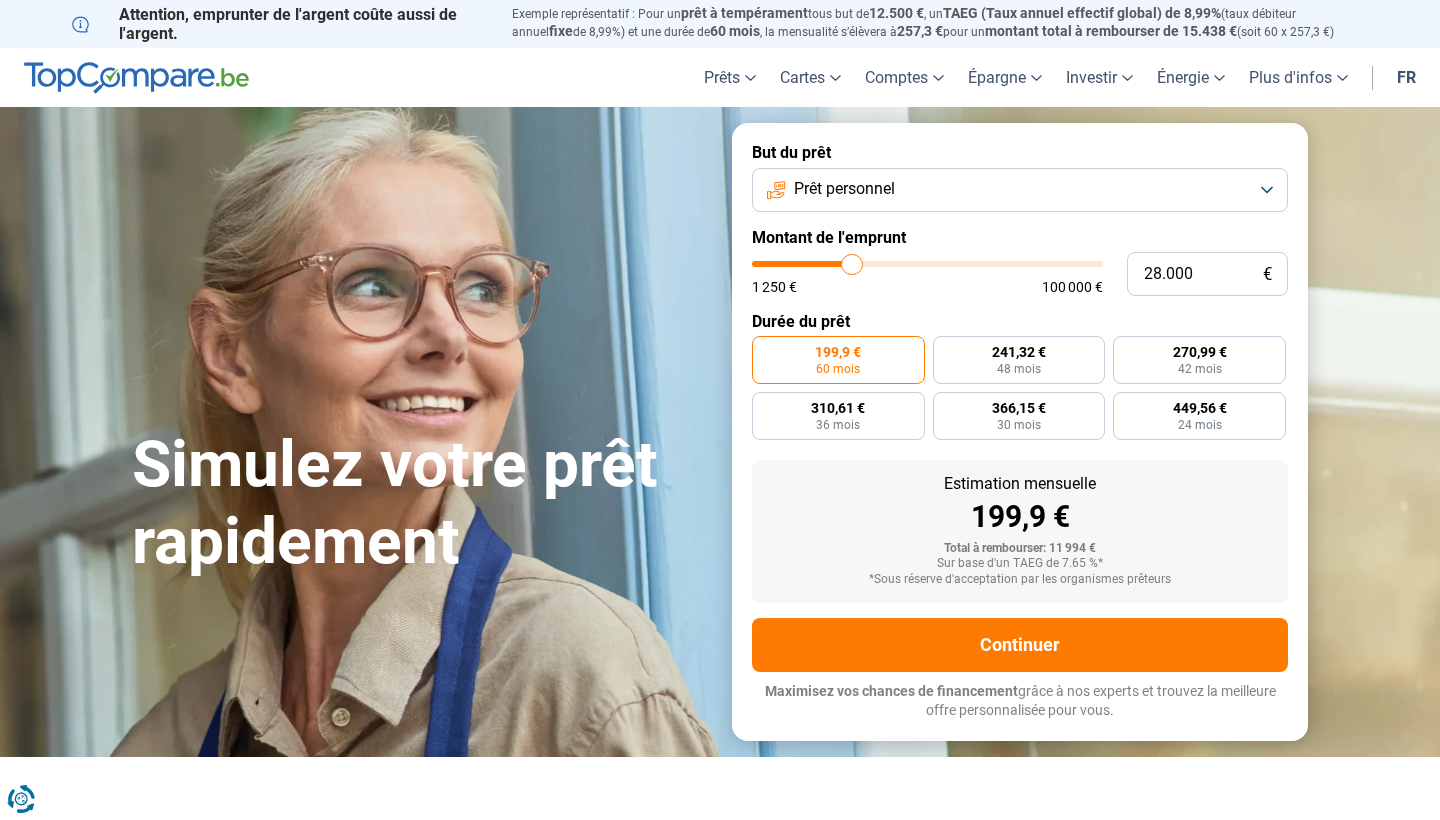 type on "27.250" 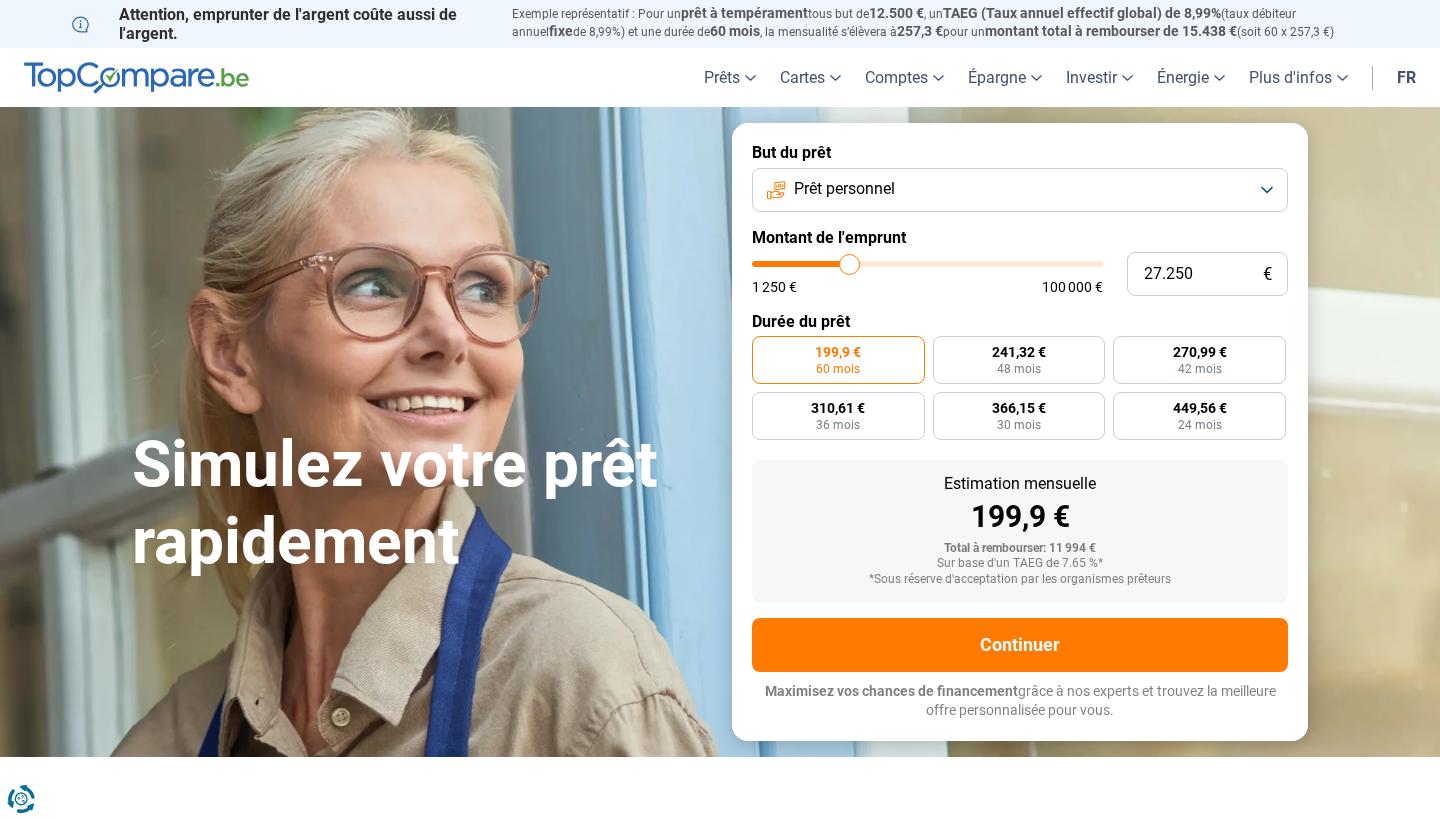 type on "27.000" 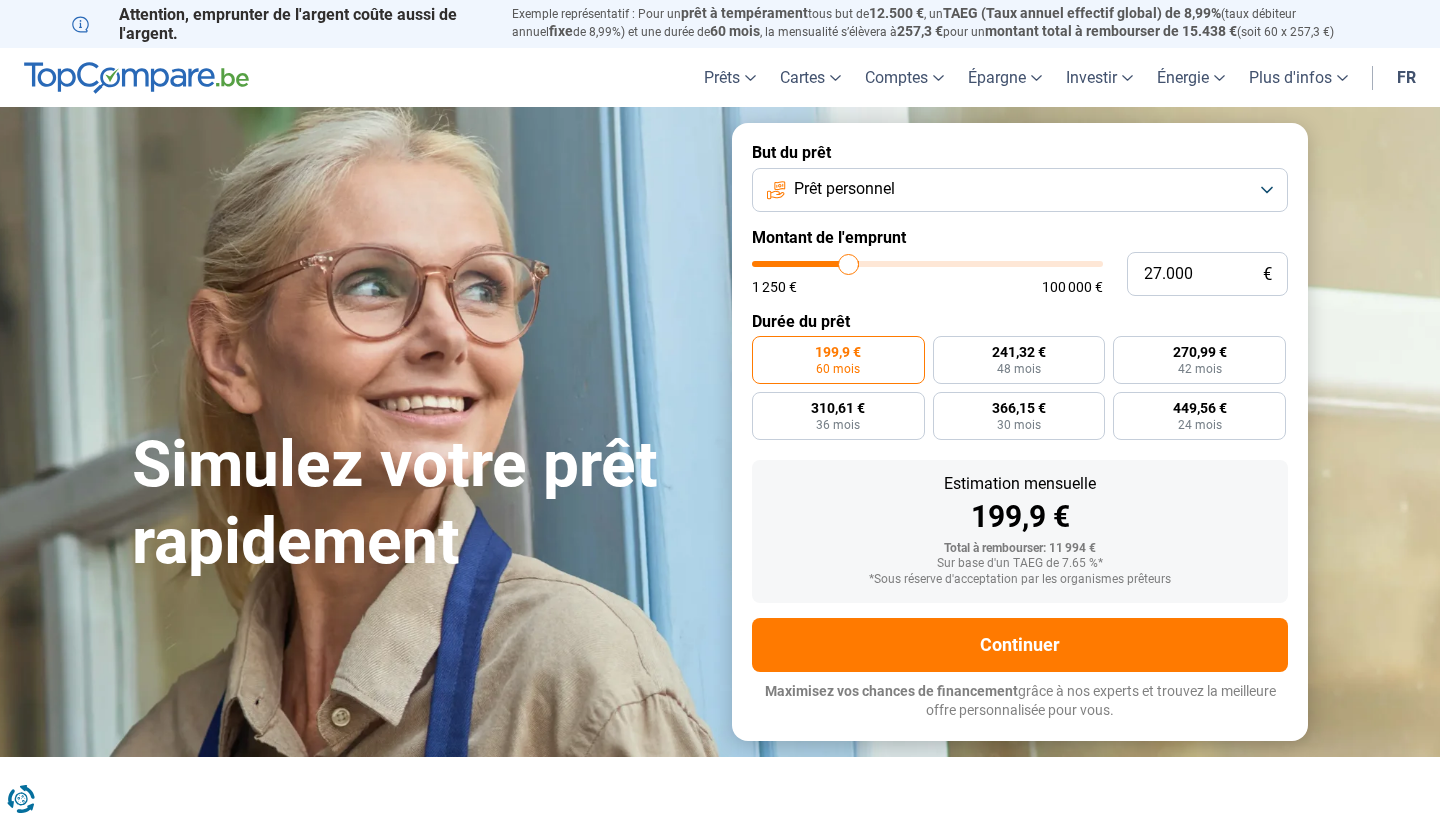 type on "26.750" 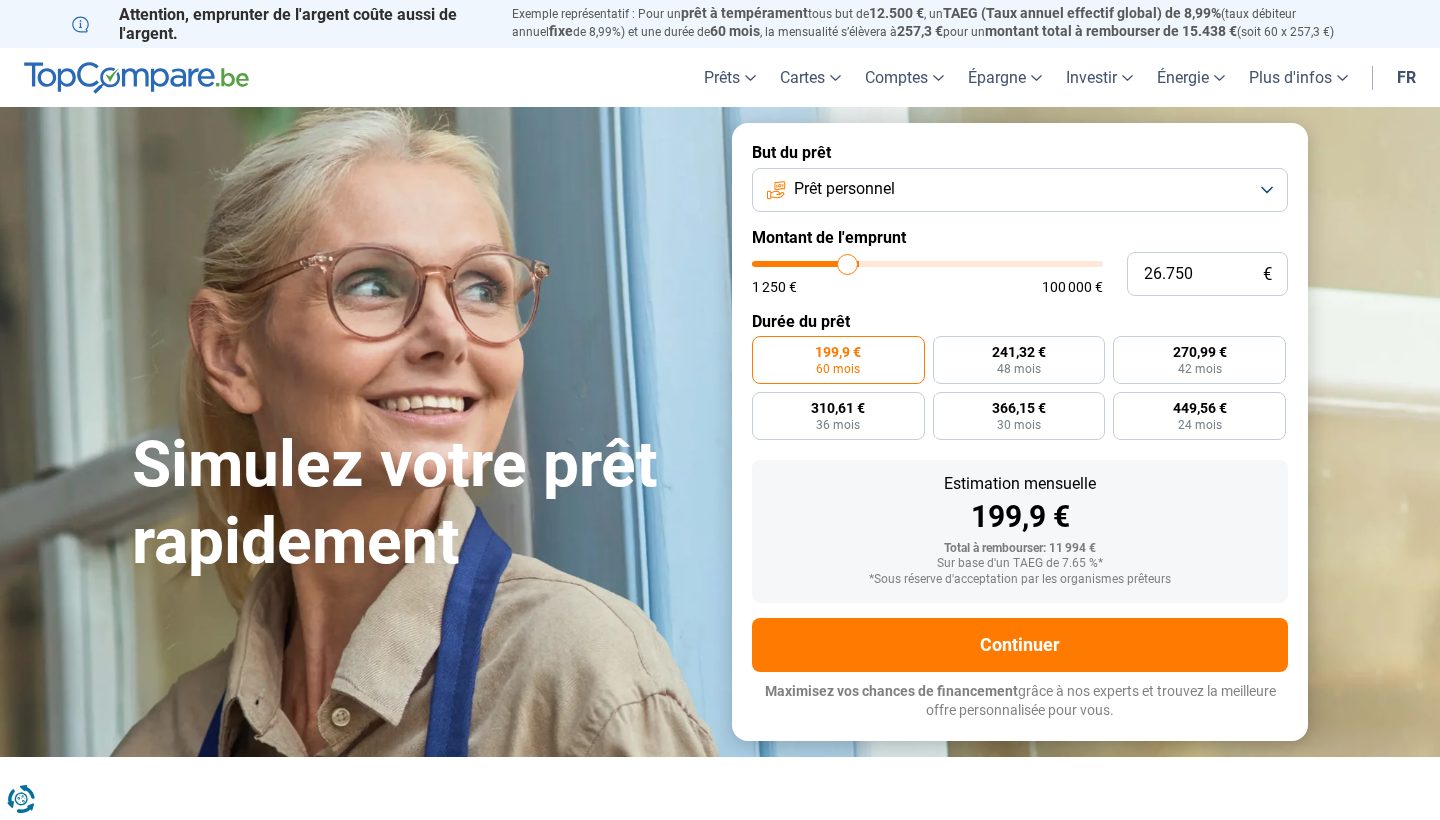 type on "26.500" 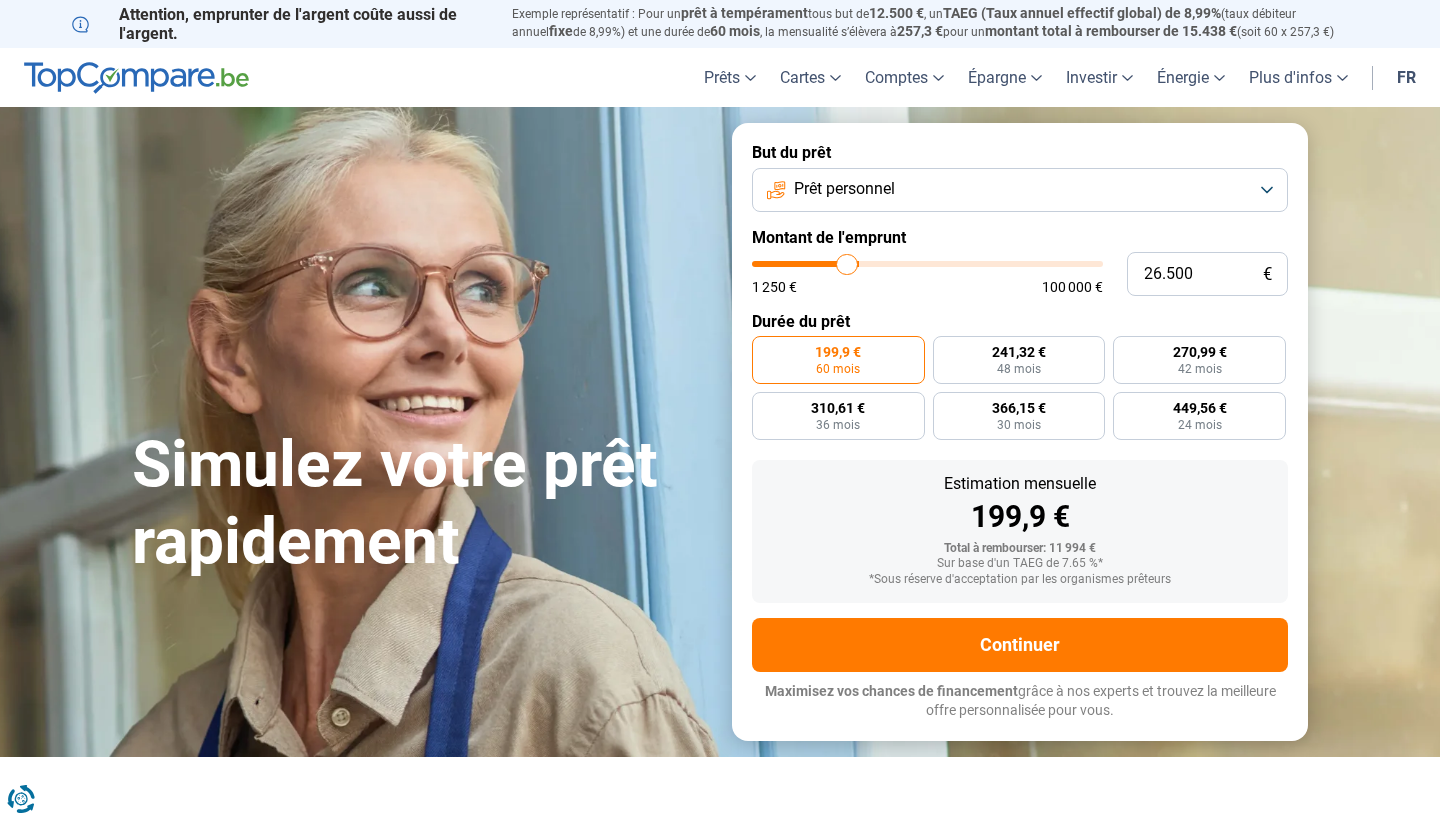 type on "26.000" 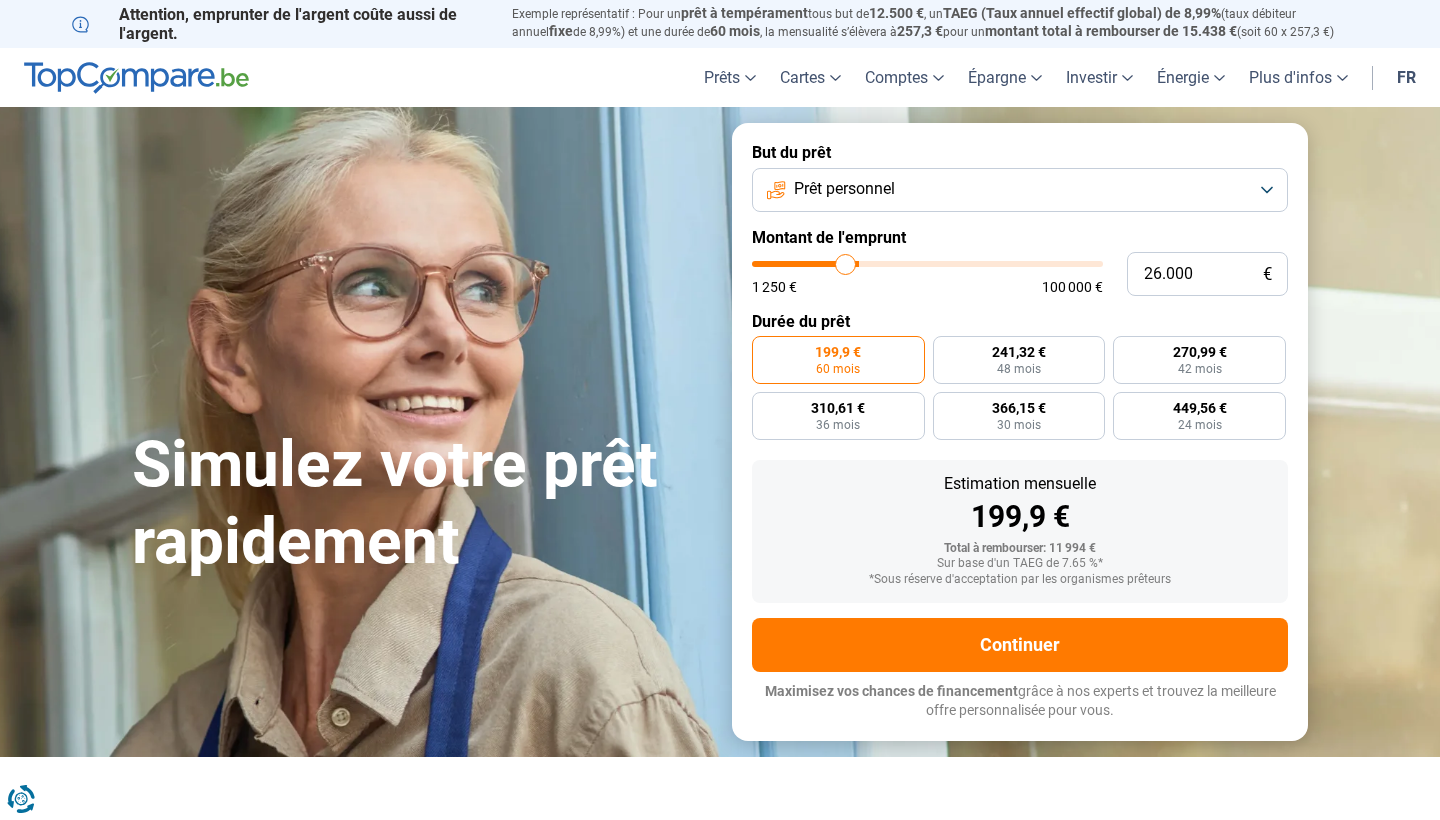 type on "25.750" 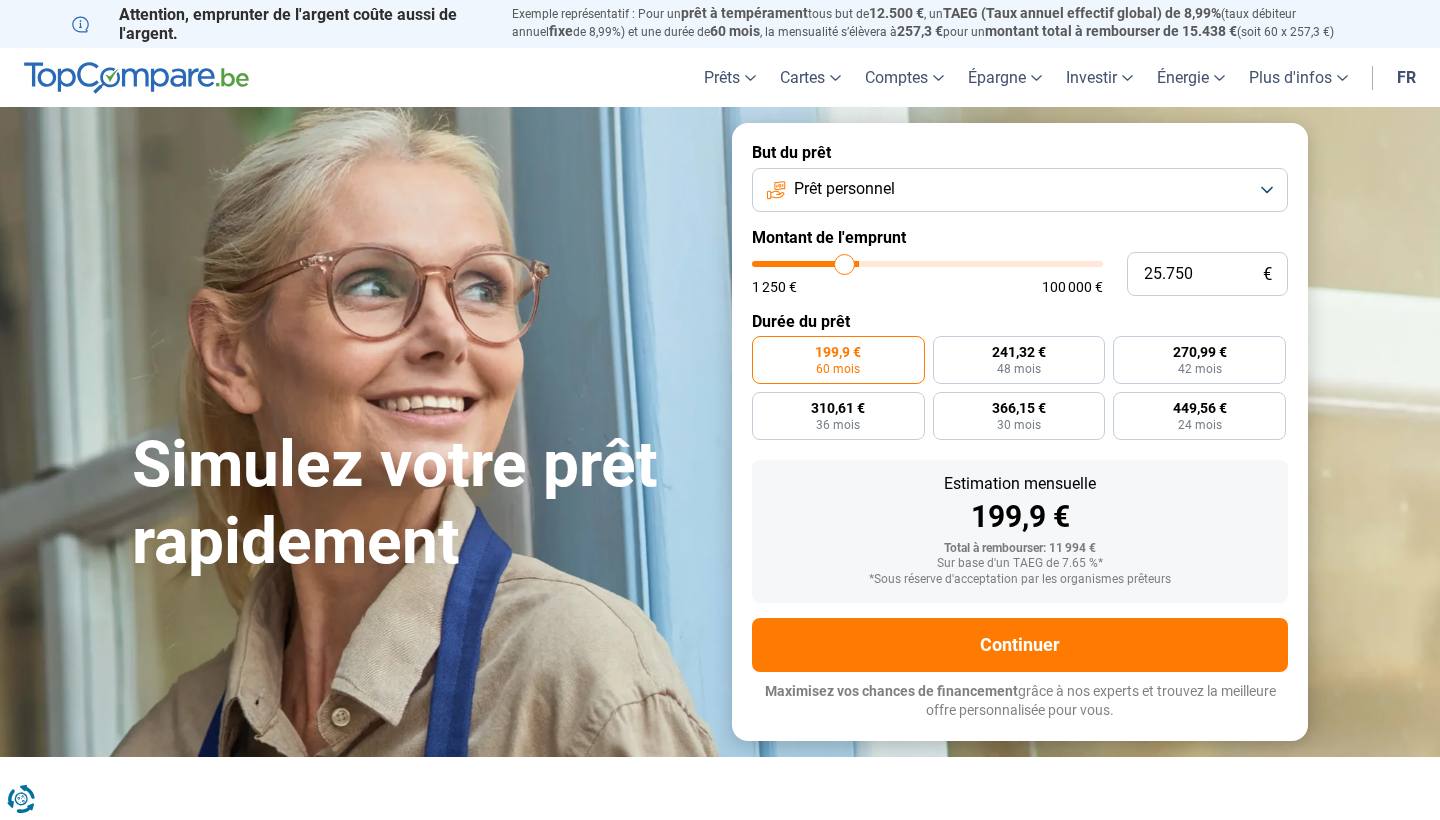 type on "25.500" 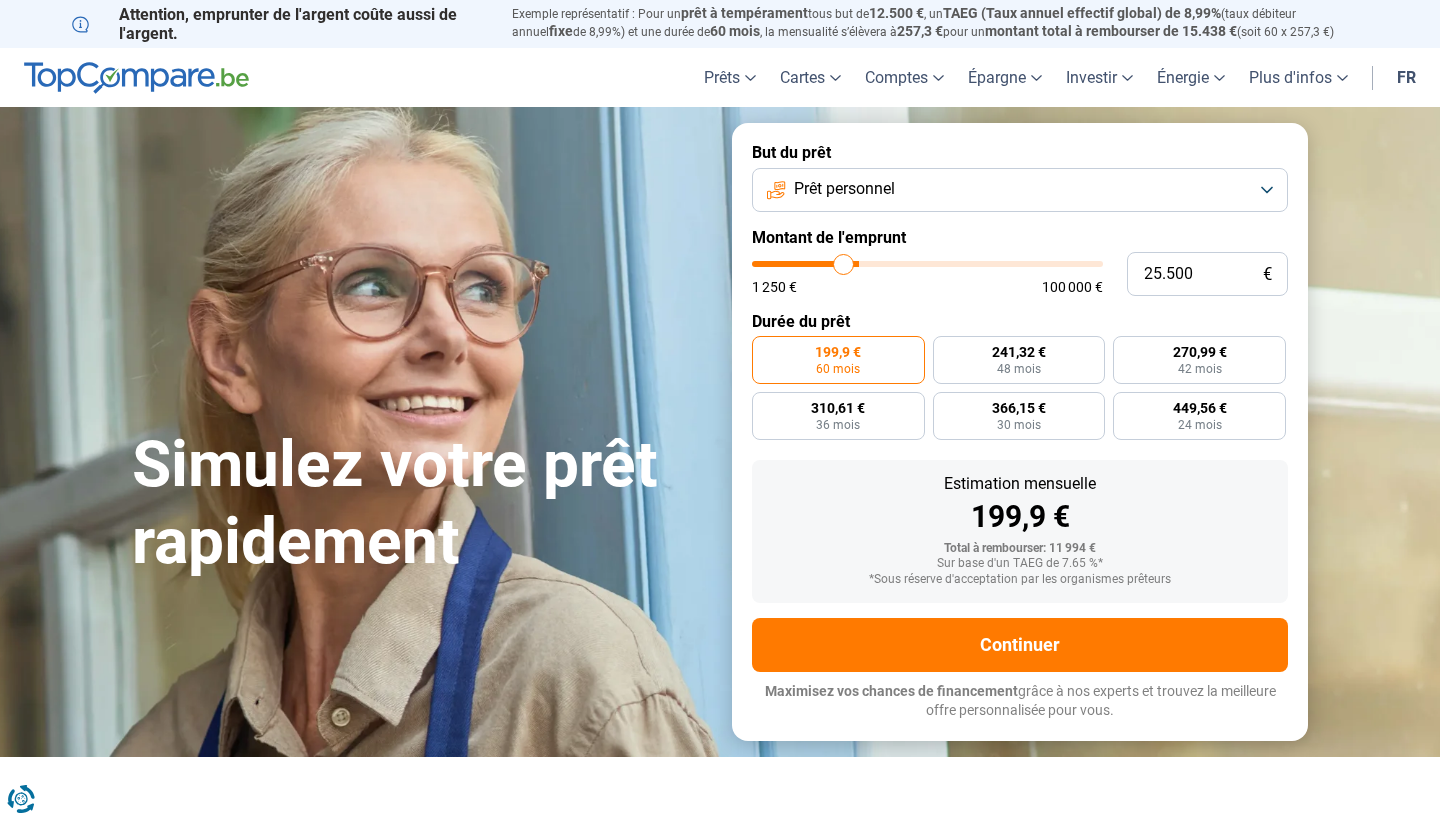 type on "25.000" 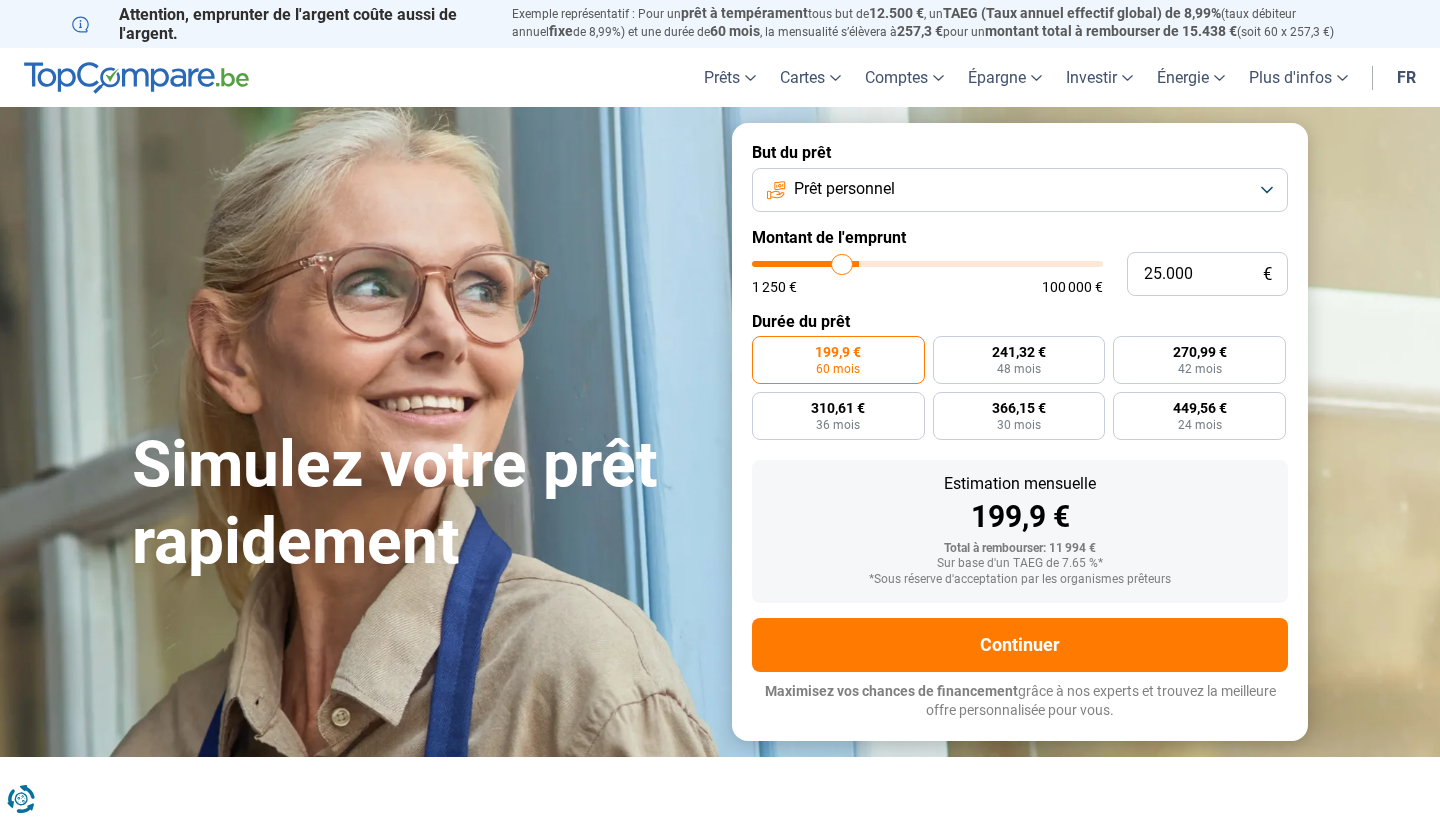type on "24.250" 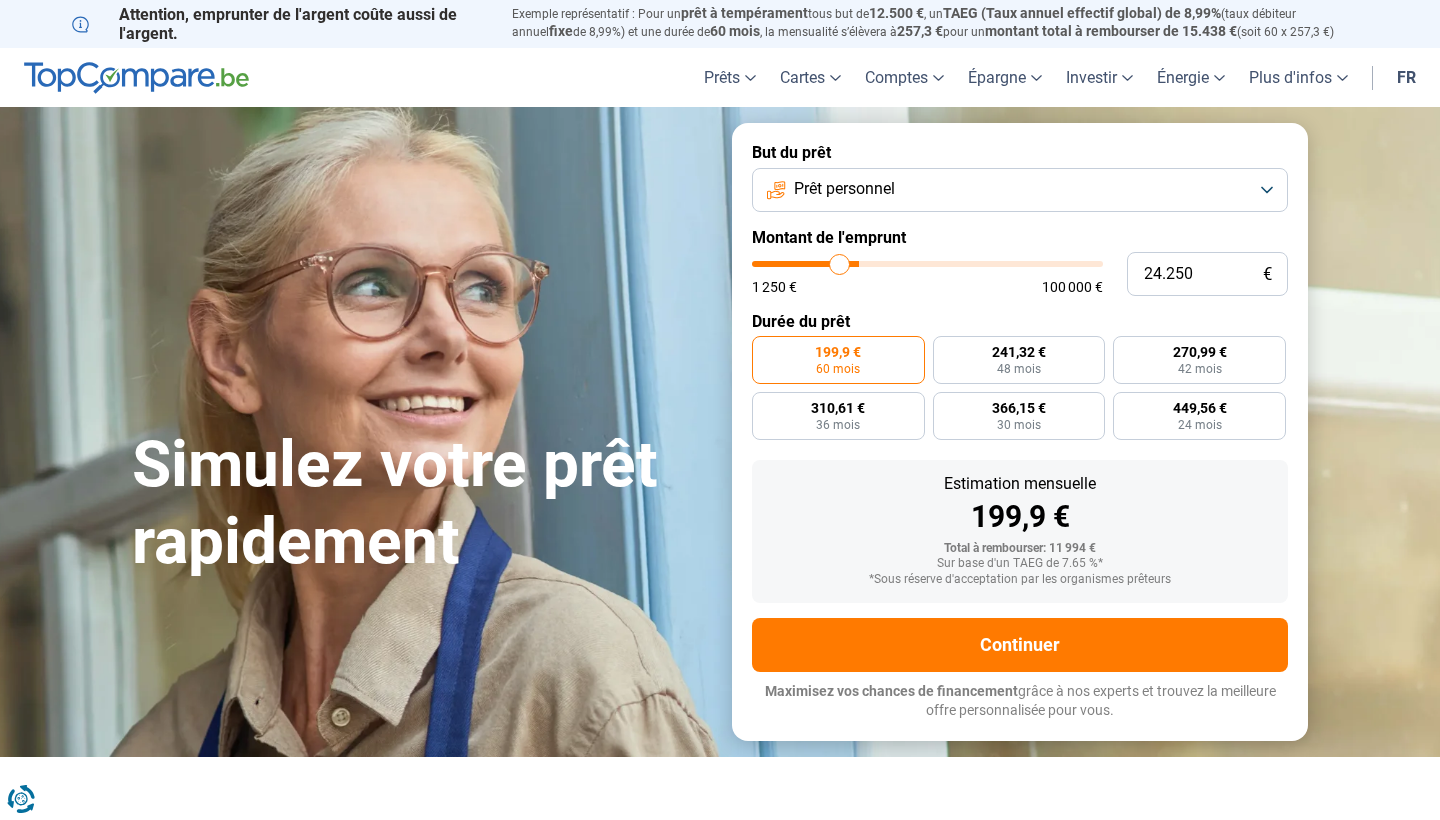 type on "23.500" 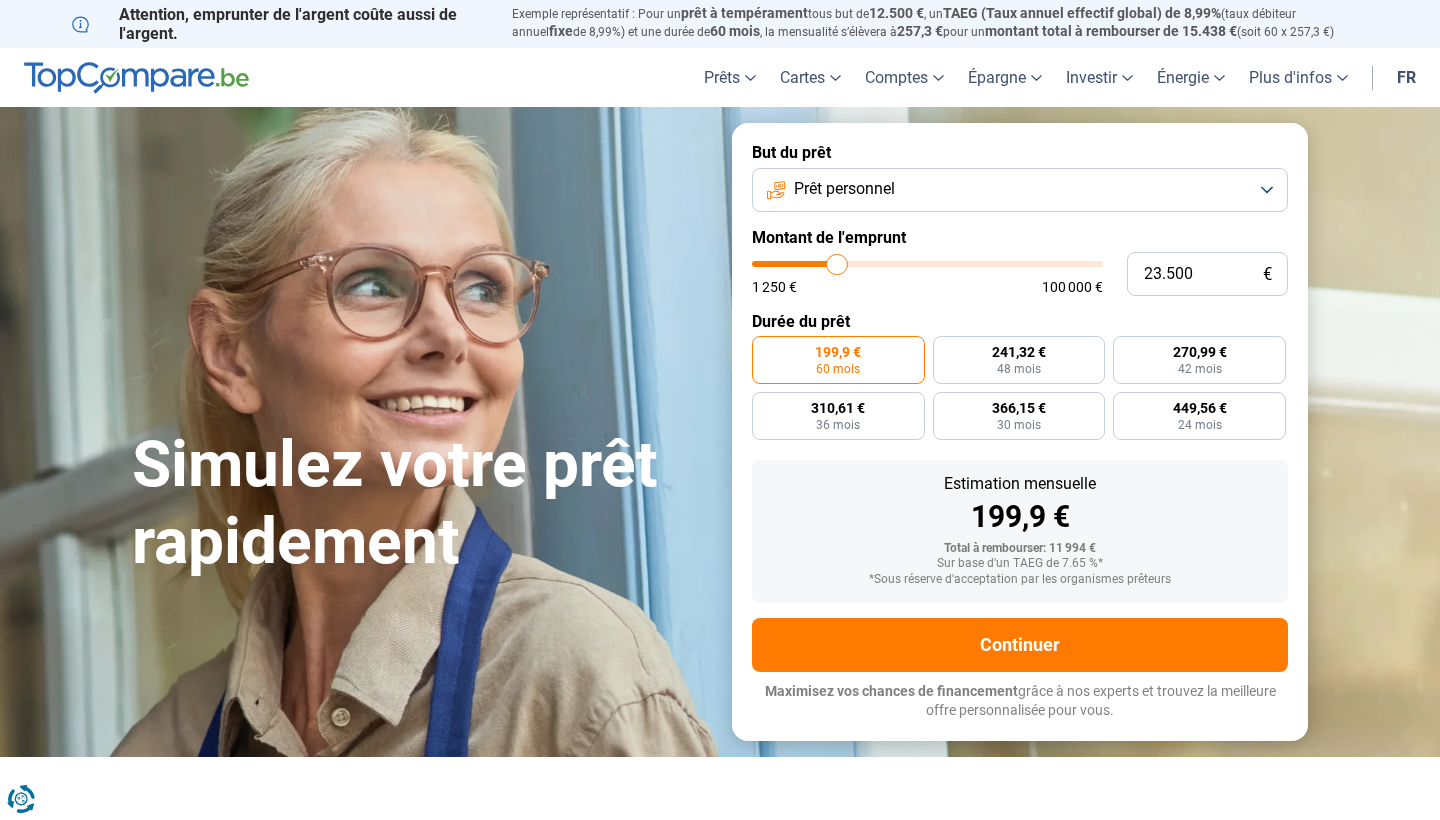 type on "22.750" 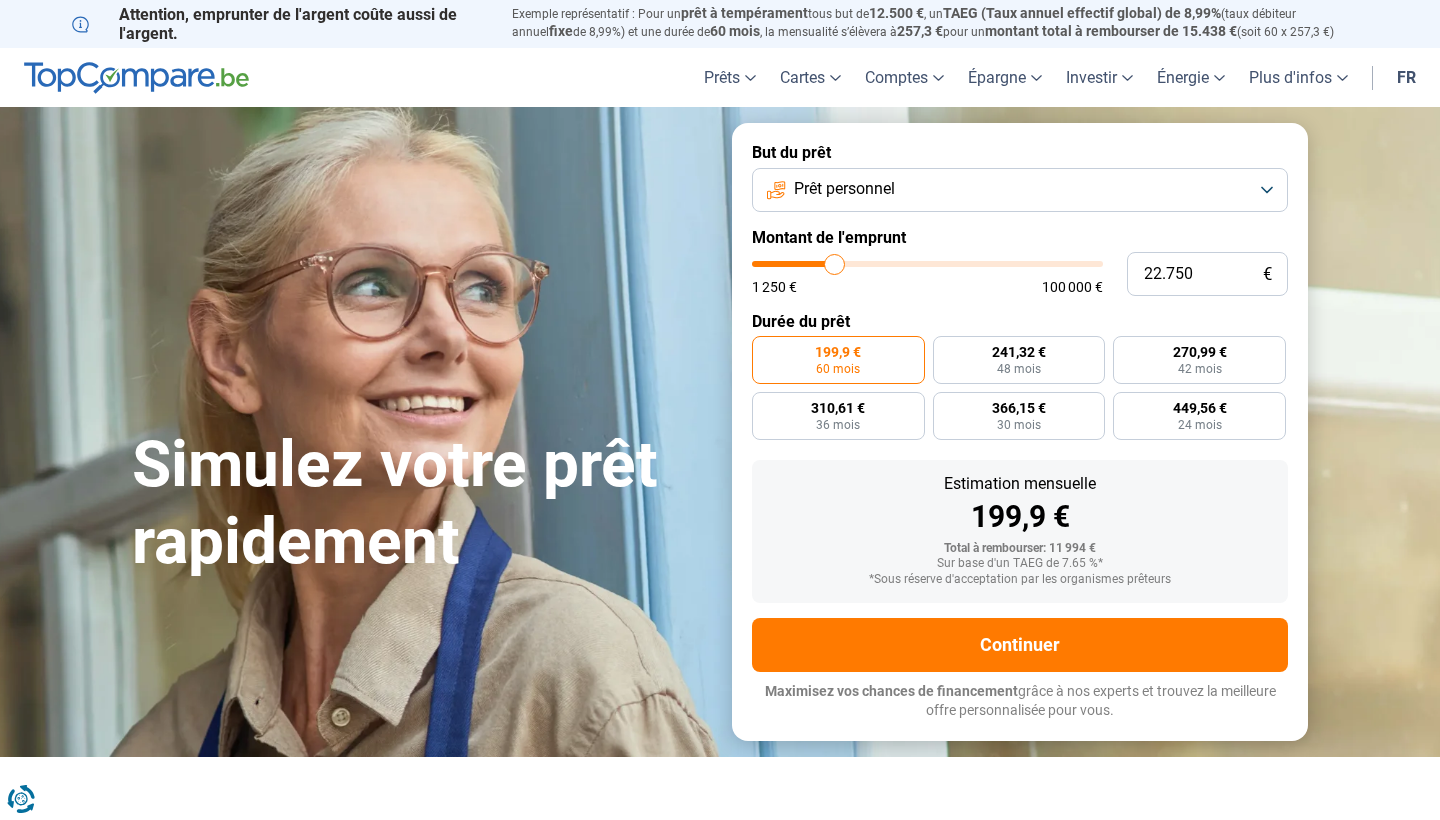 type on "22.000" 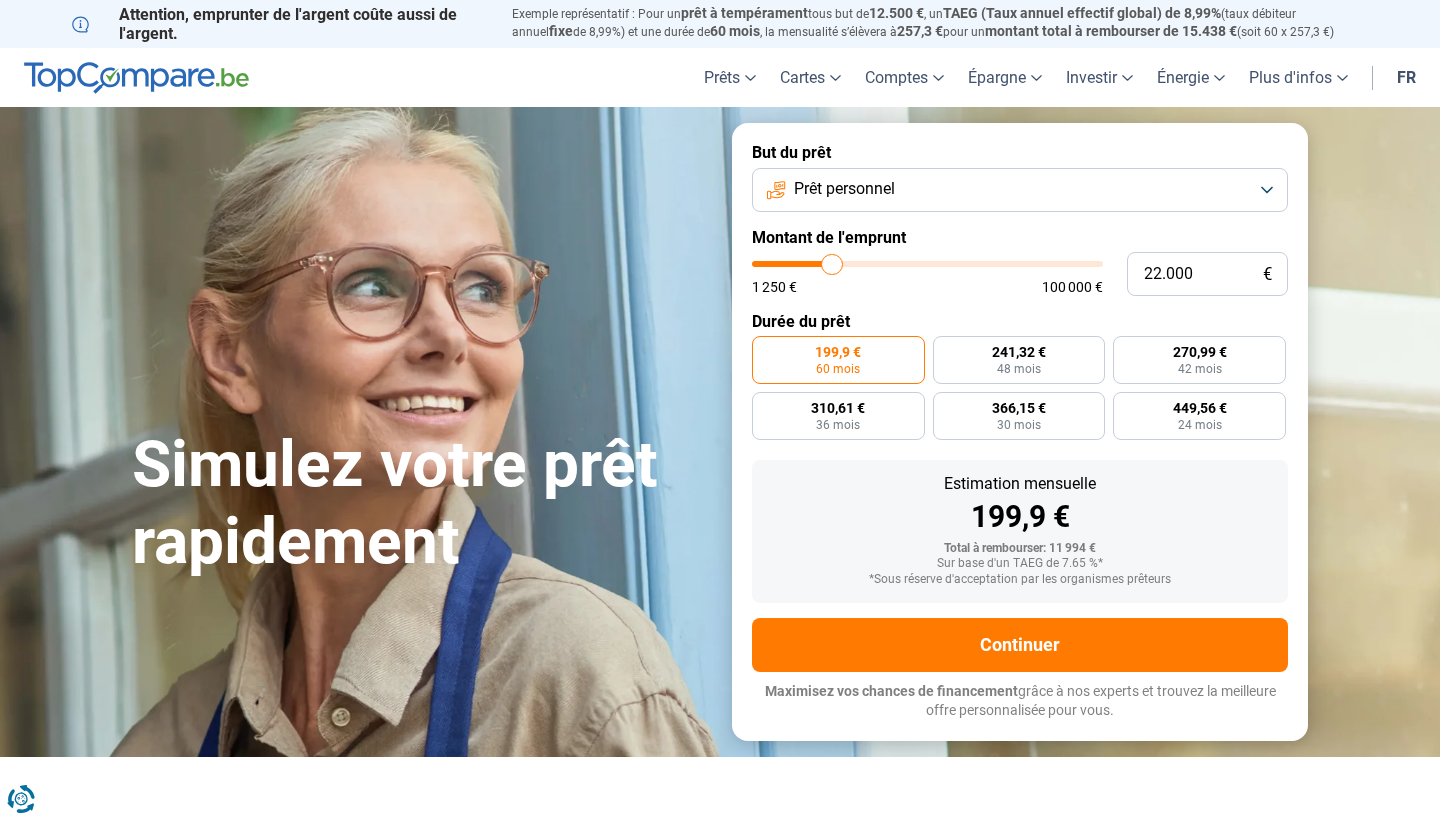 type on "21.000" 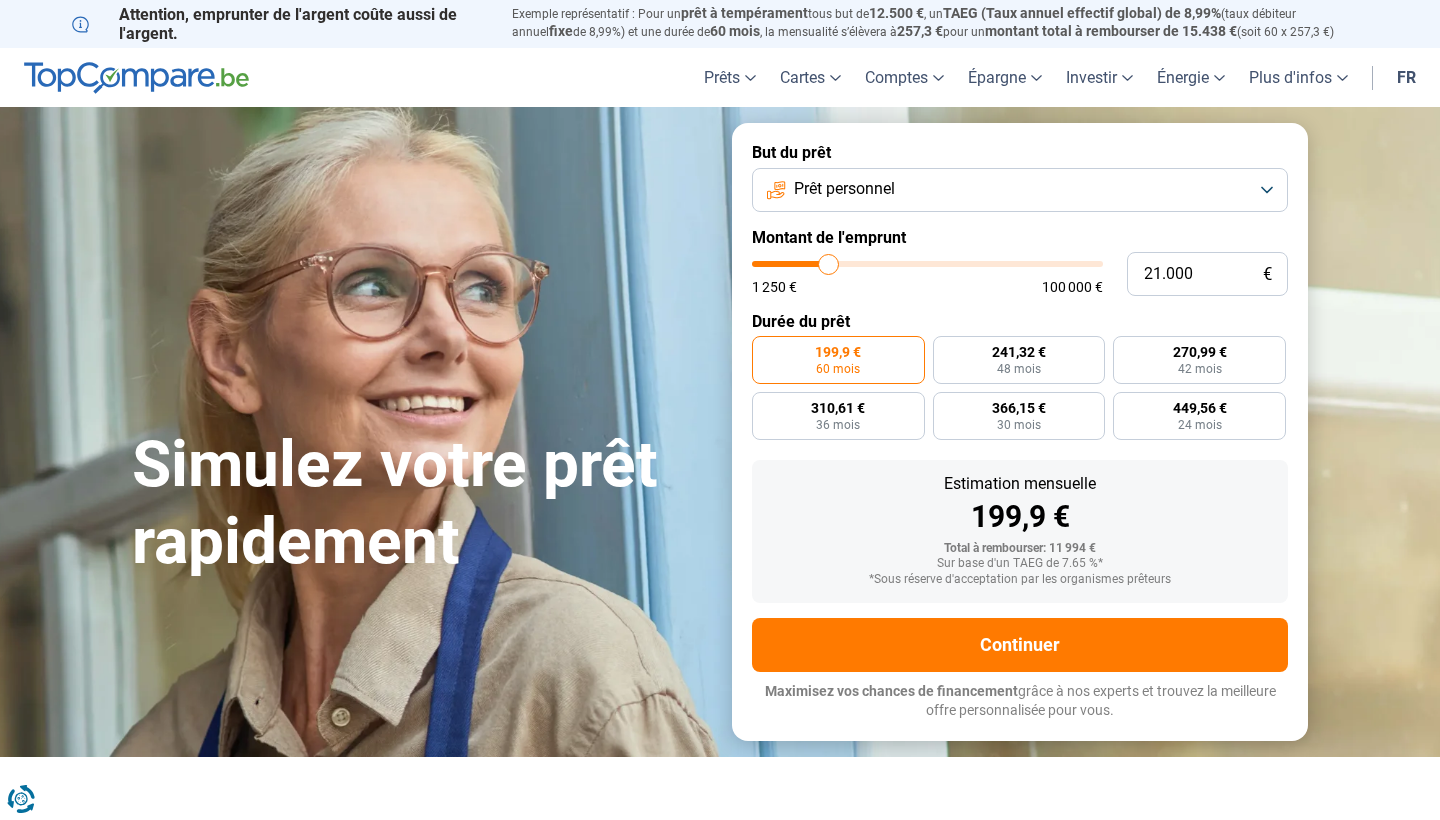 type on "20.500" 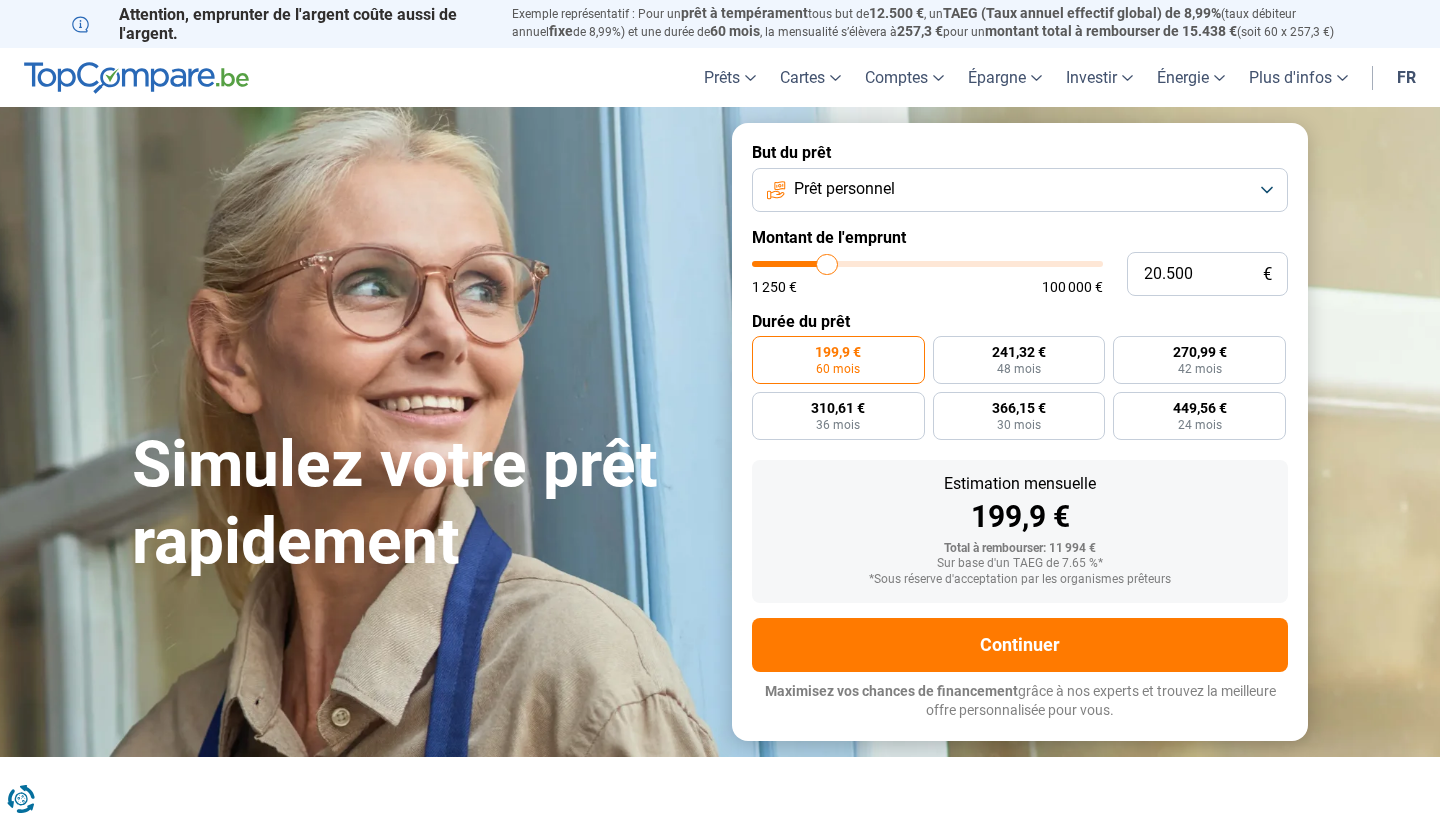 type on "20.000" 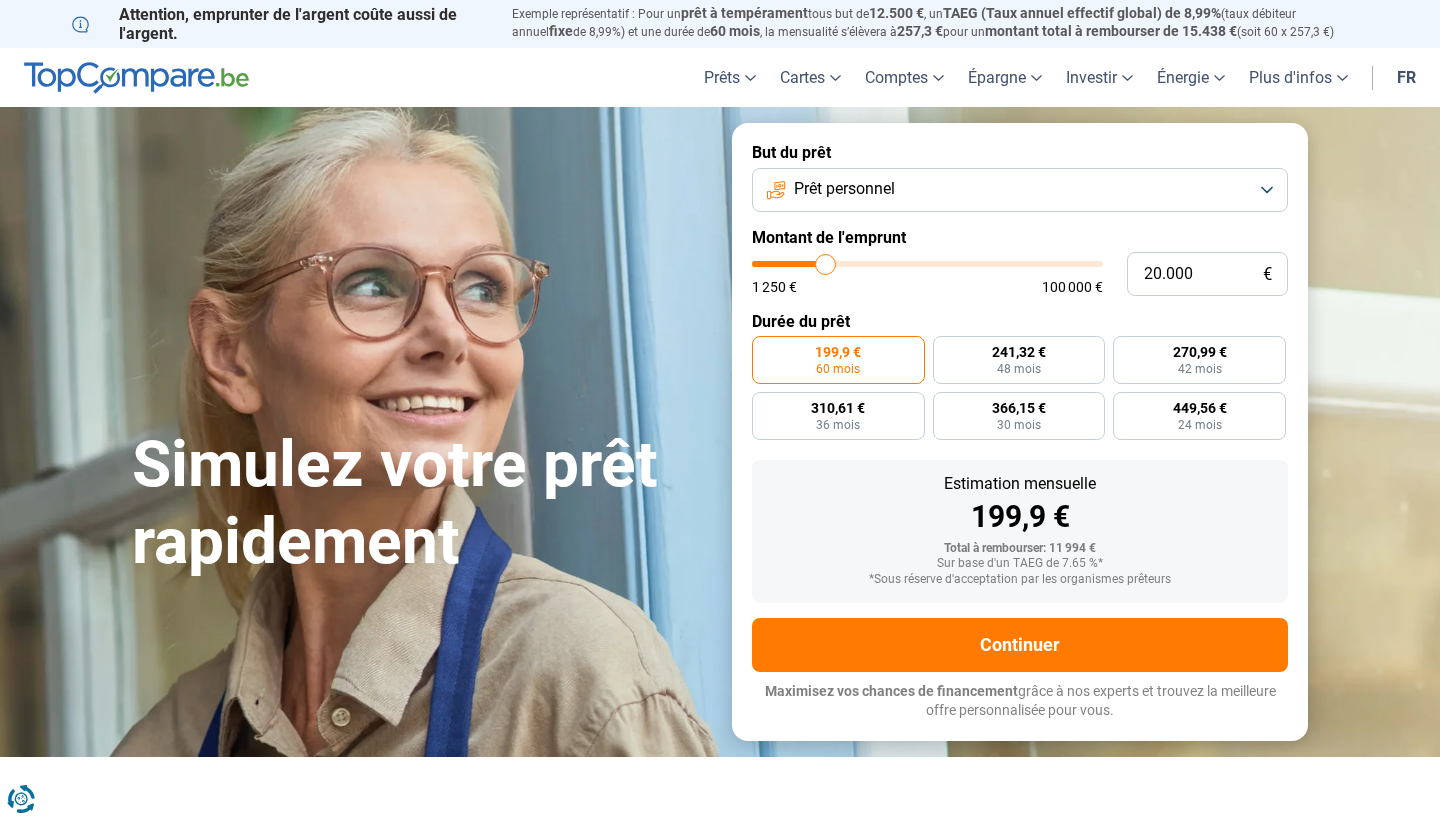 type on "19.500" 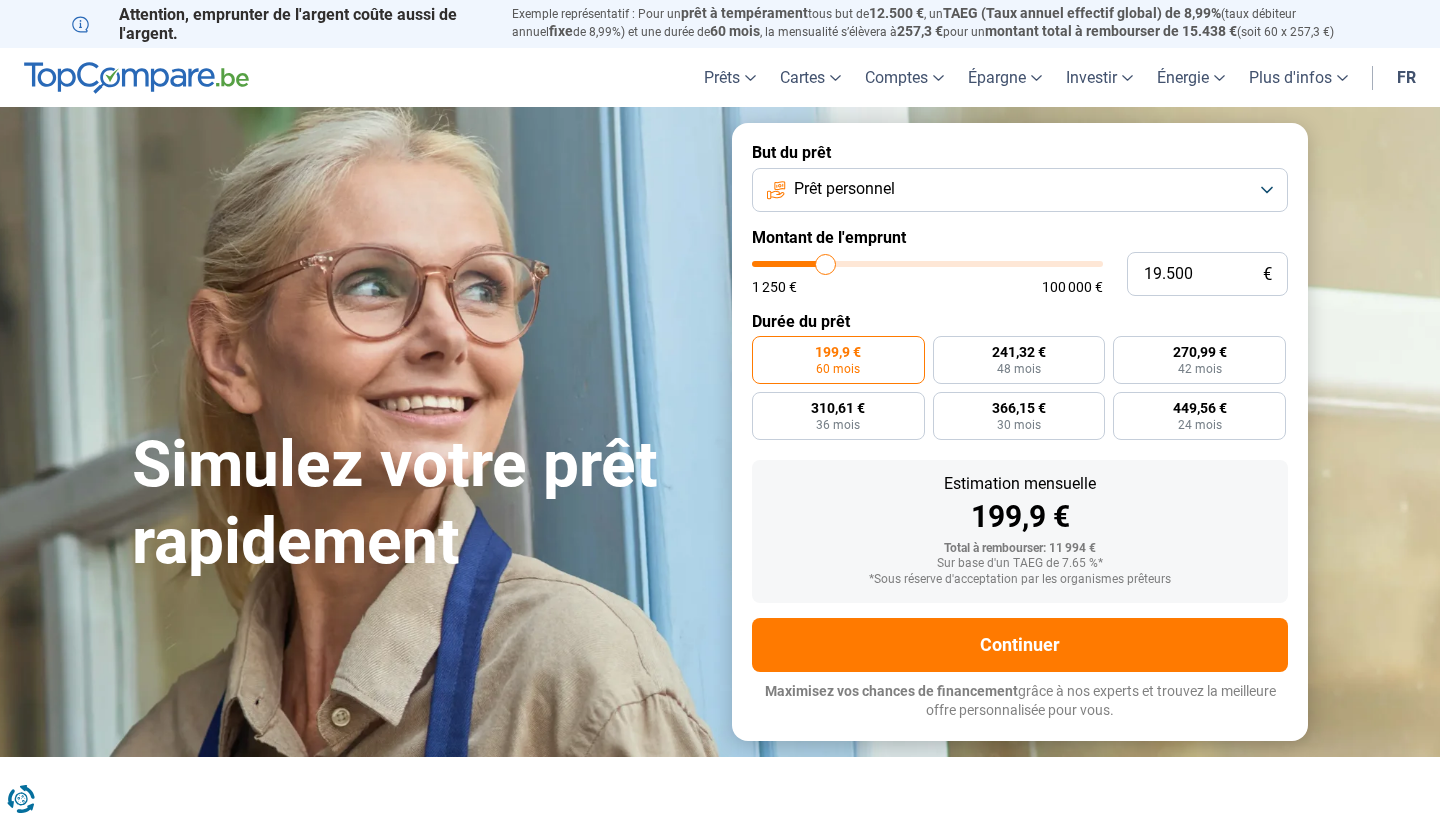 type on "19500" 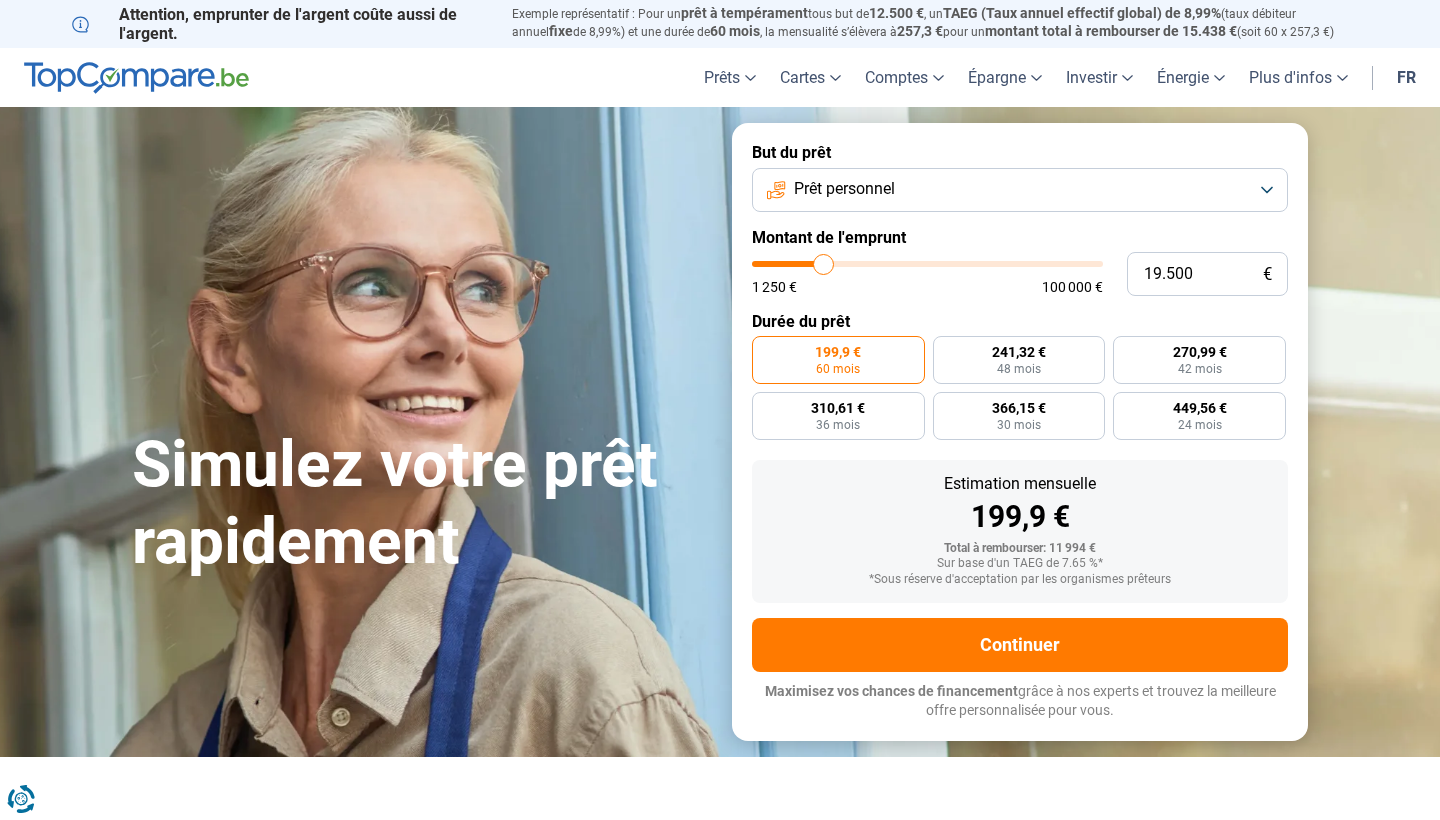 type on "19.250" 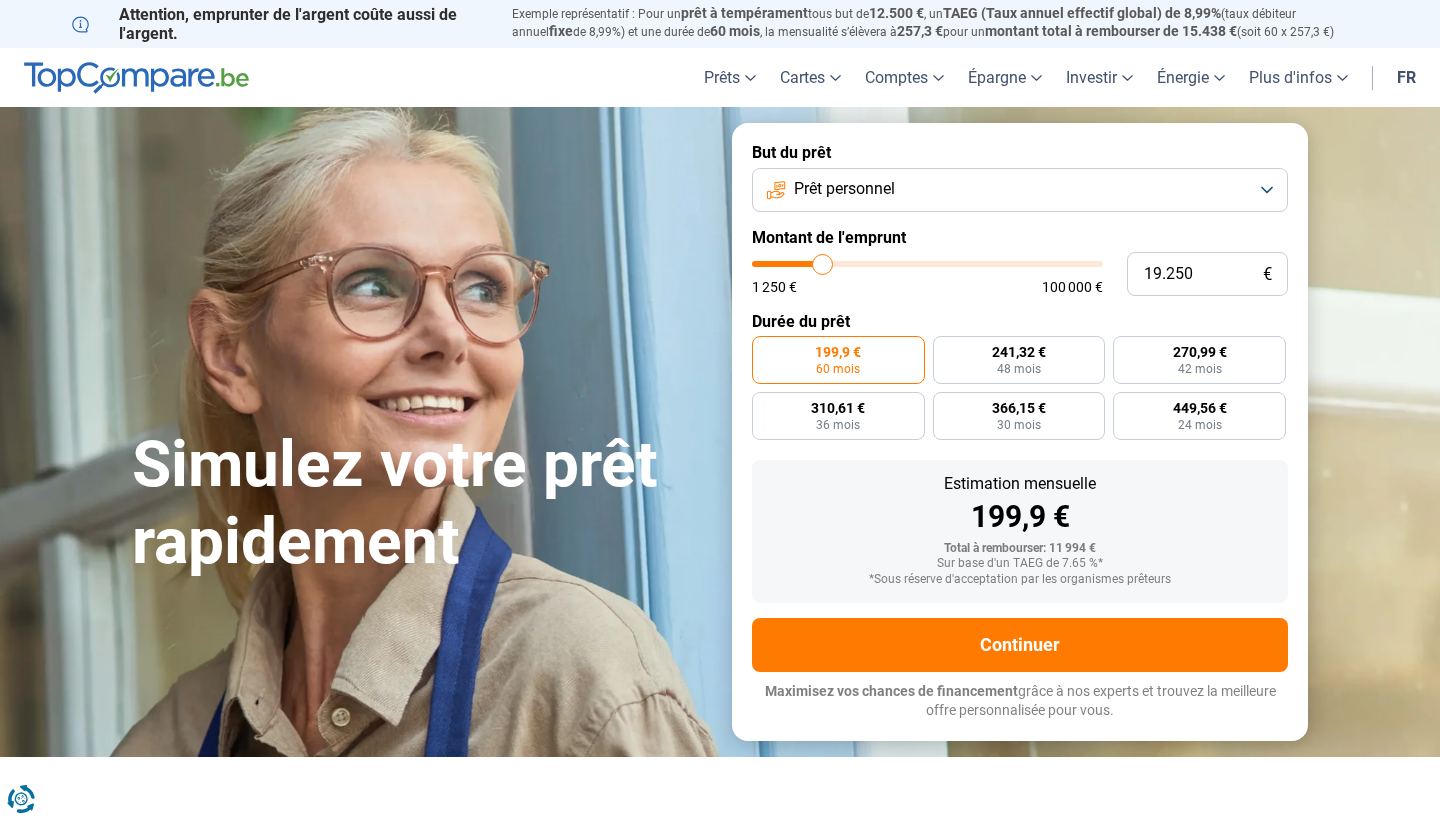 type on "18.750" 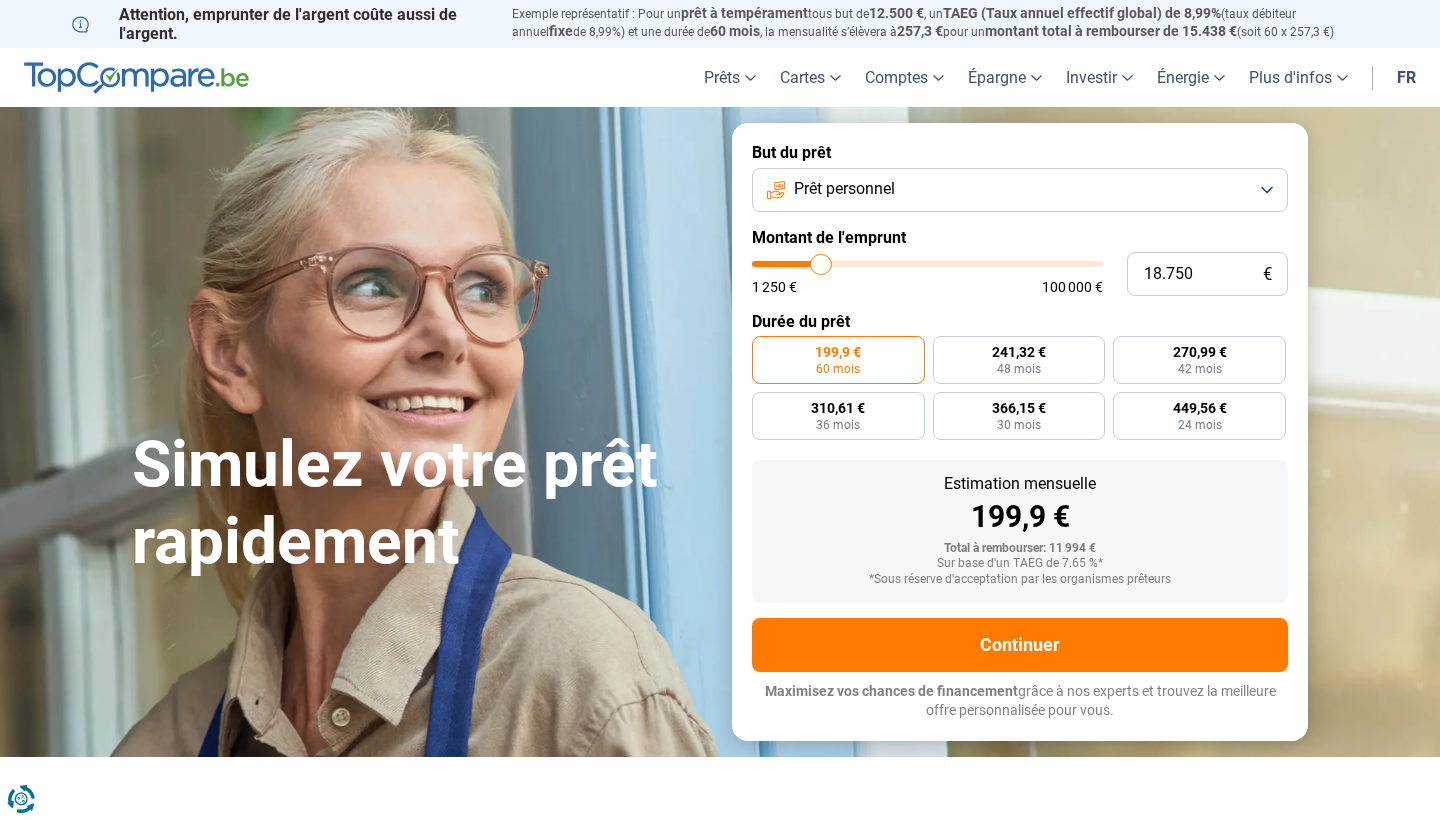 type on "18.500" 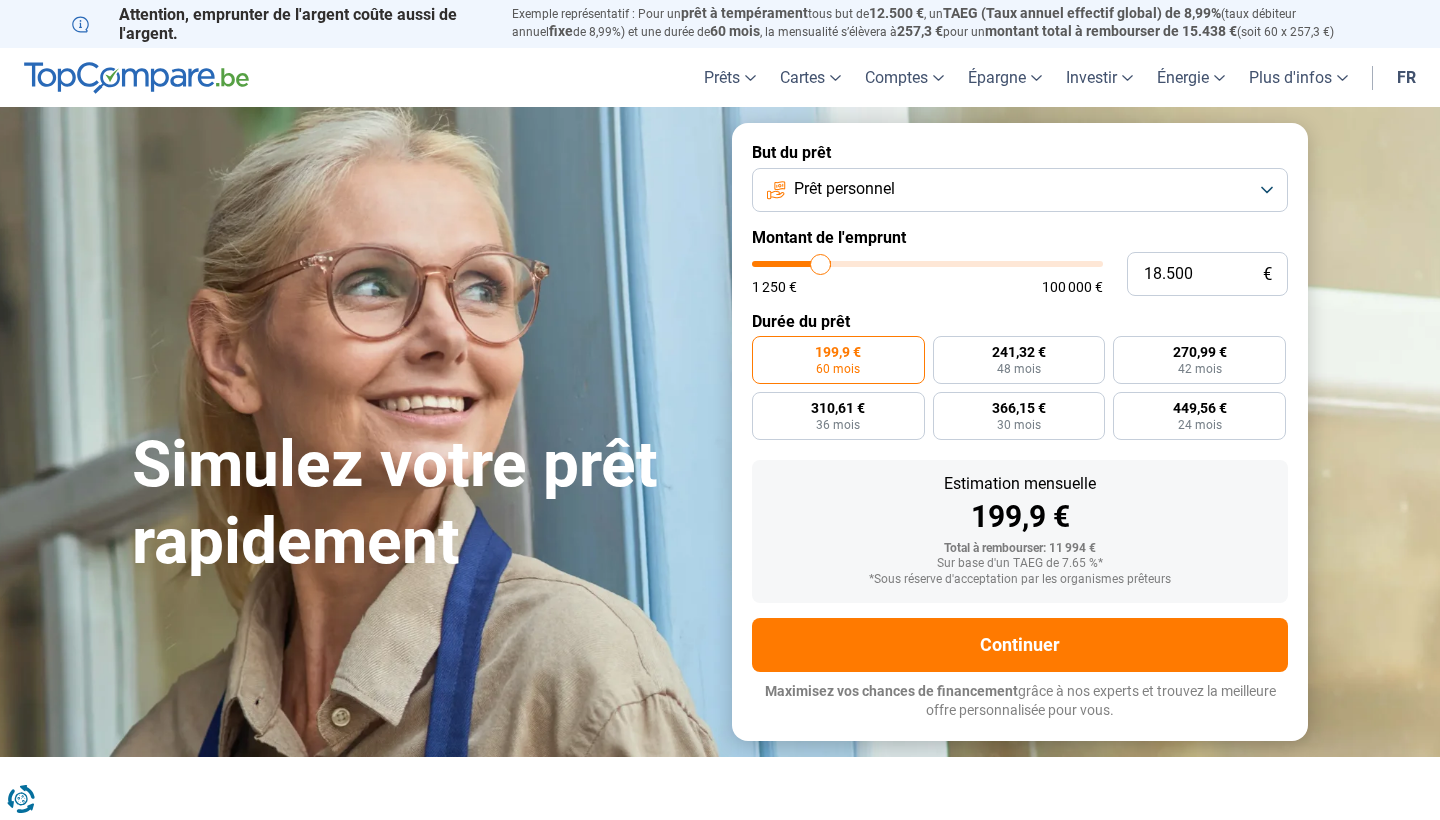 type on "18.250" 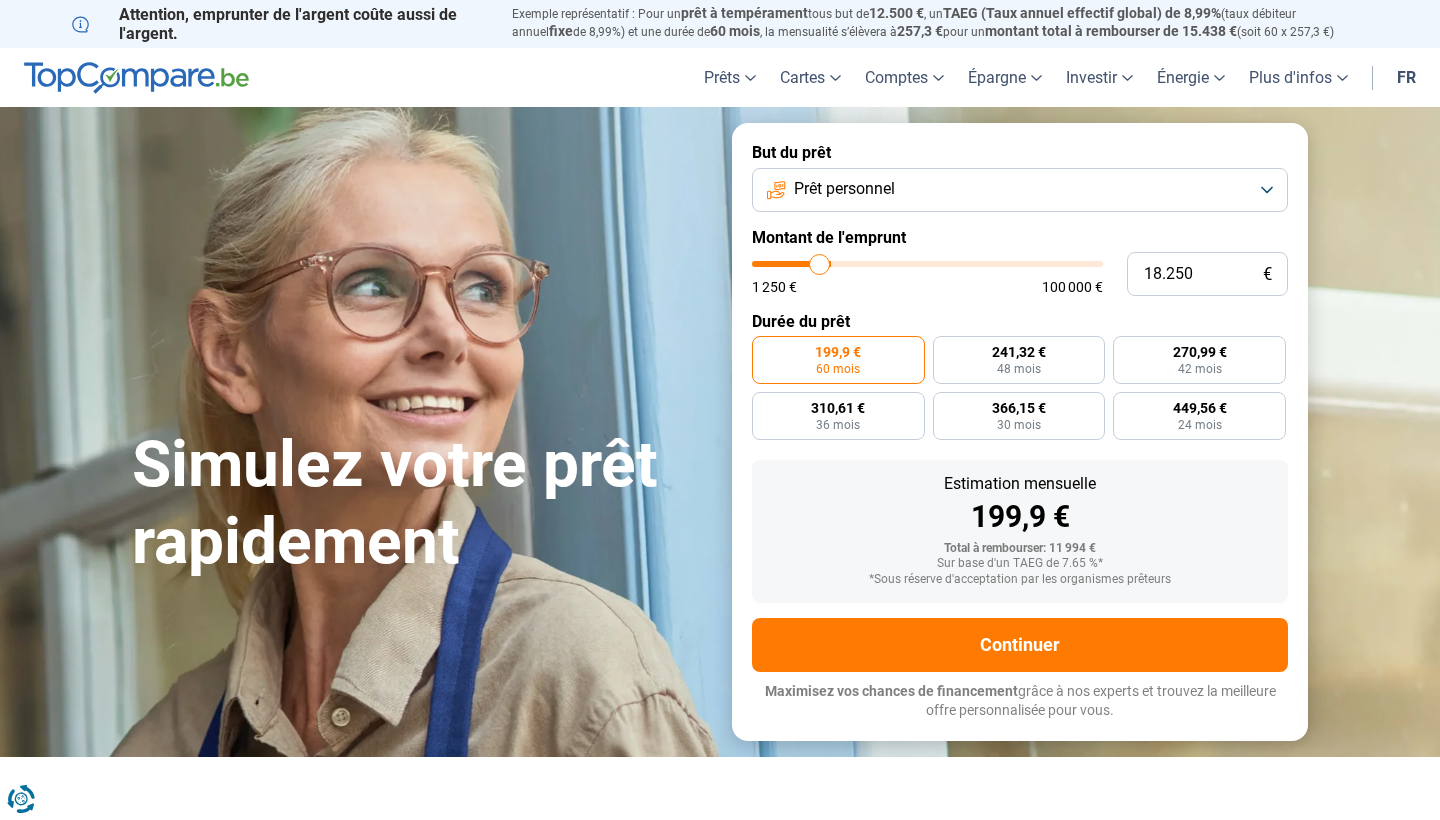 type on "18.000" 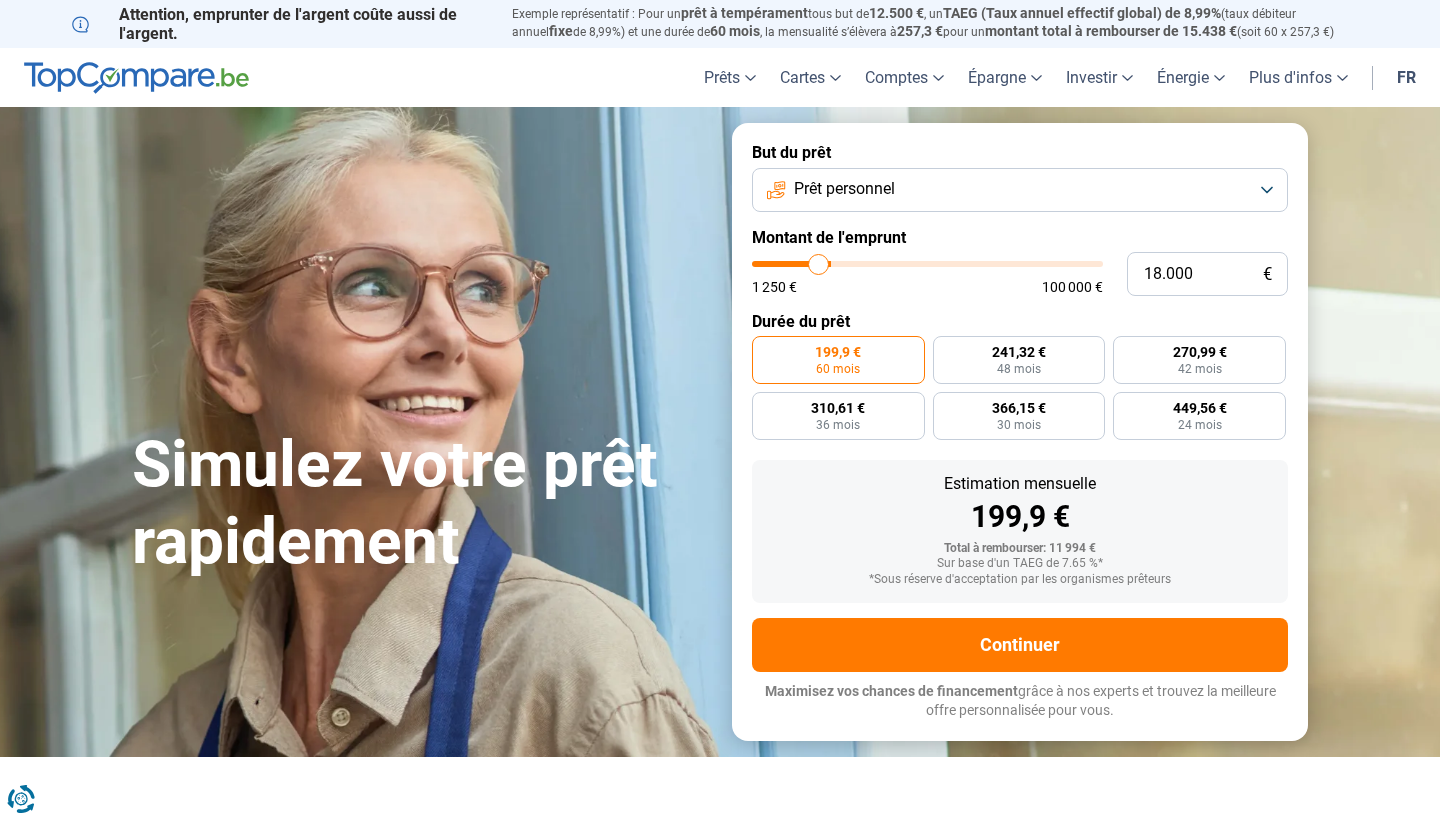 type on "17.750" 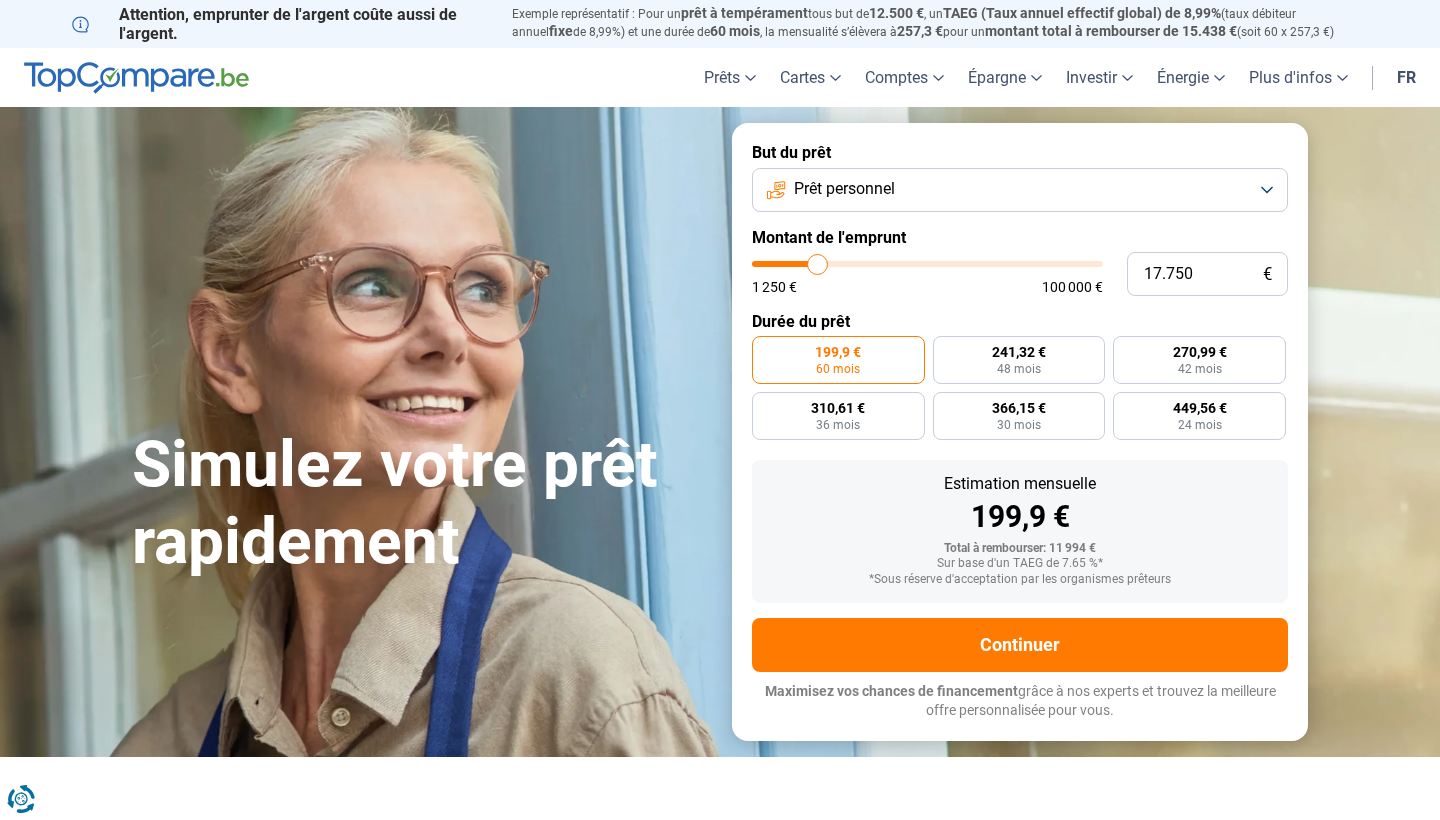 type on "17.250" 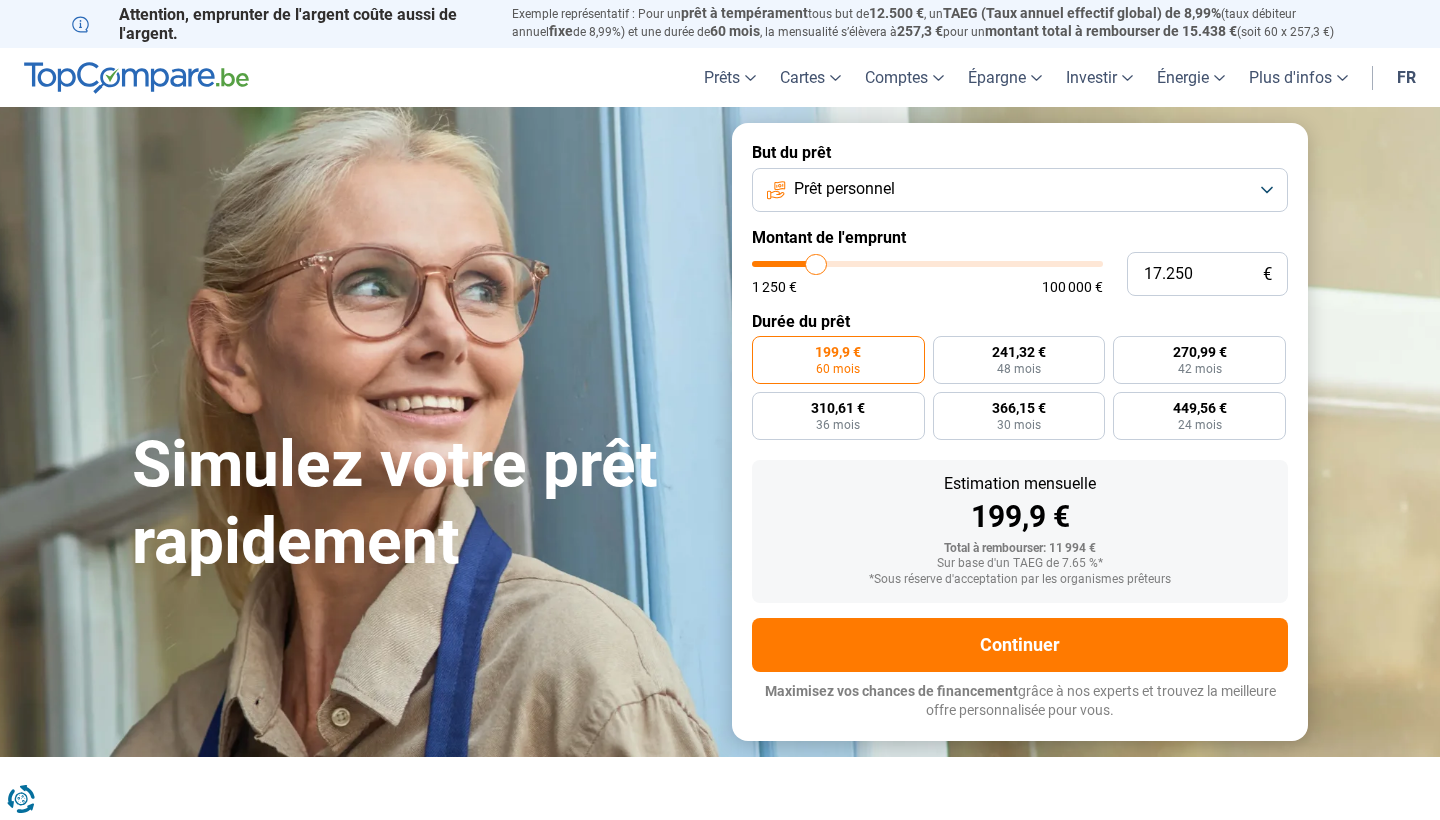 type on "17.000" 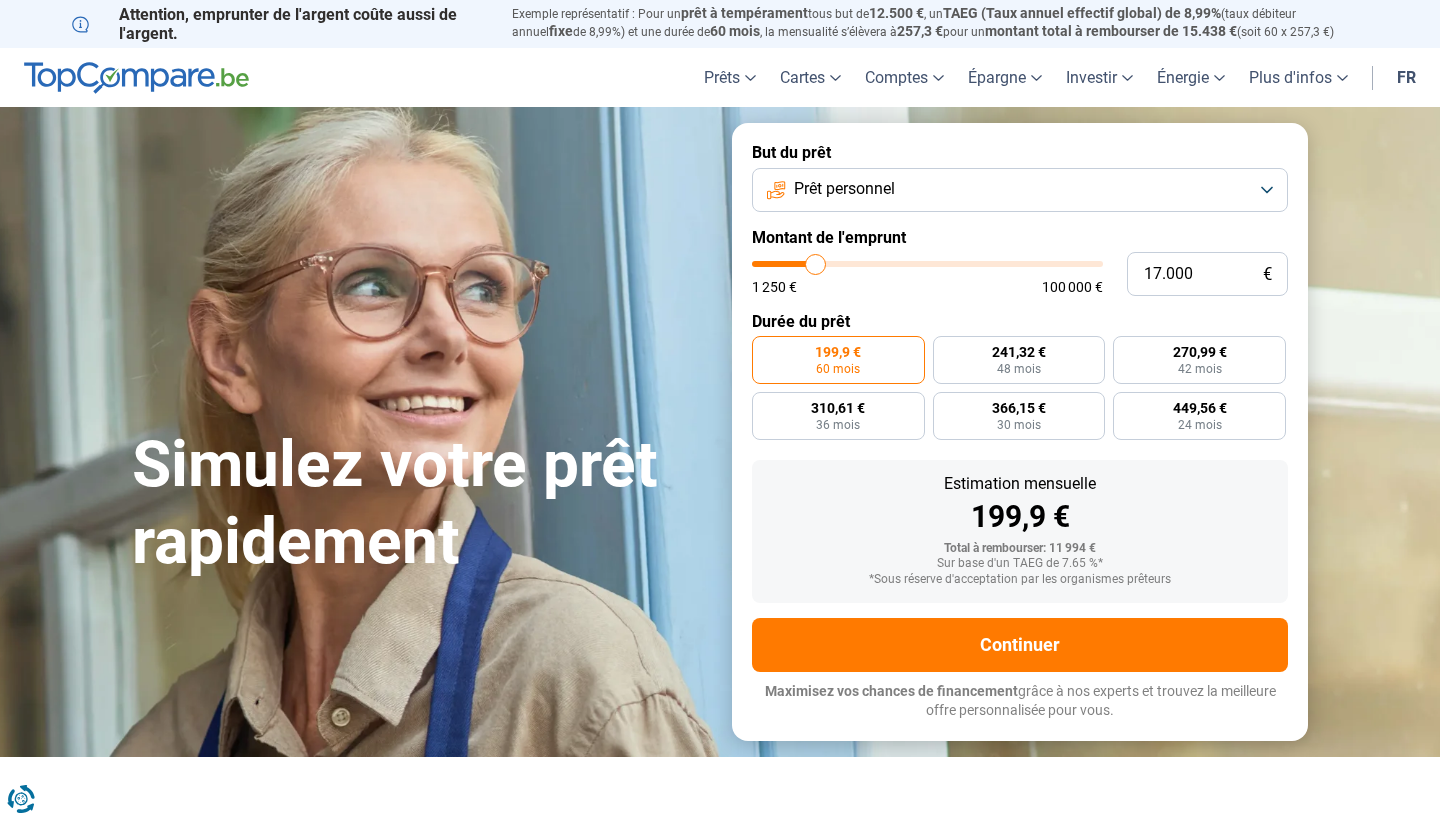 type on "16.750" 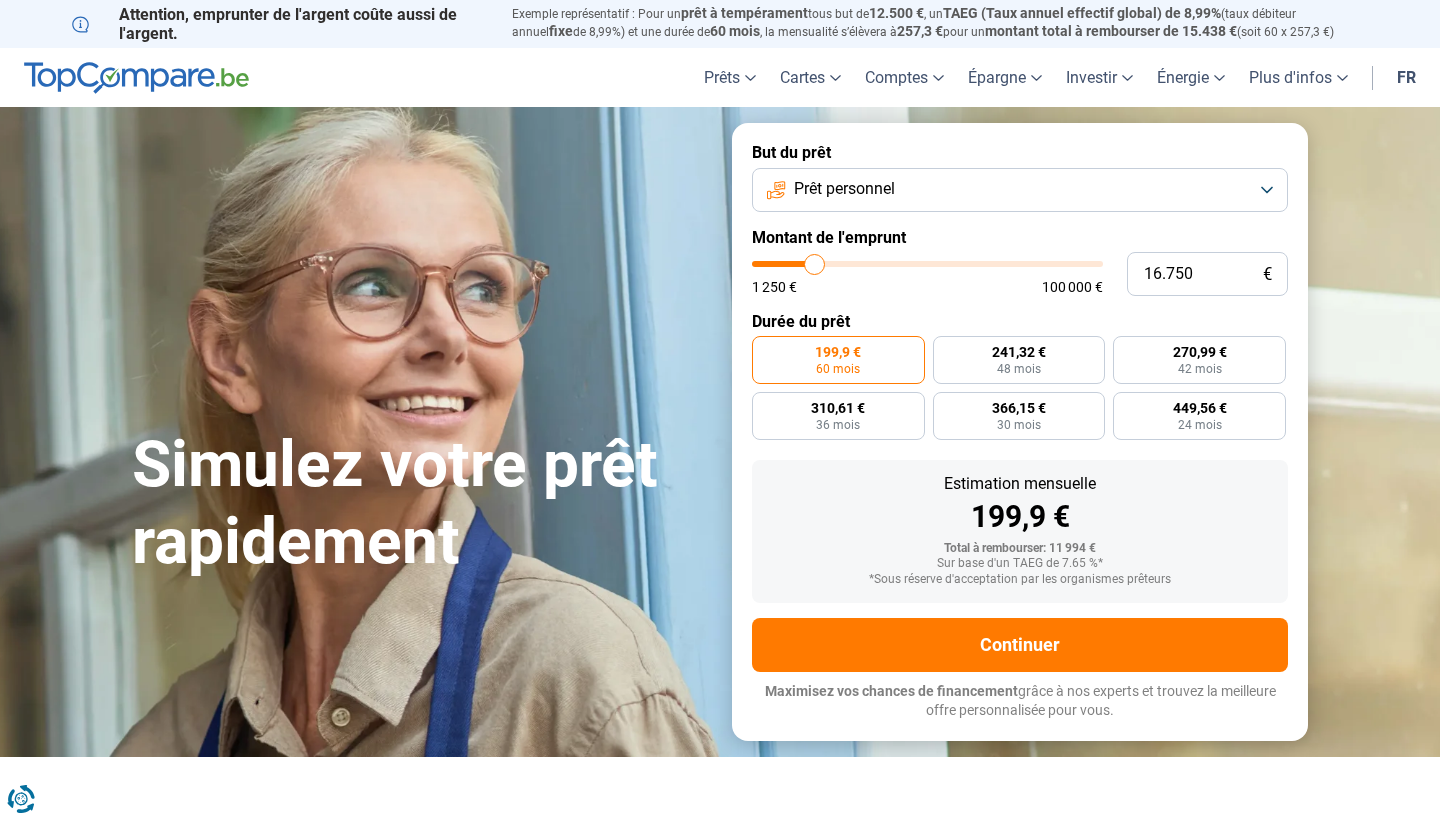 type on "16.500" 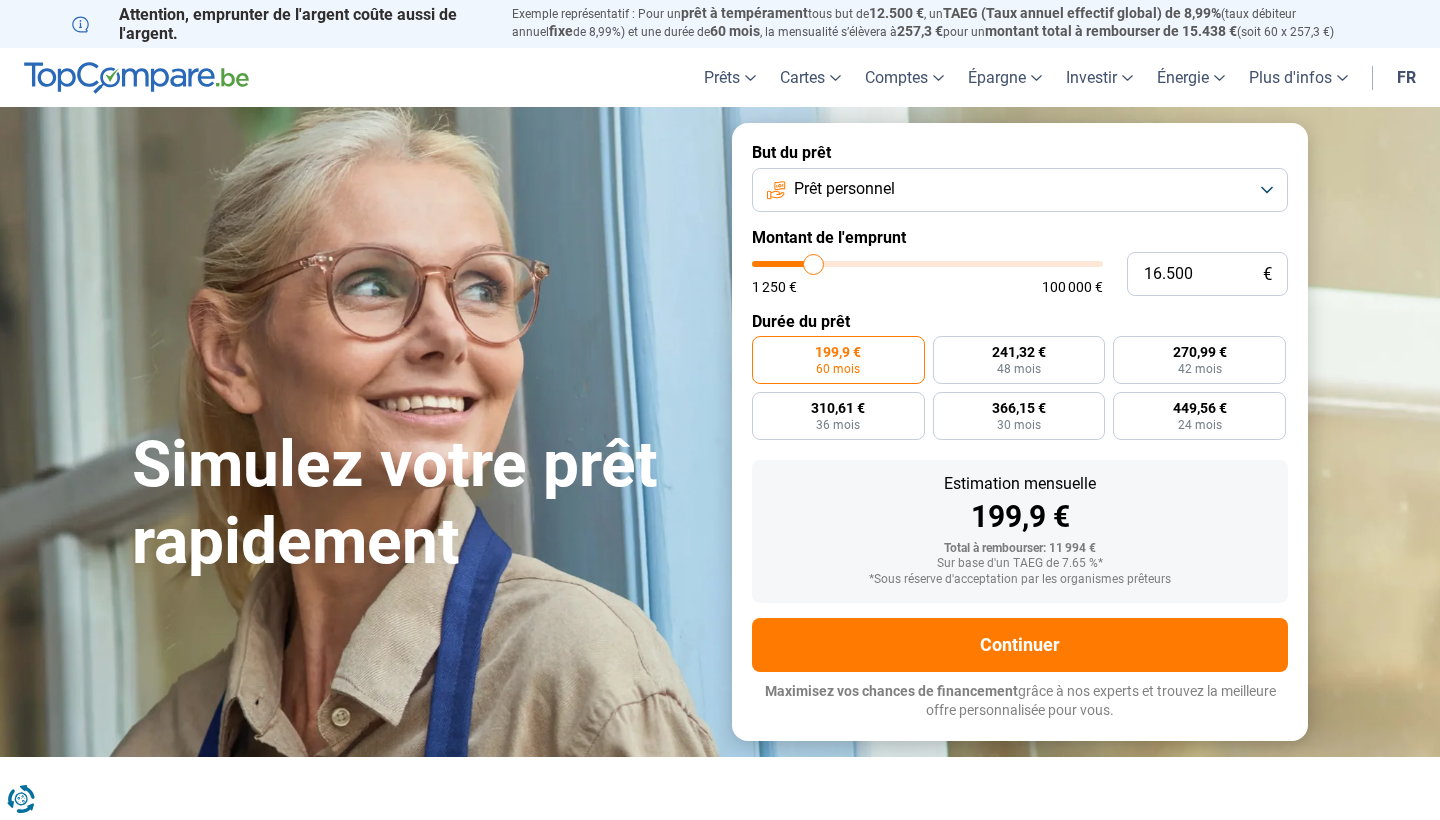 type on "16.250" 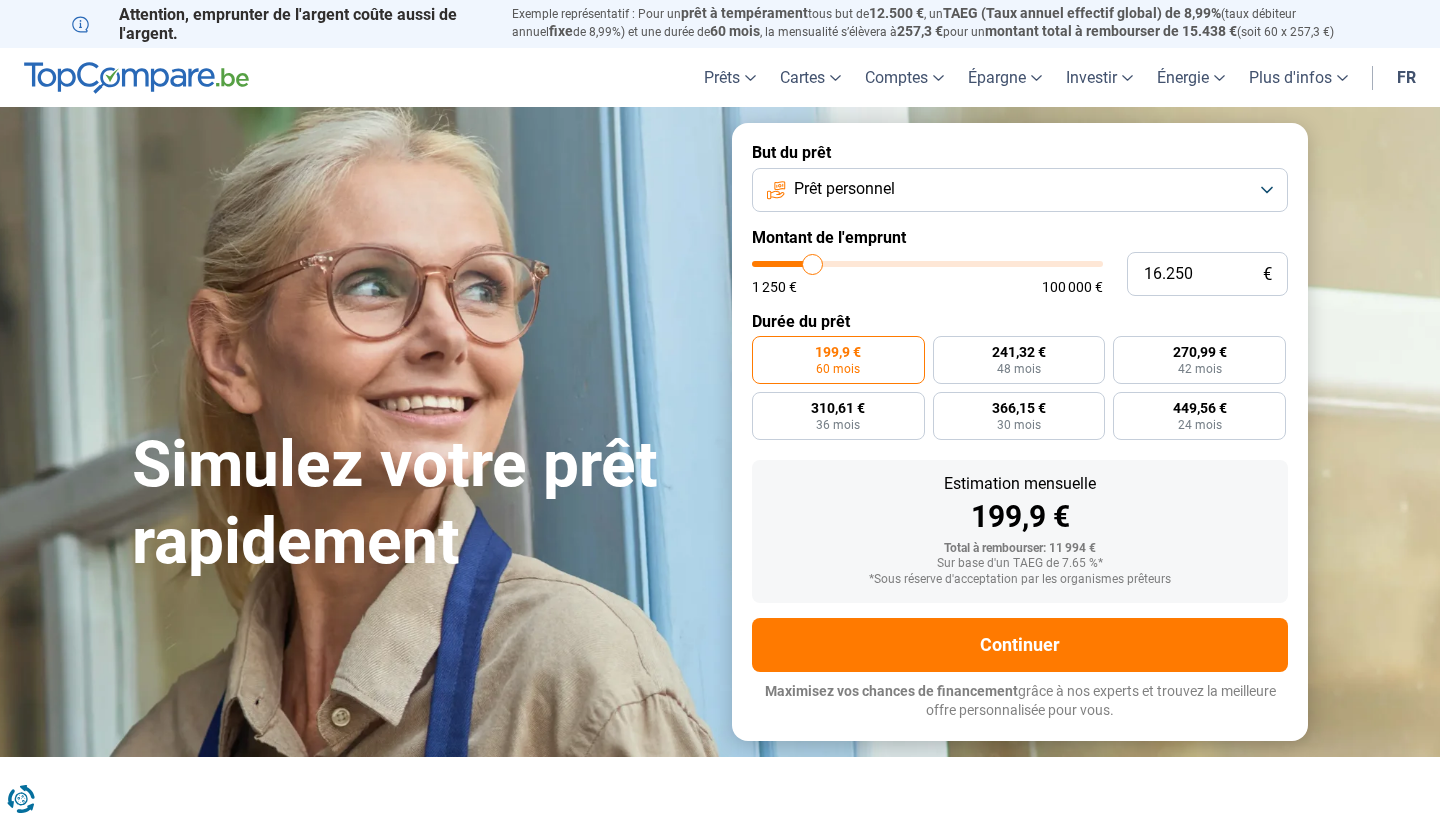 type on "15.750" 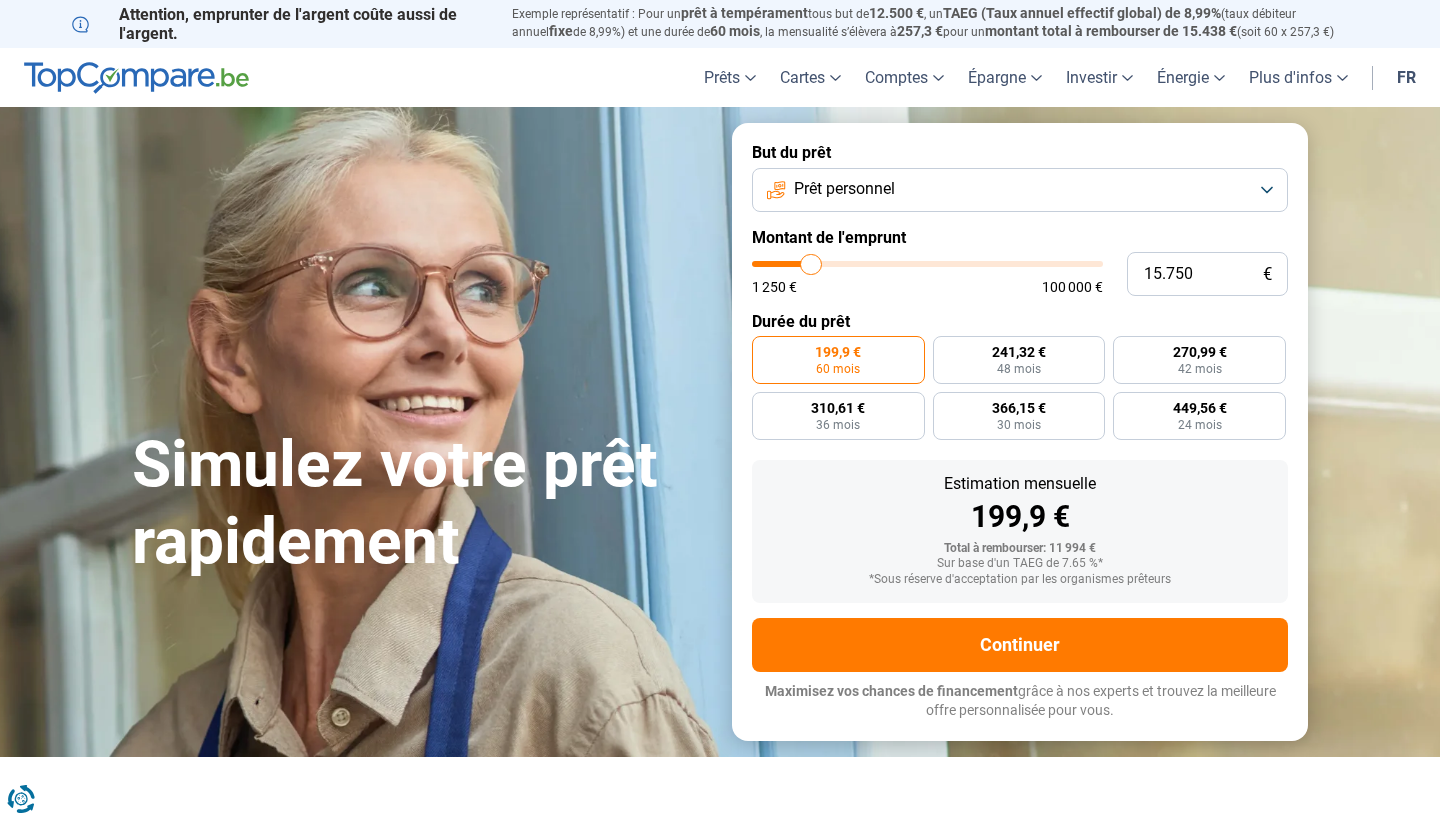 type on "15.500" 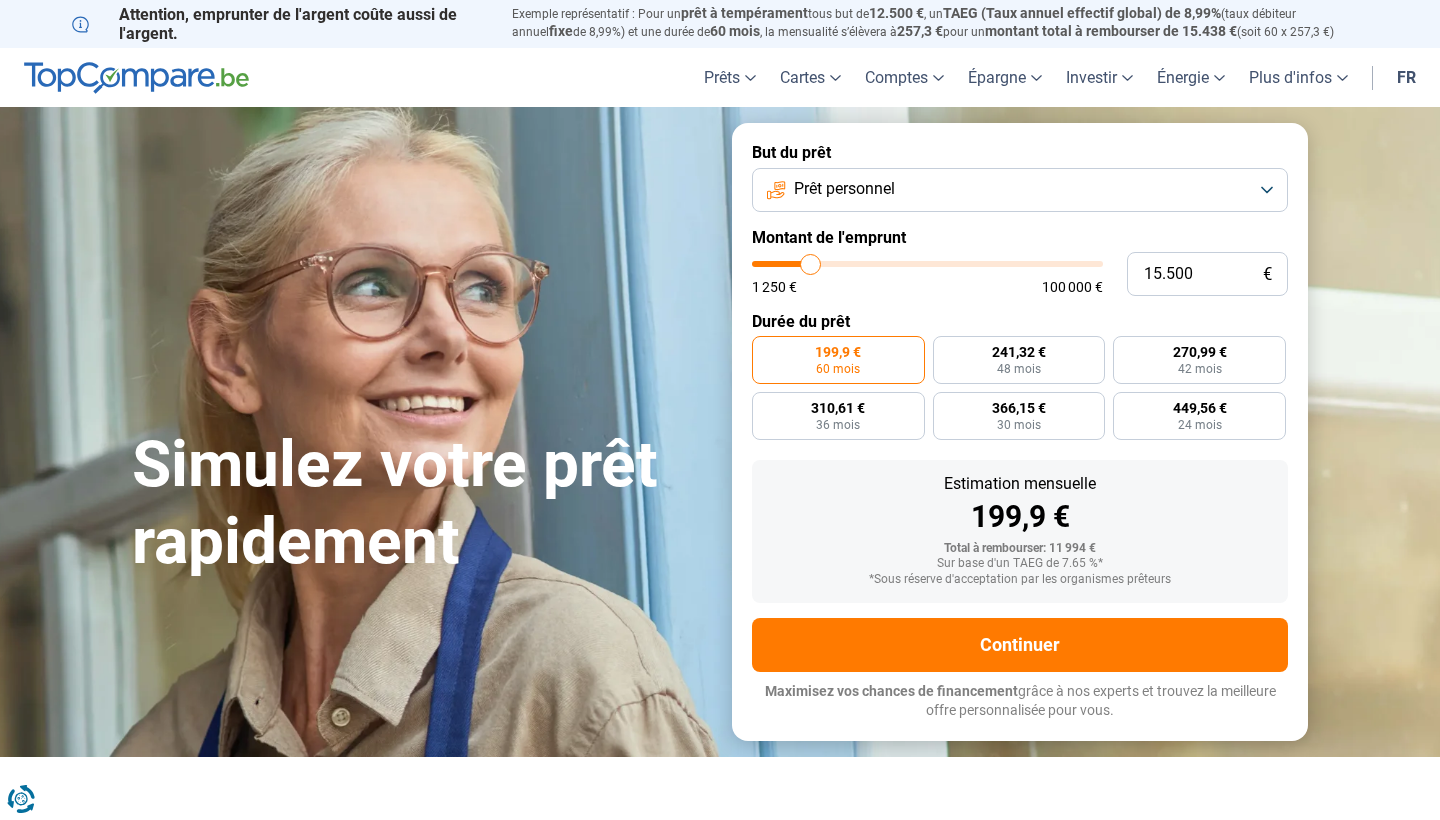 type on "15.250" 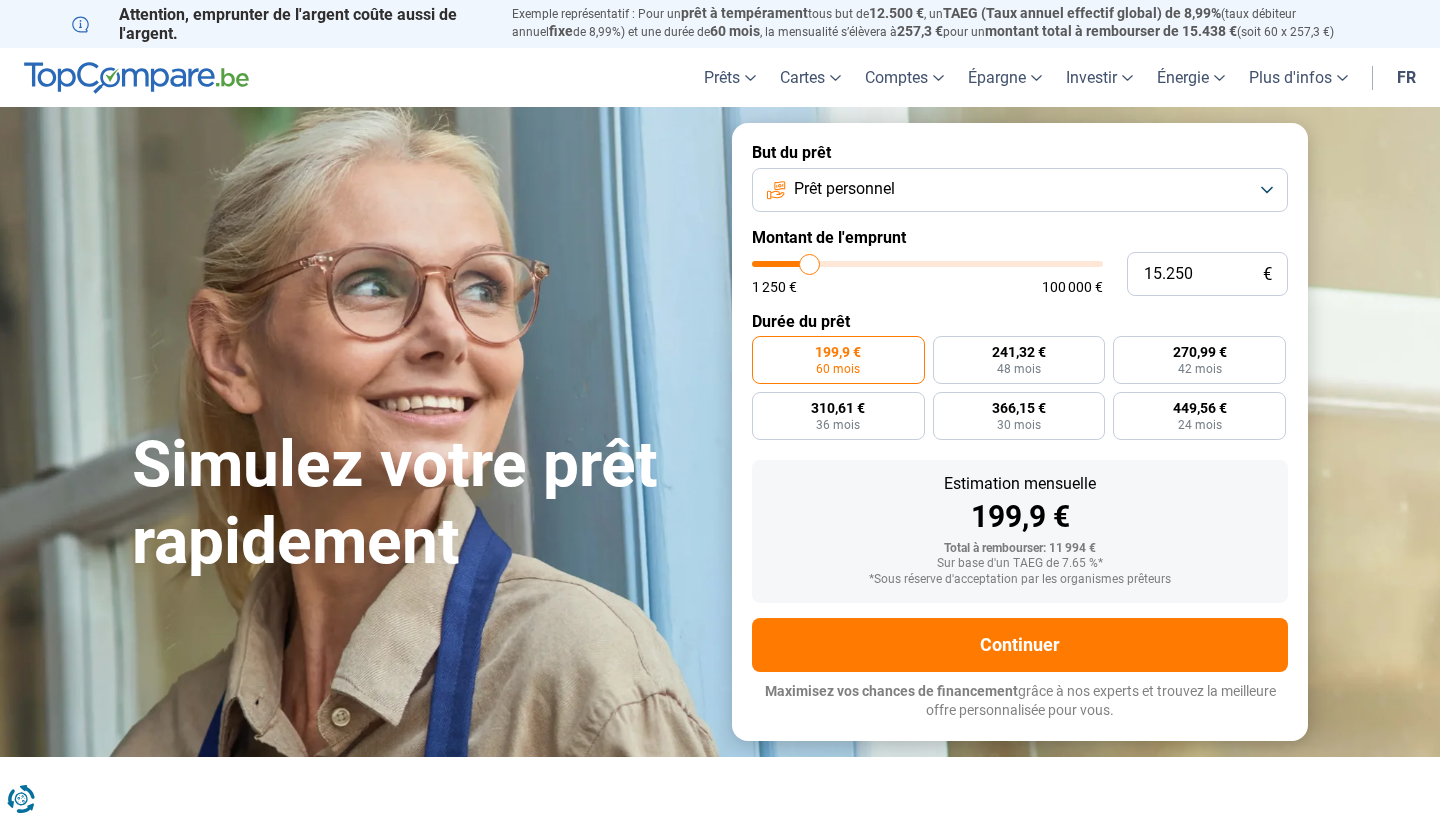 type on "15.000" 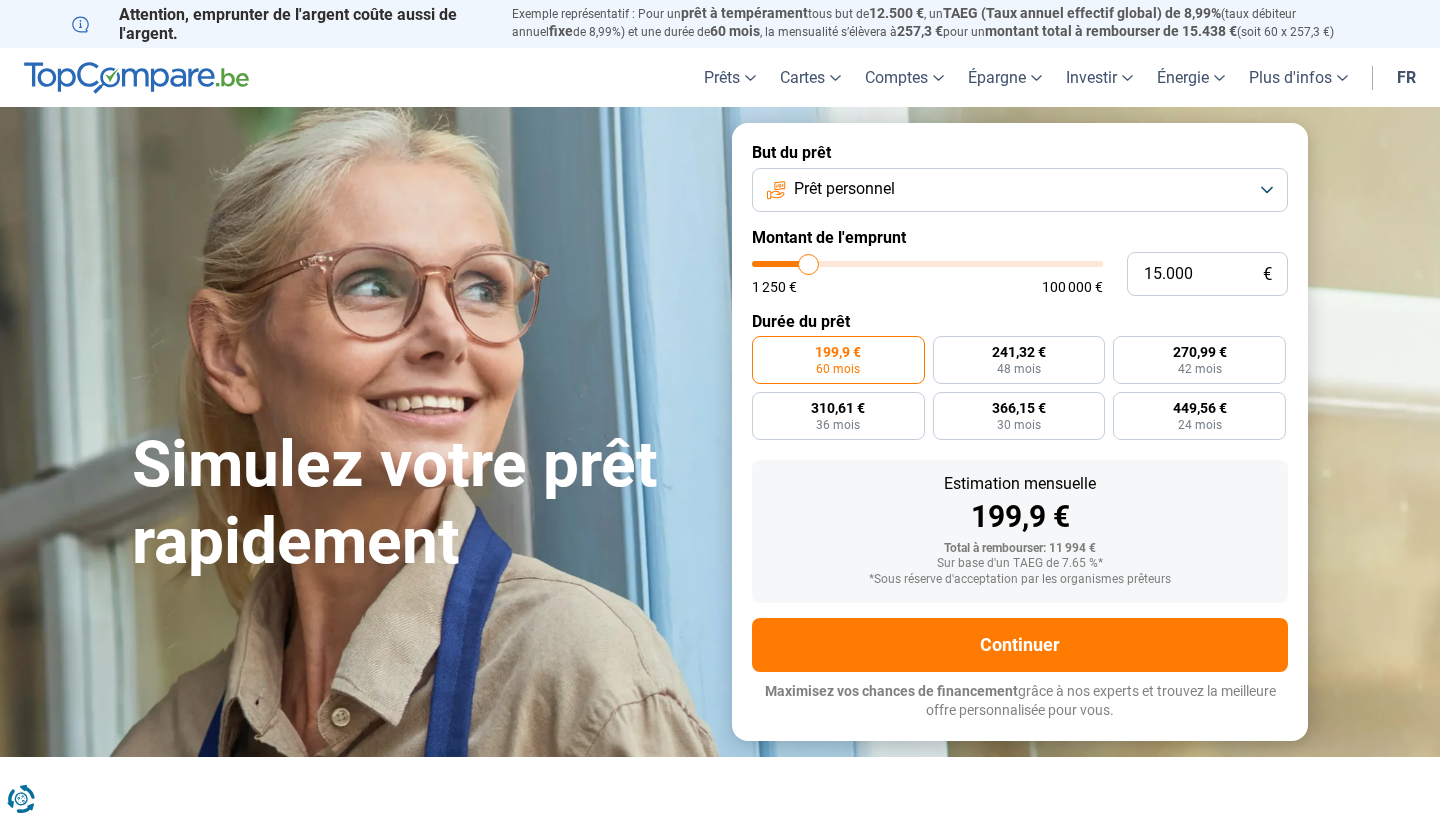type on "14.750" 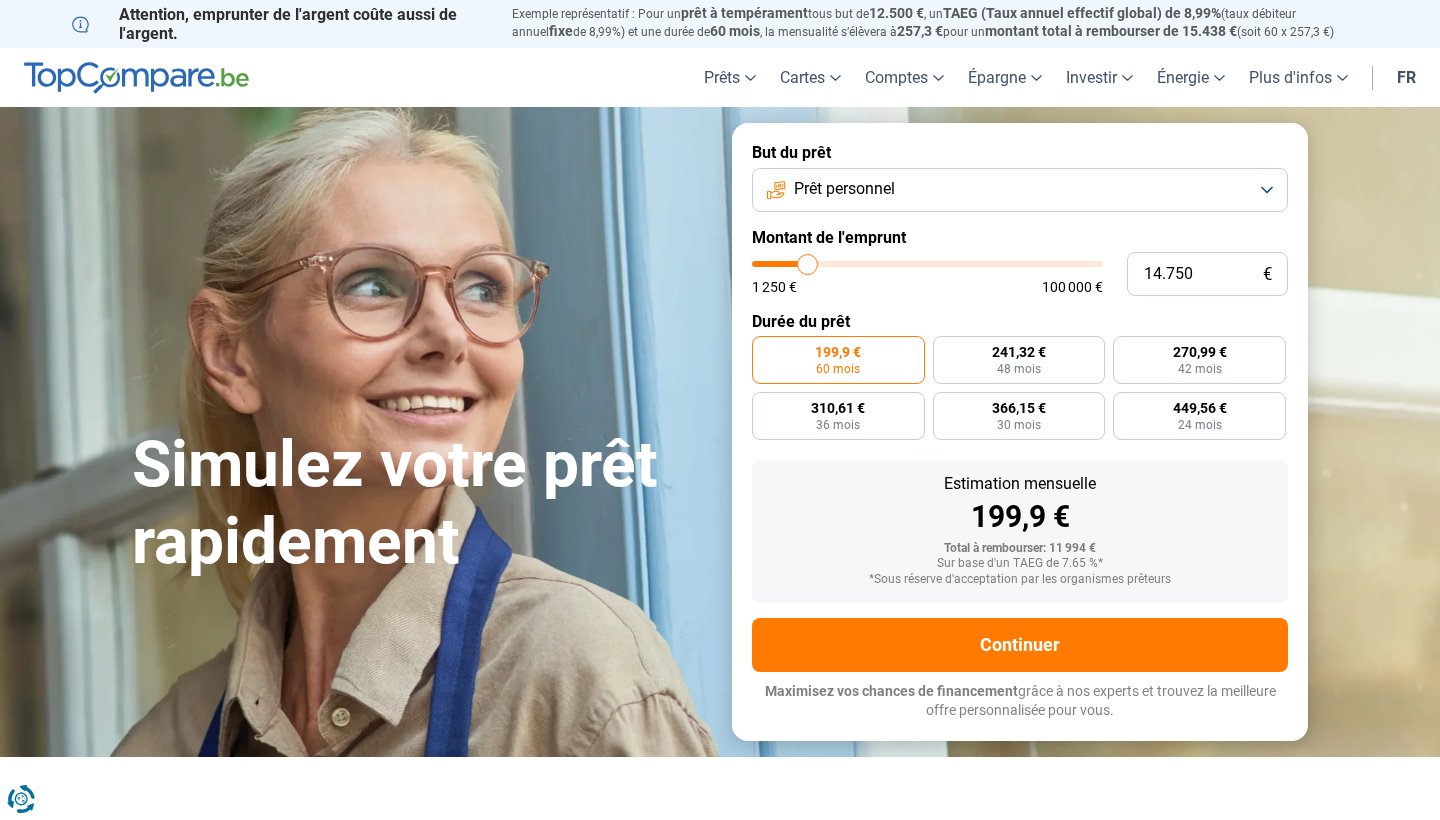 type on "14.250" 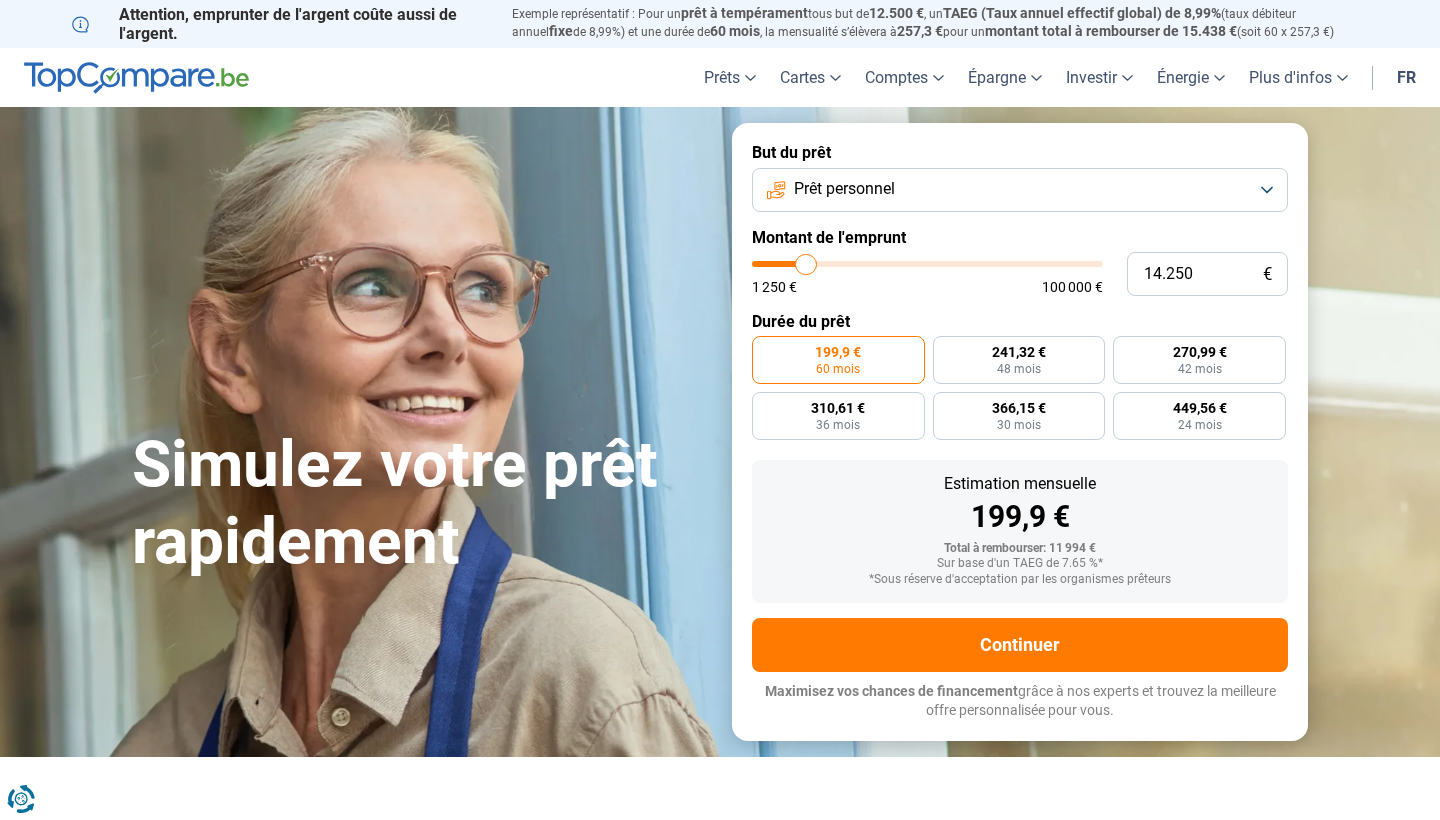 type on "14.000" 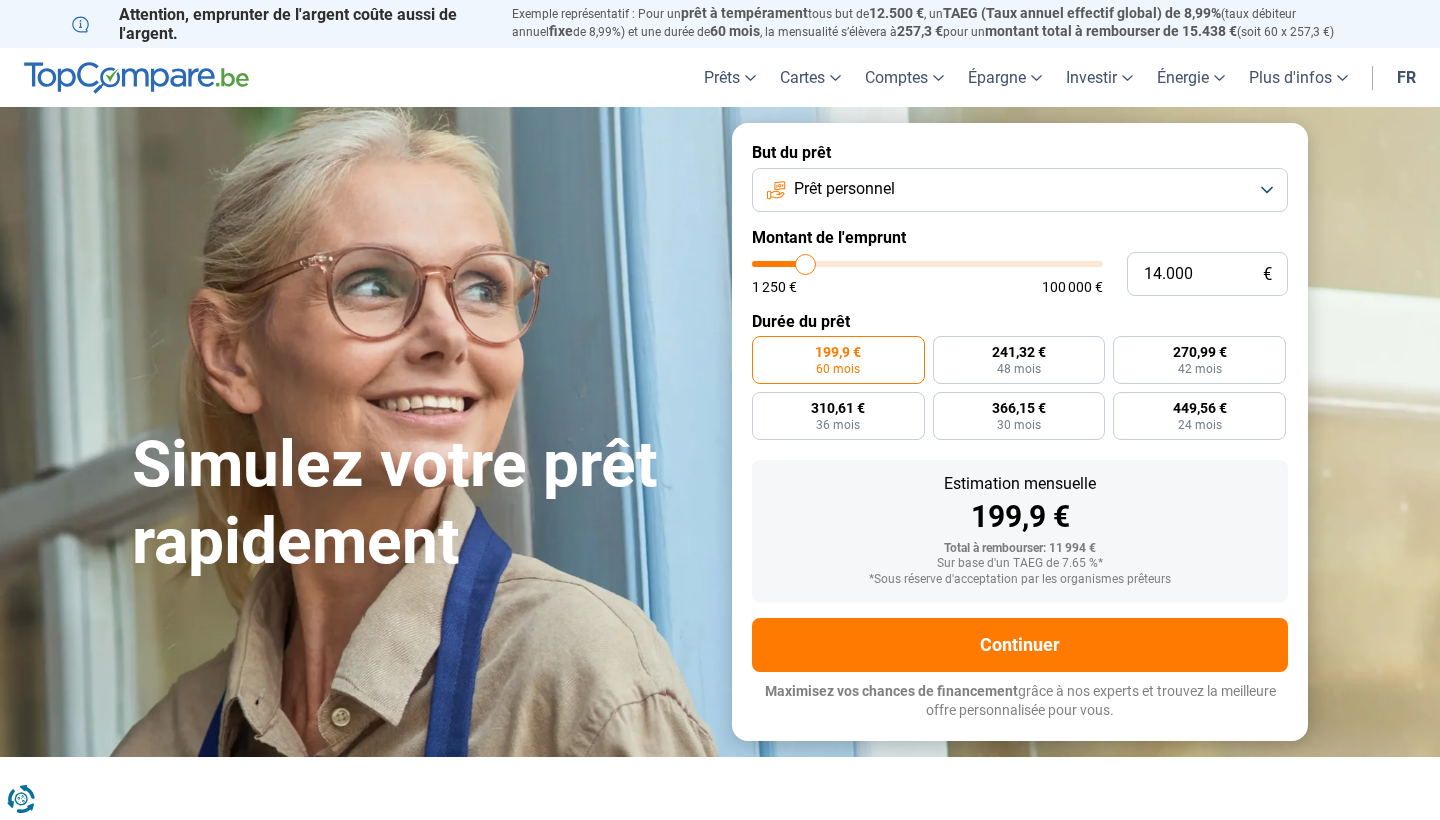 type on "13.750" 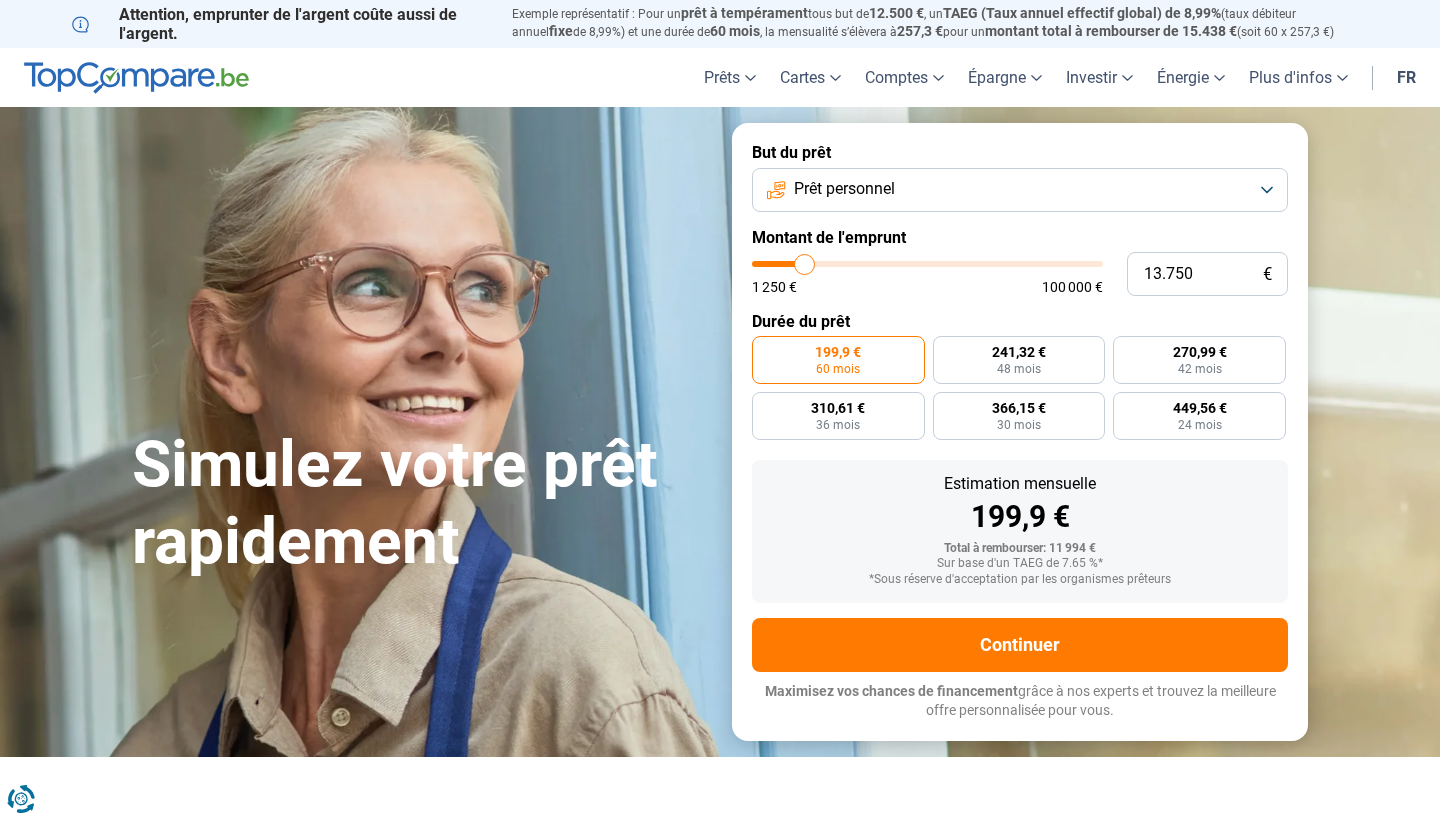 type on "13.500" 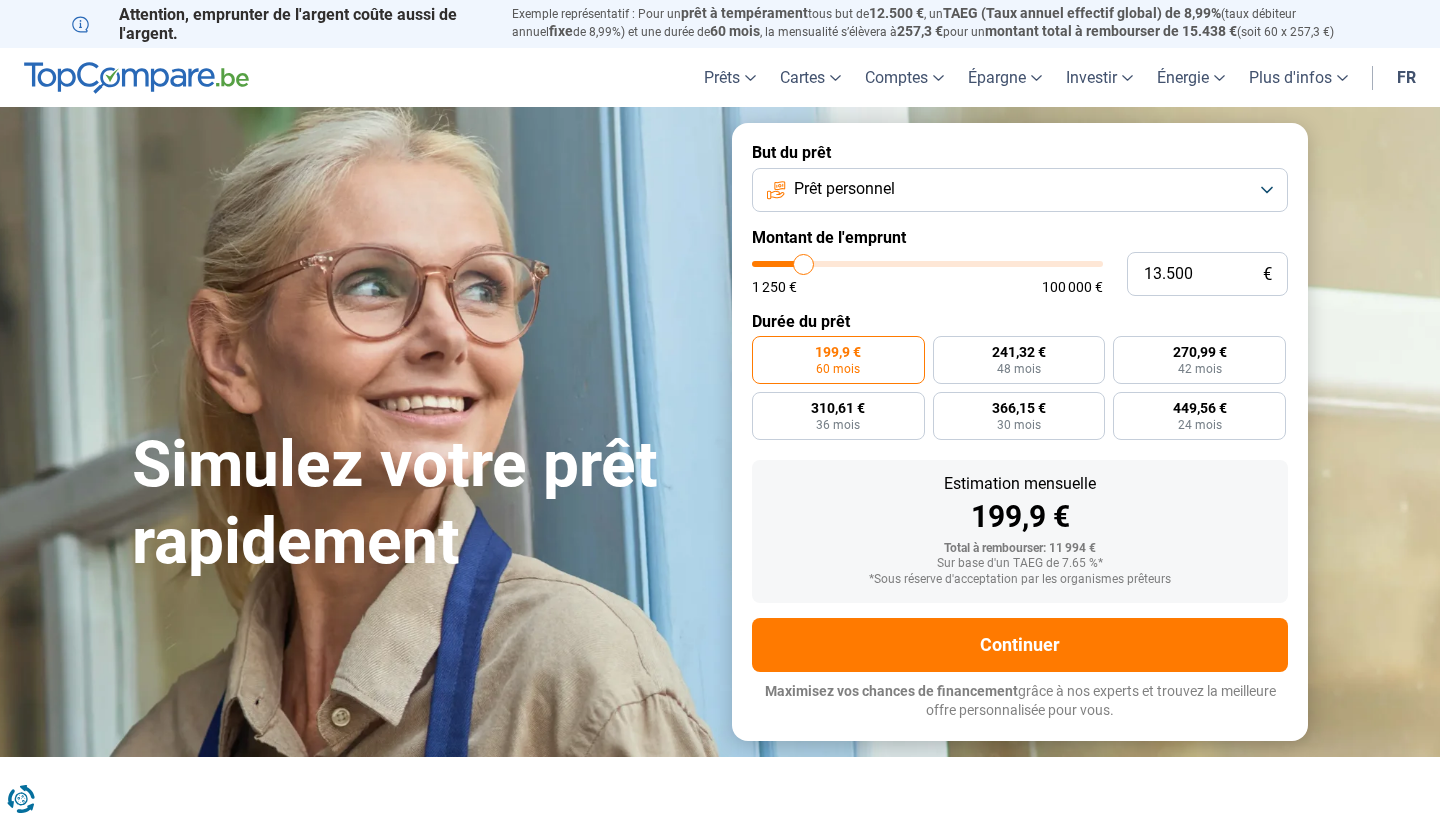 type on "13.250" 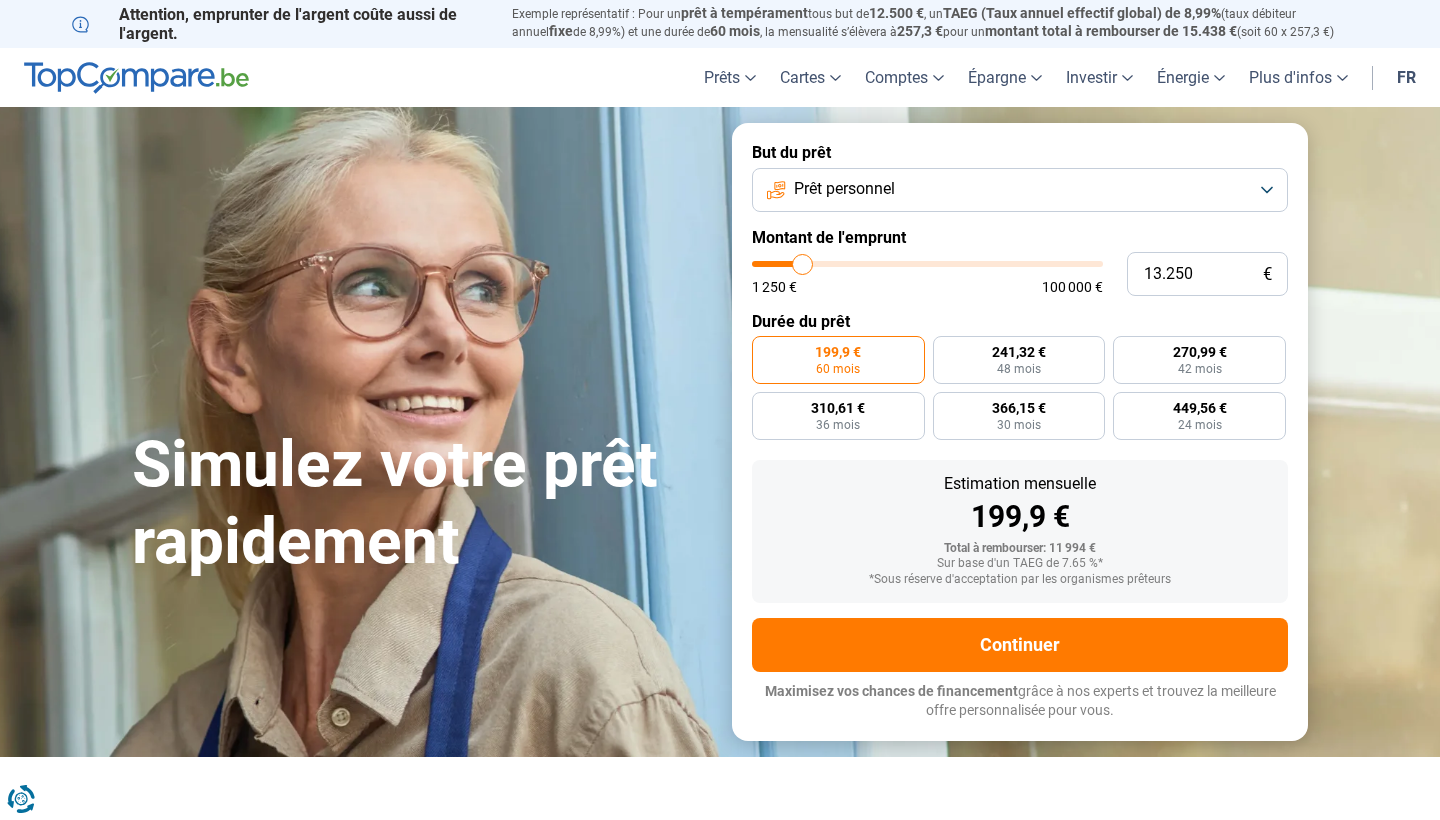 type on "12.750" 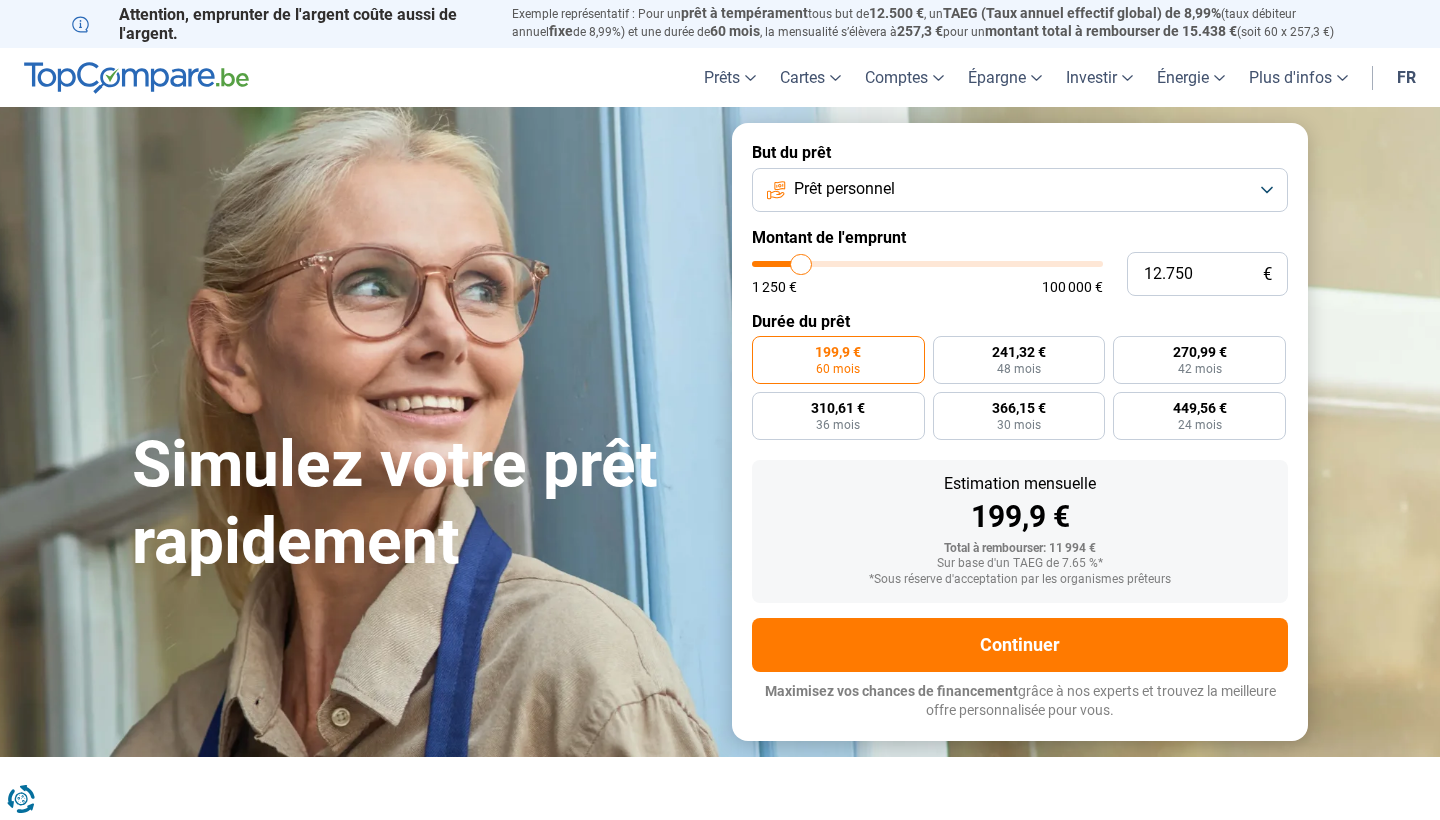 type on "12.500" 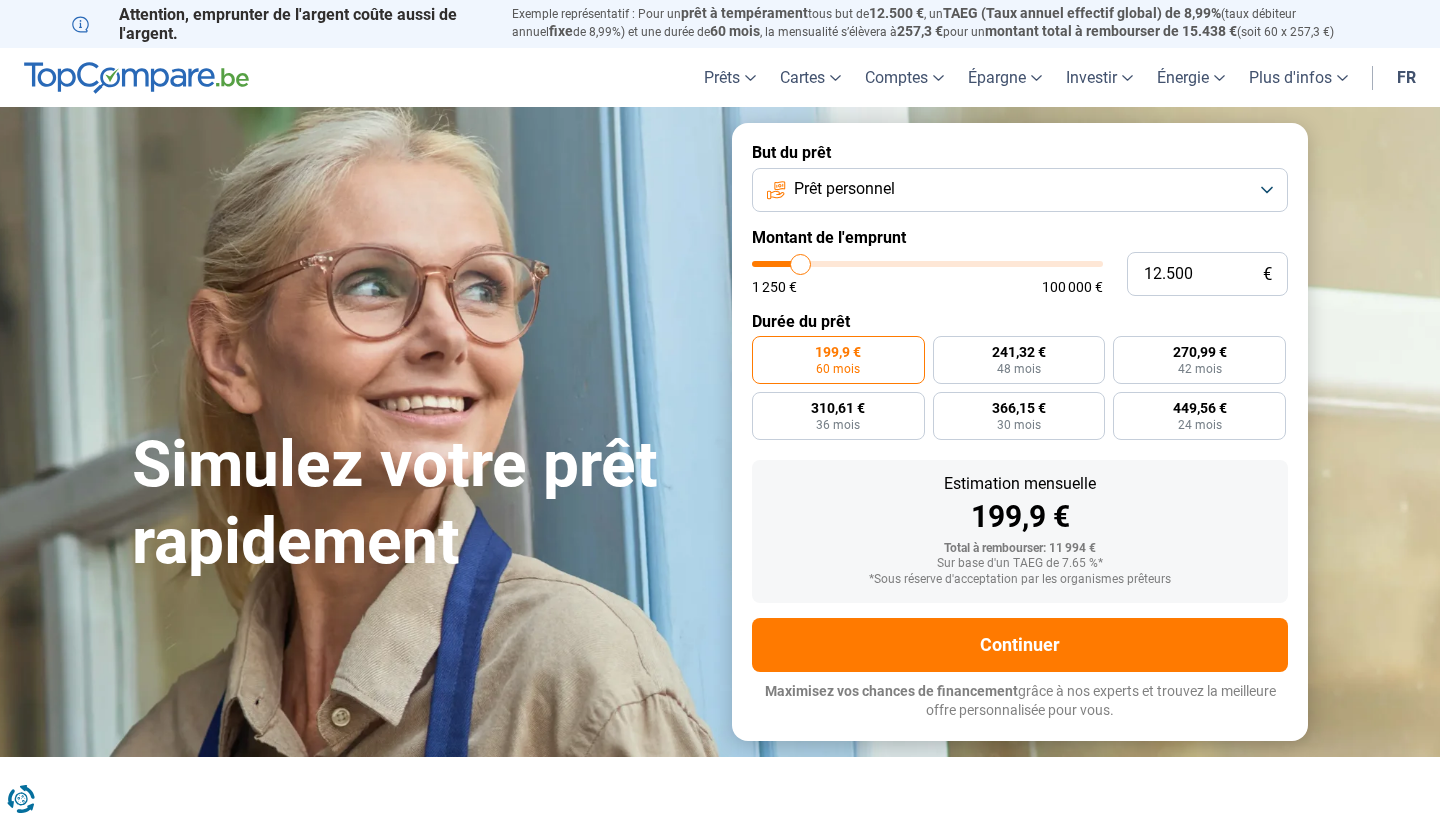 type on "12.250" 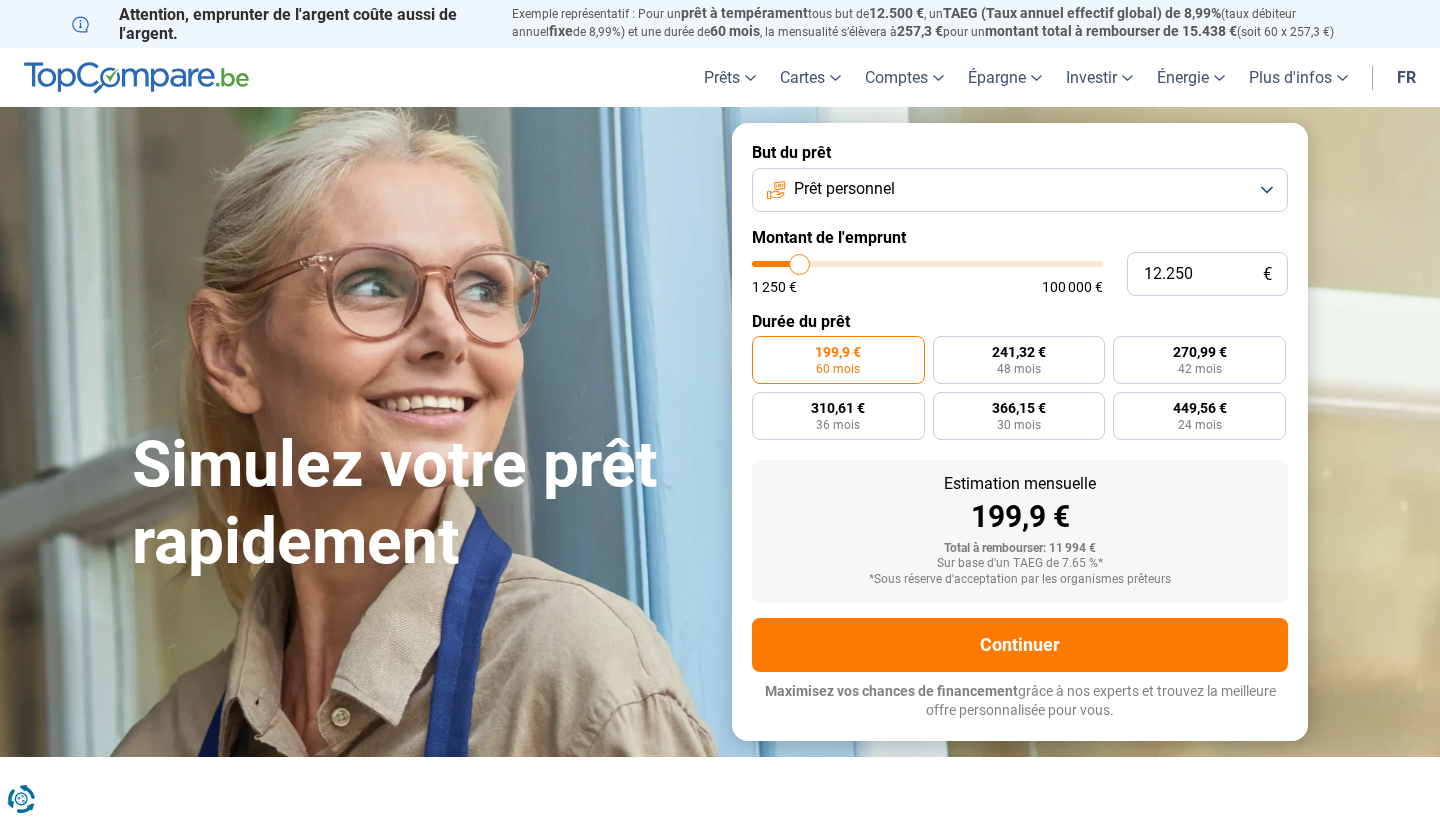 type on "12.000" 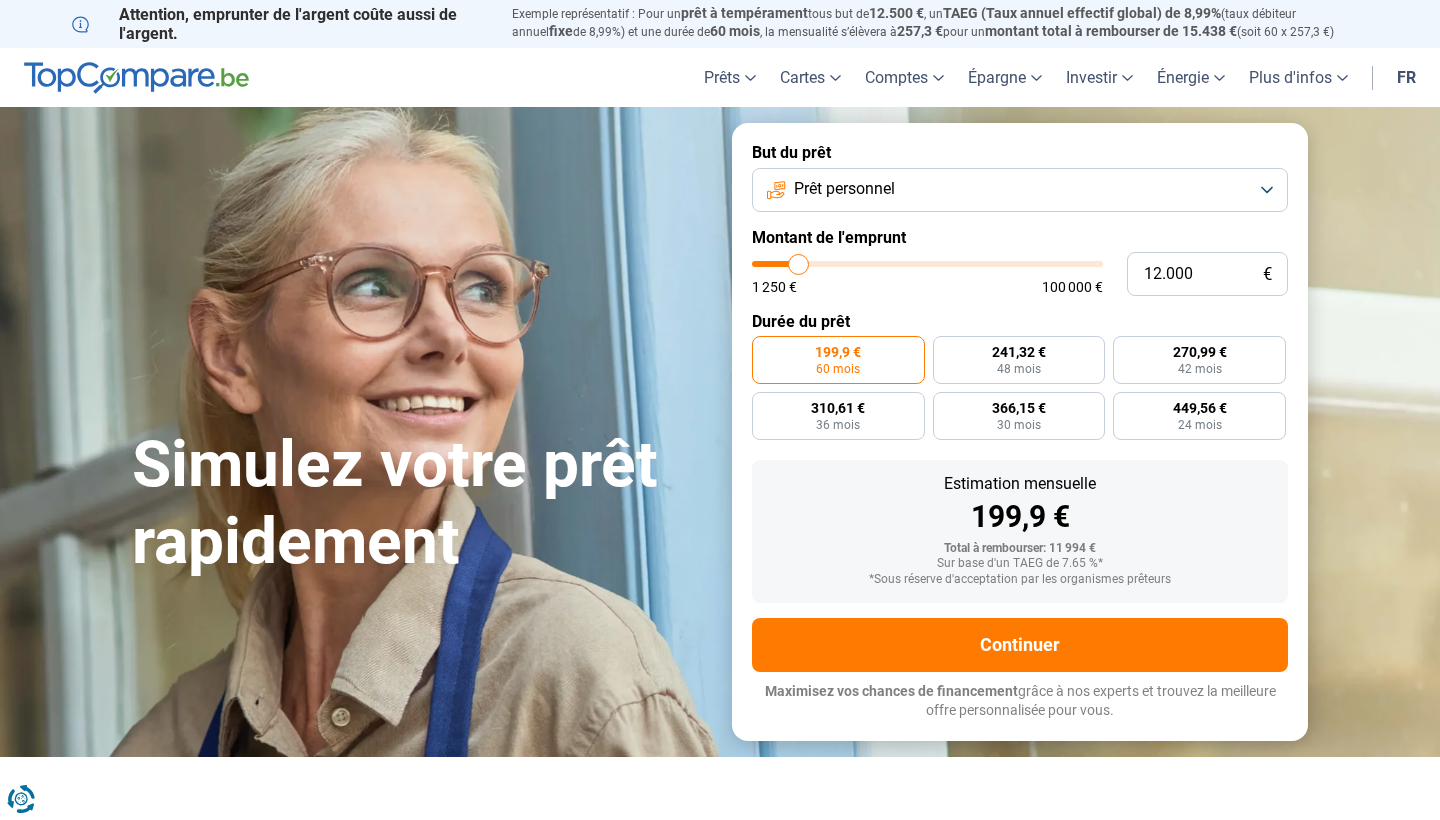 type on "11.750" 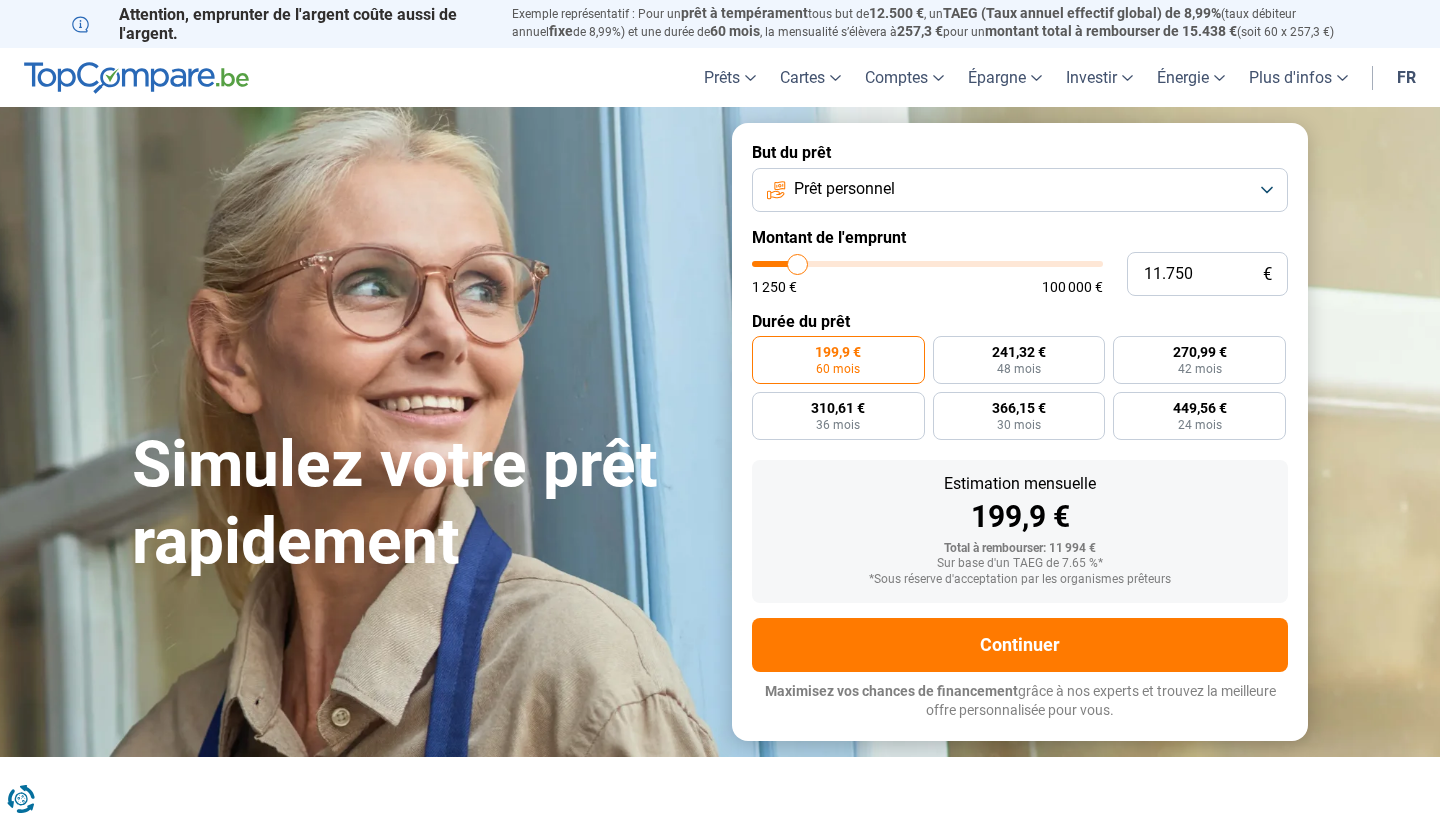 type on "11.250" 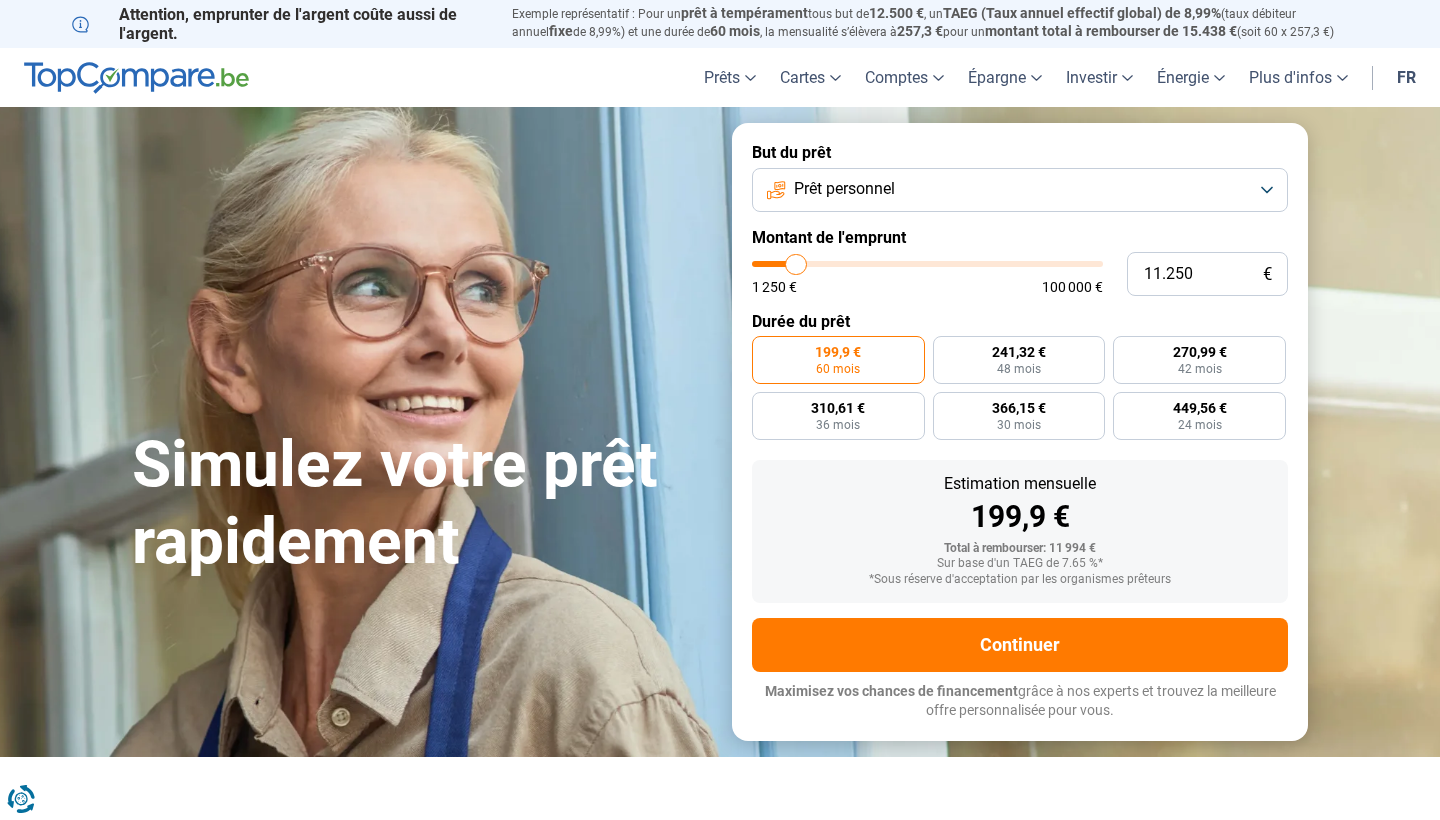 type on "11.000" 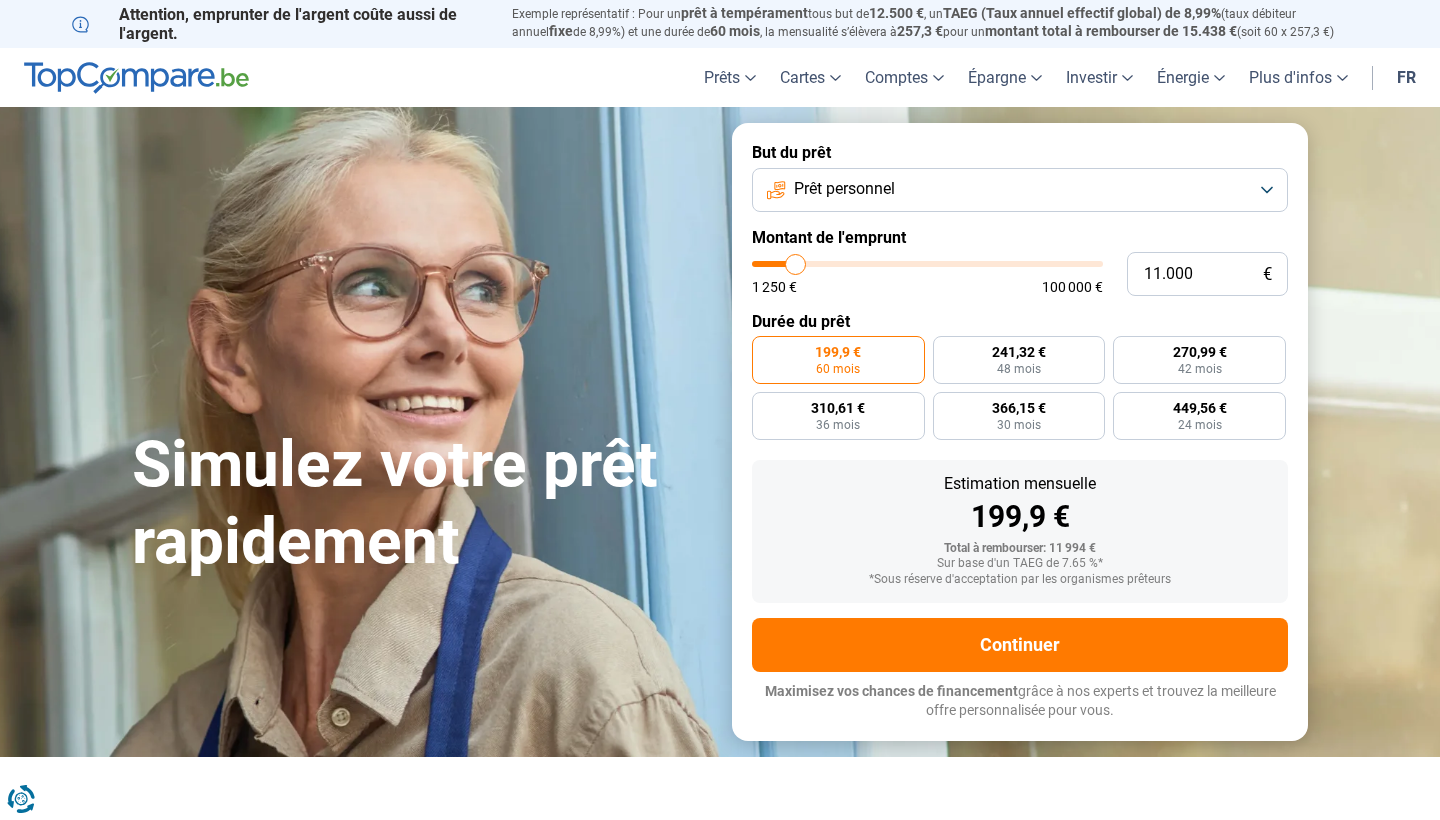 type on "10.750" 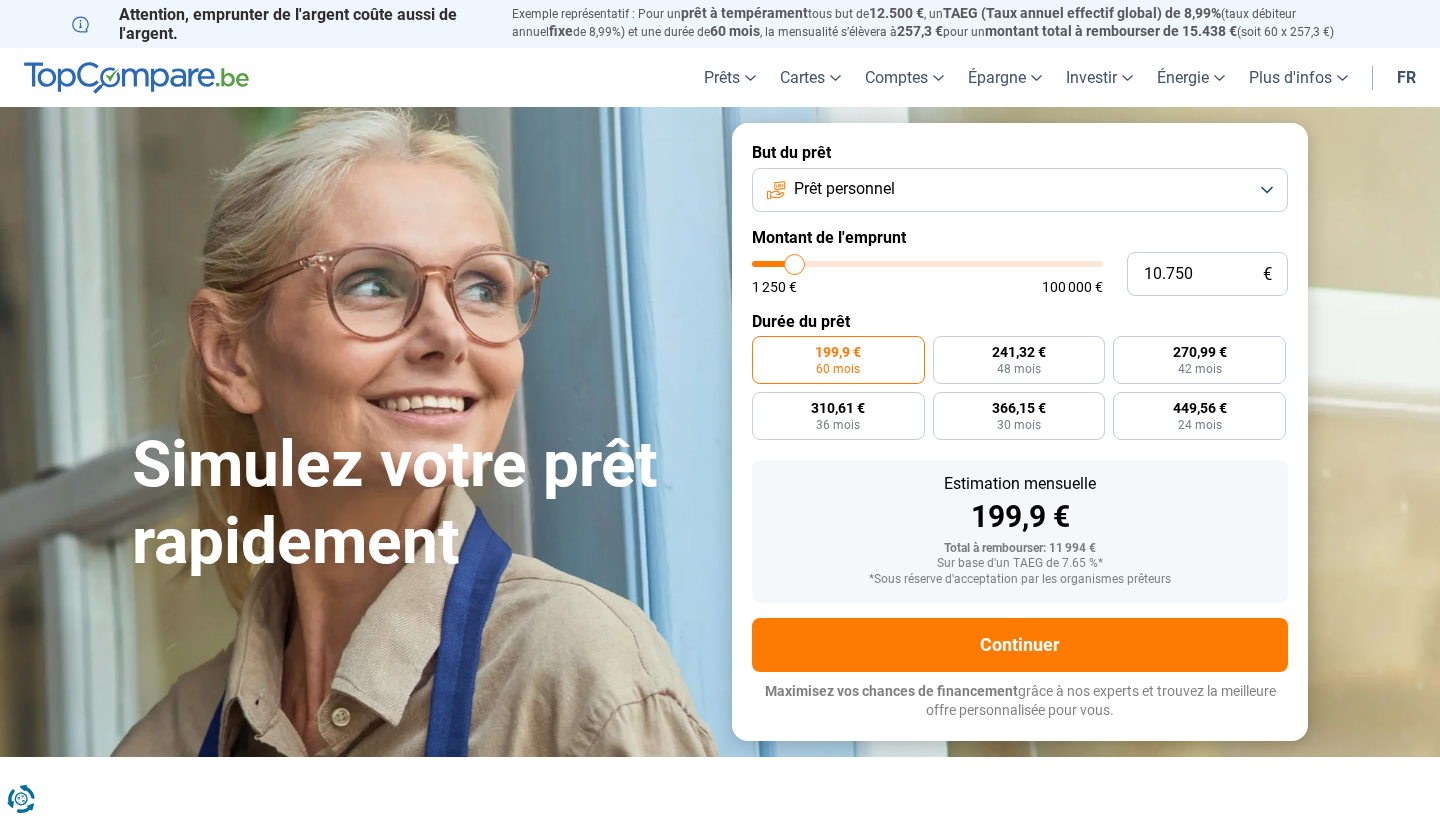 type on "10.500" 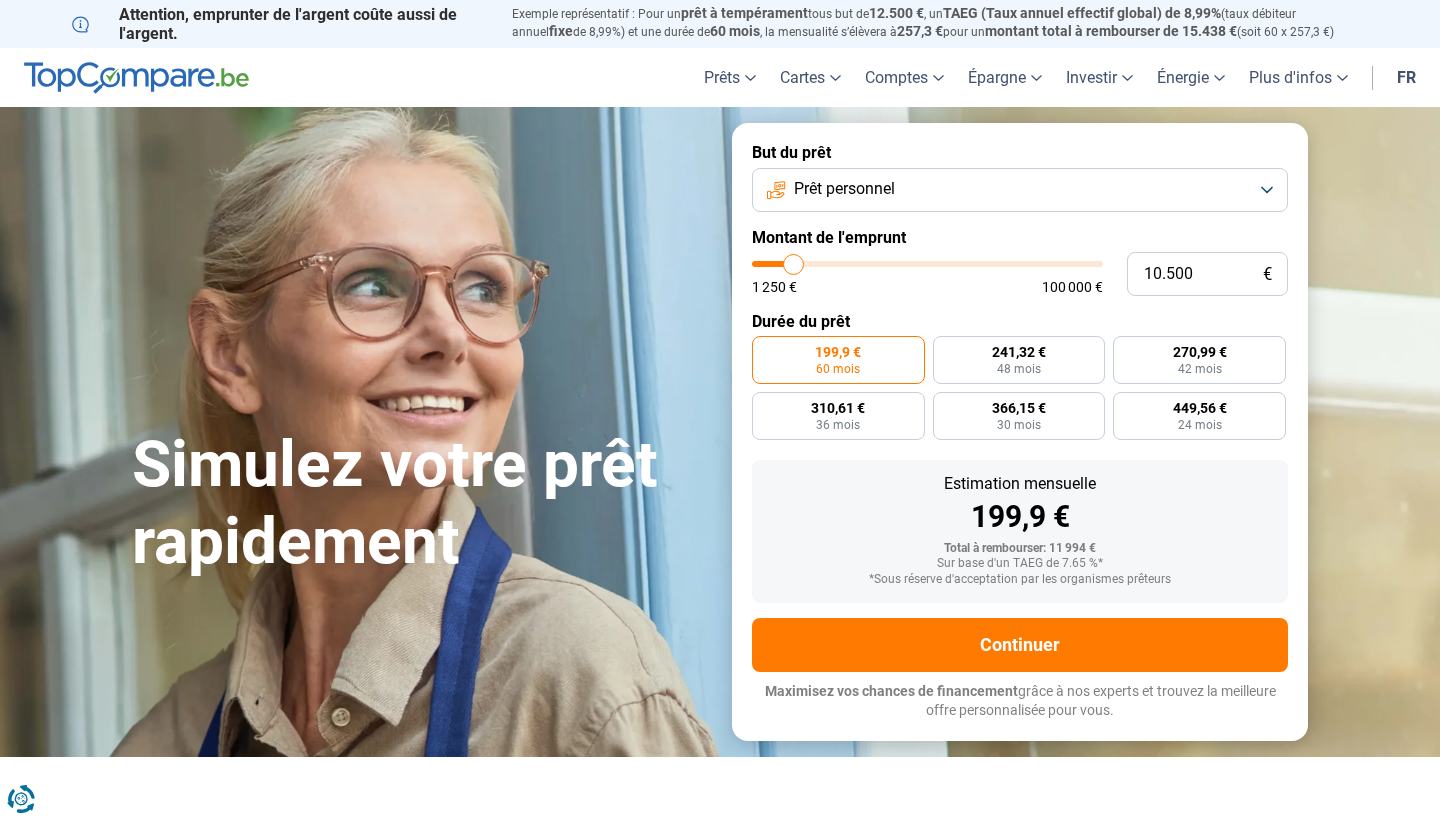 type on "10.250" 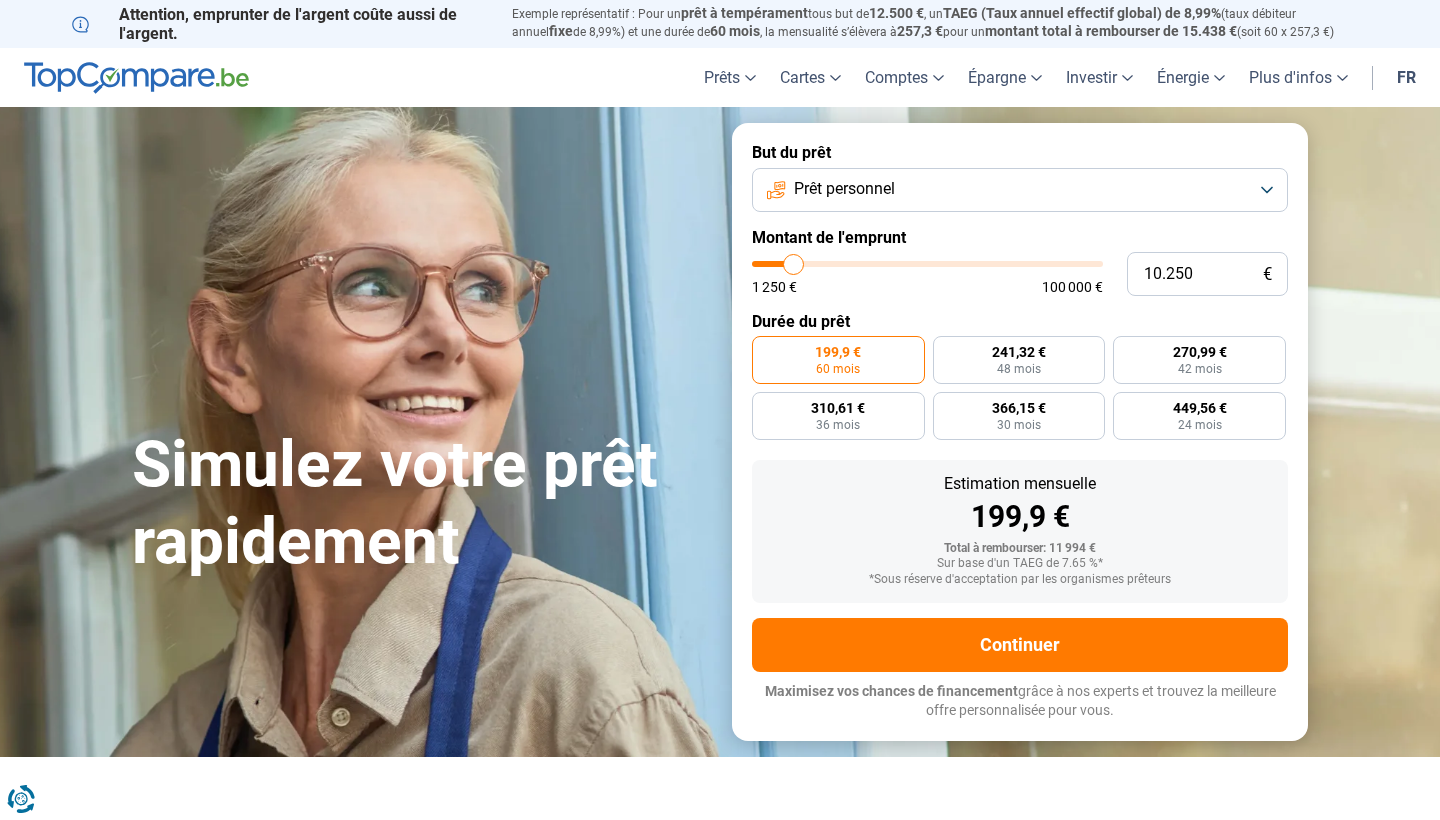 type on "10250" 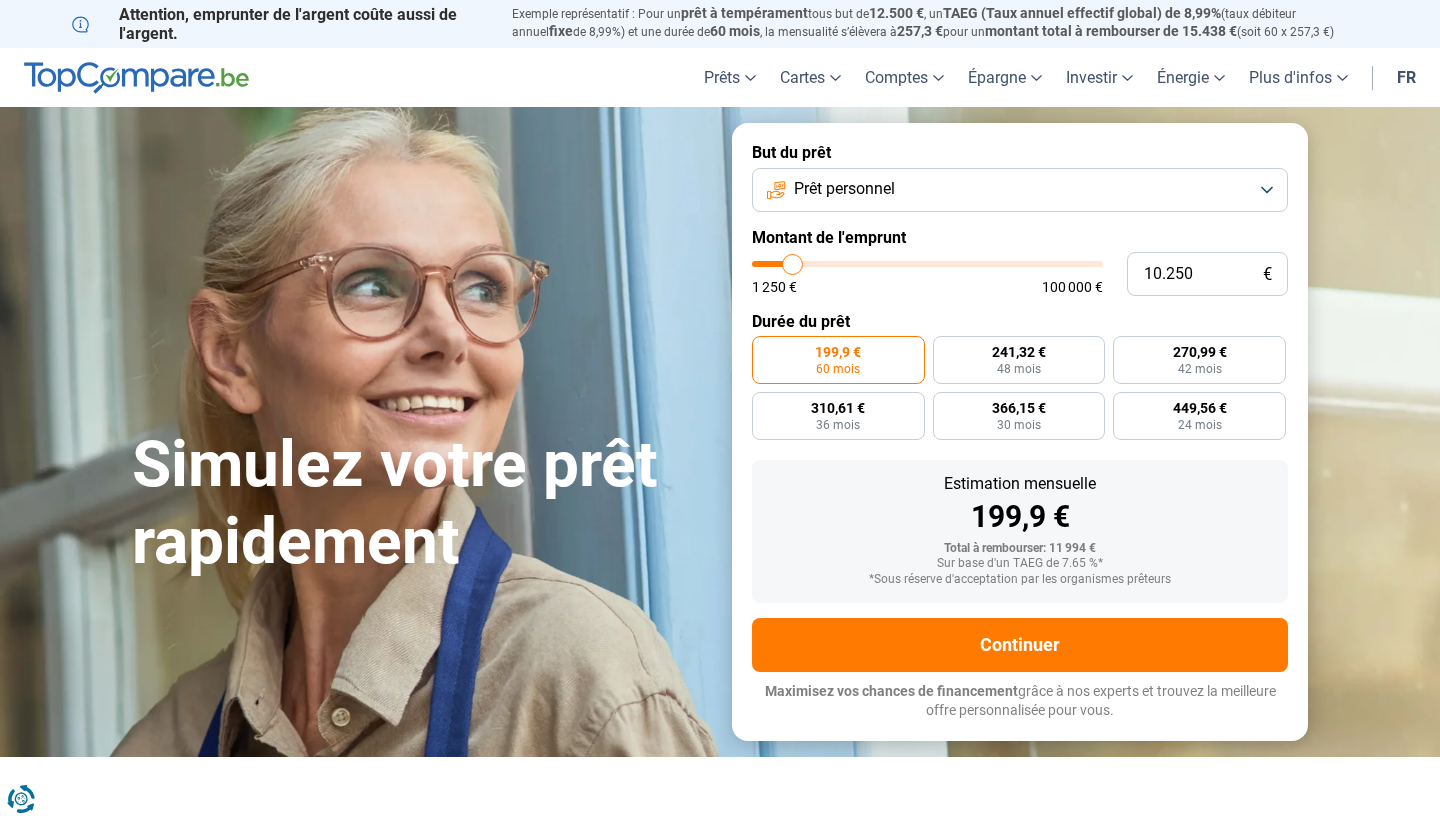 type on "9.750" 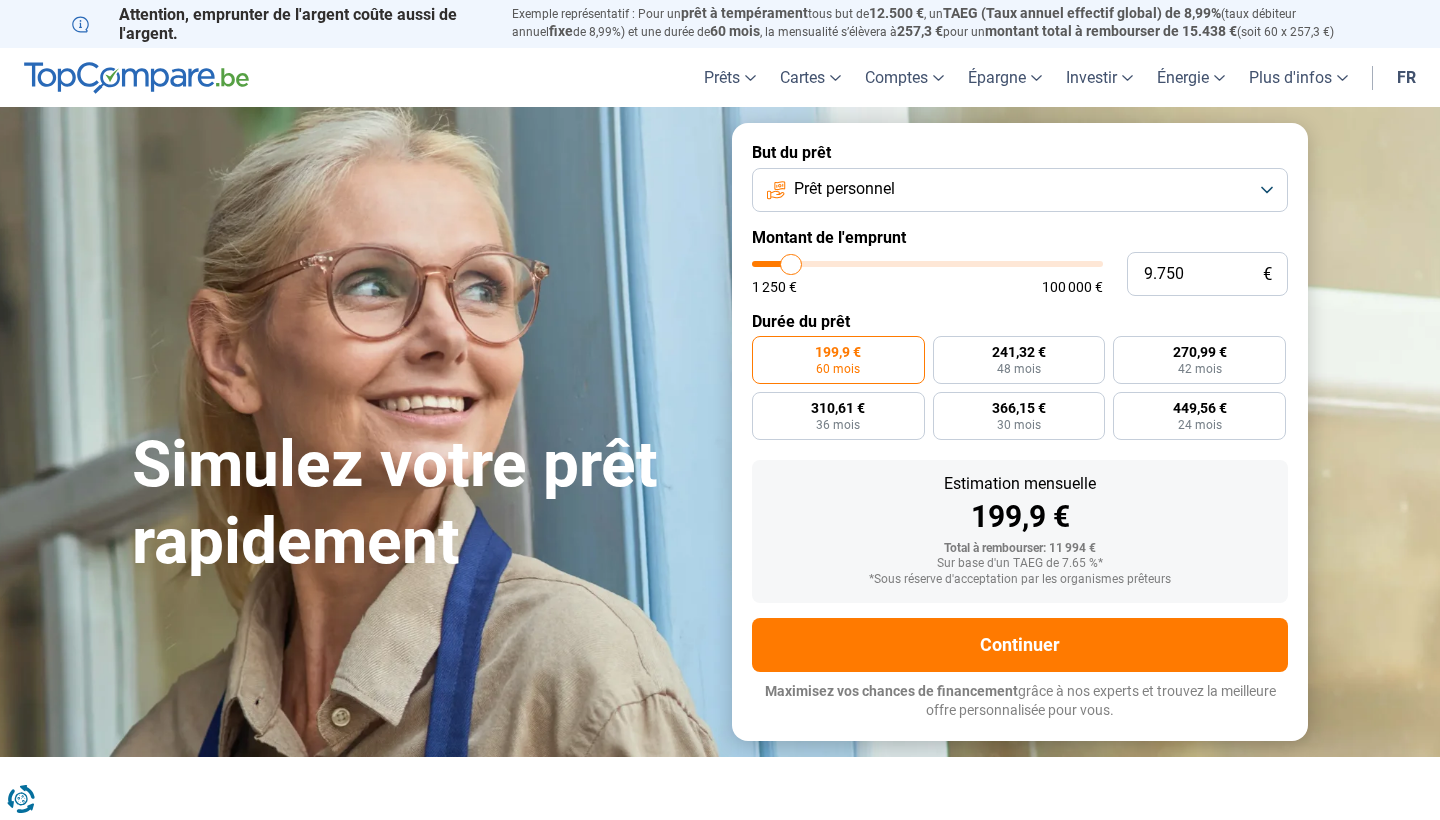 type on "10.250" 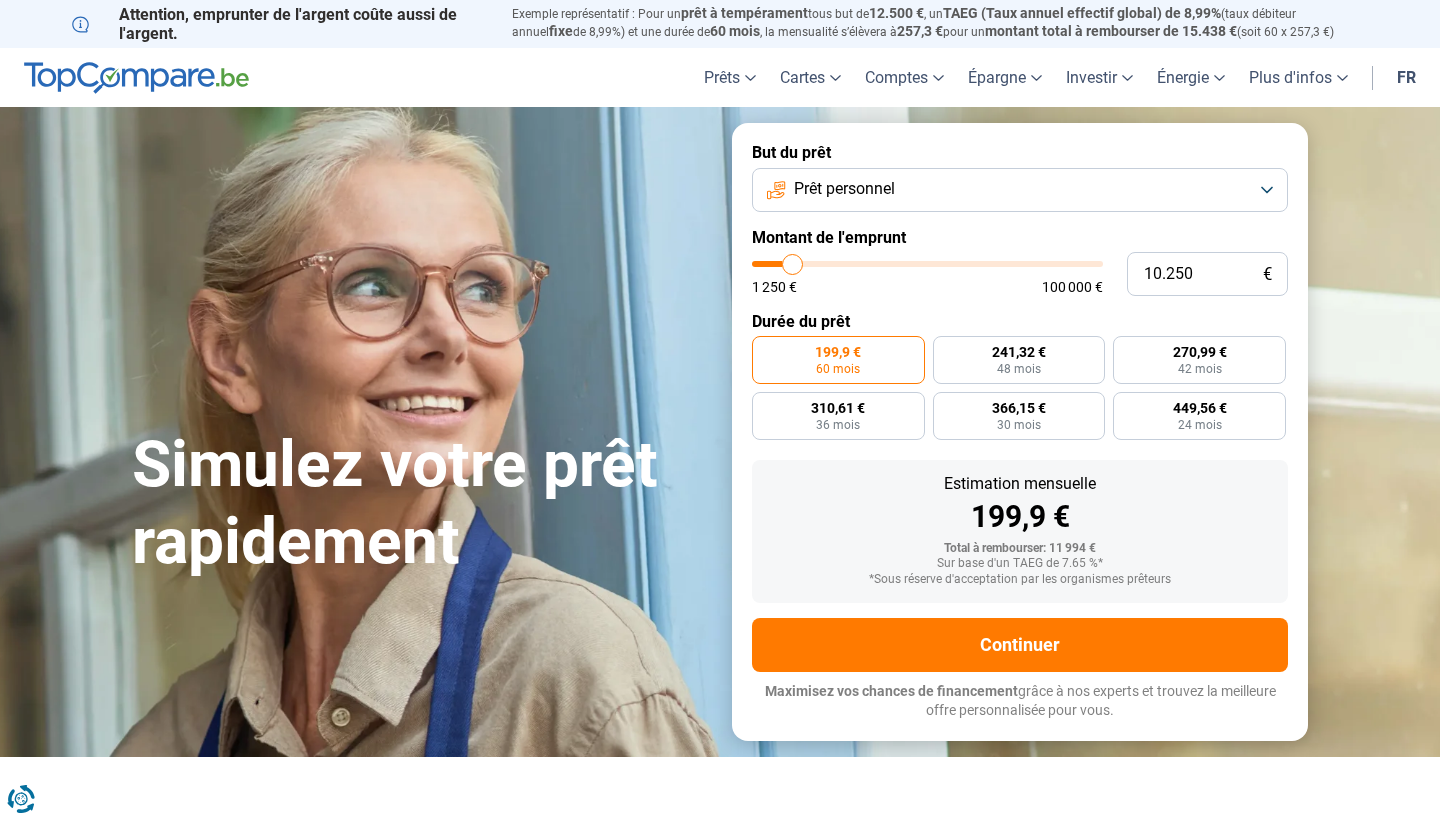 type on "10.500" 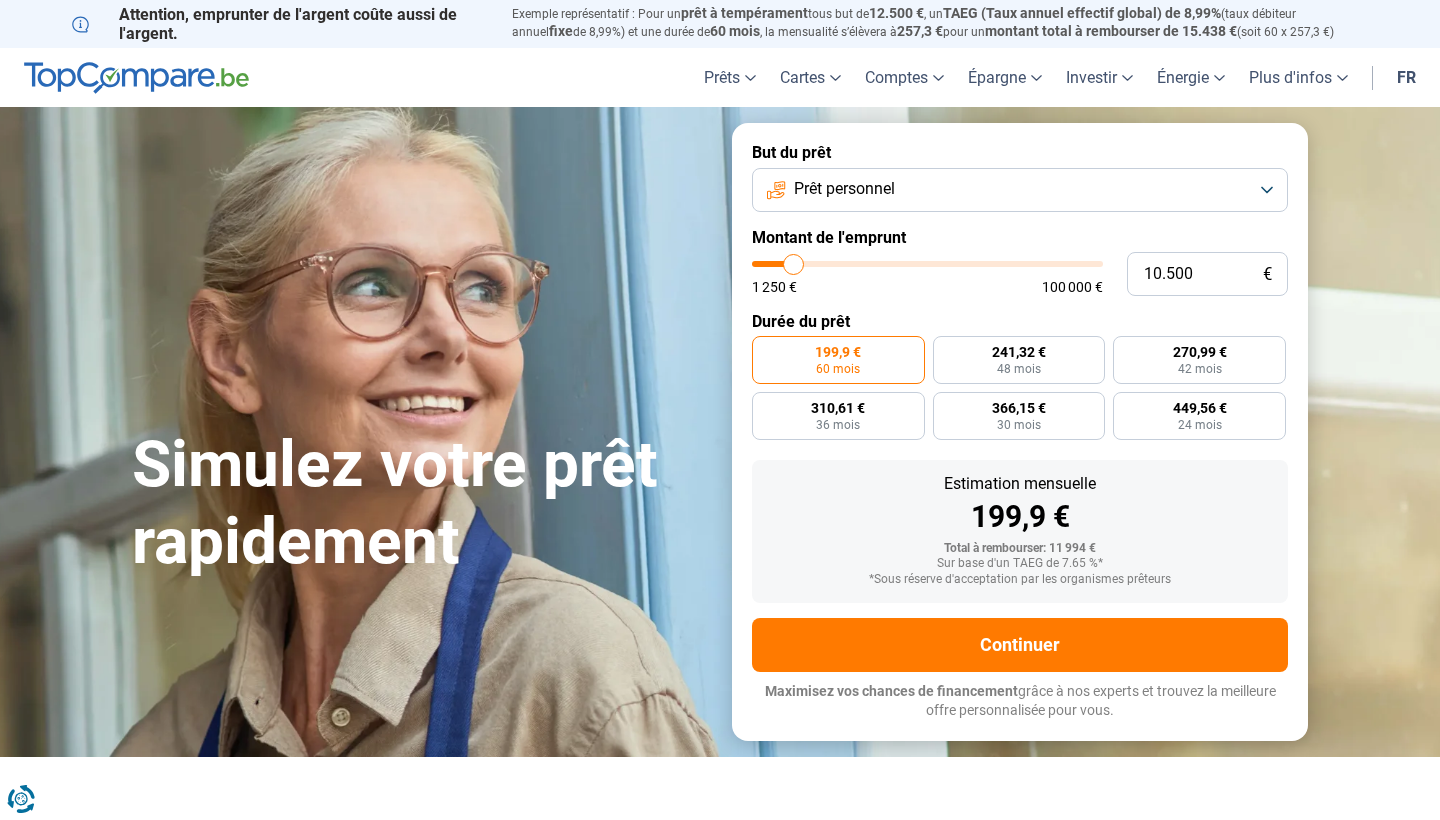 type on "10.250" 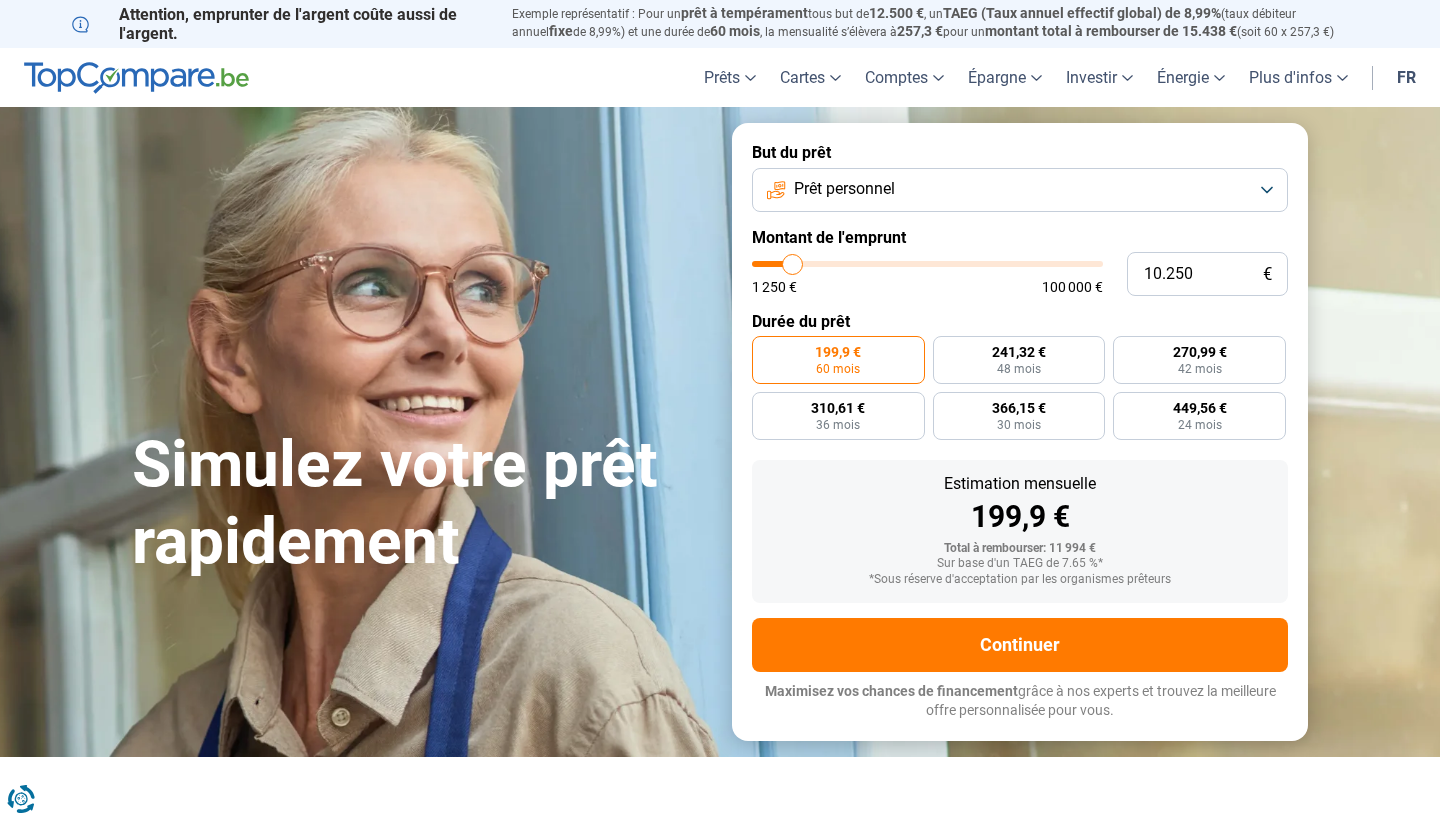 type on "9.750" 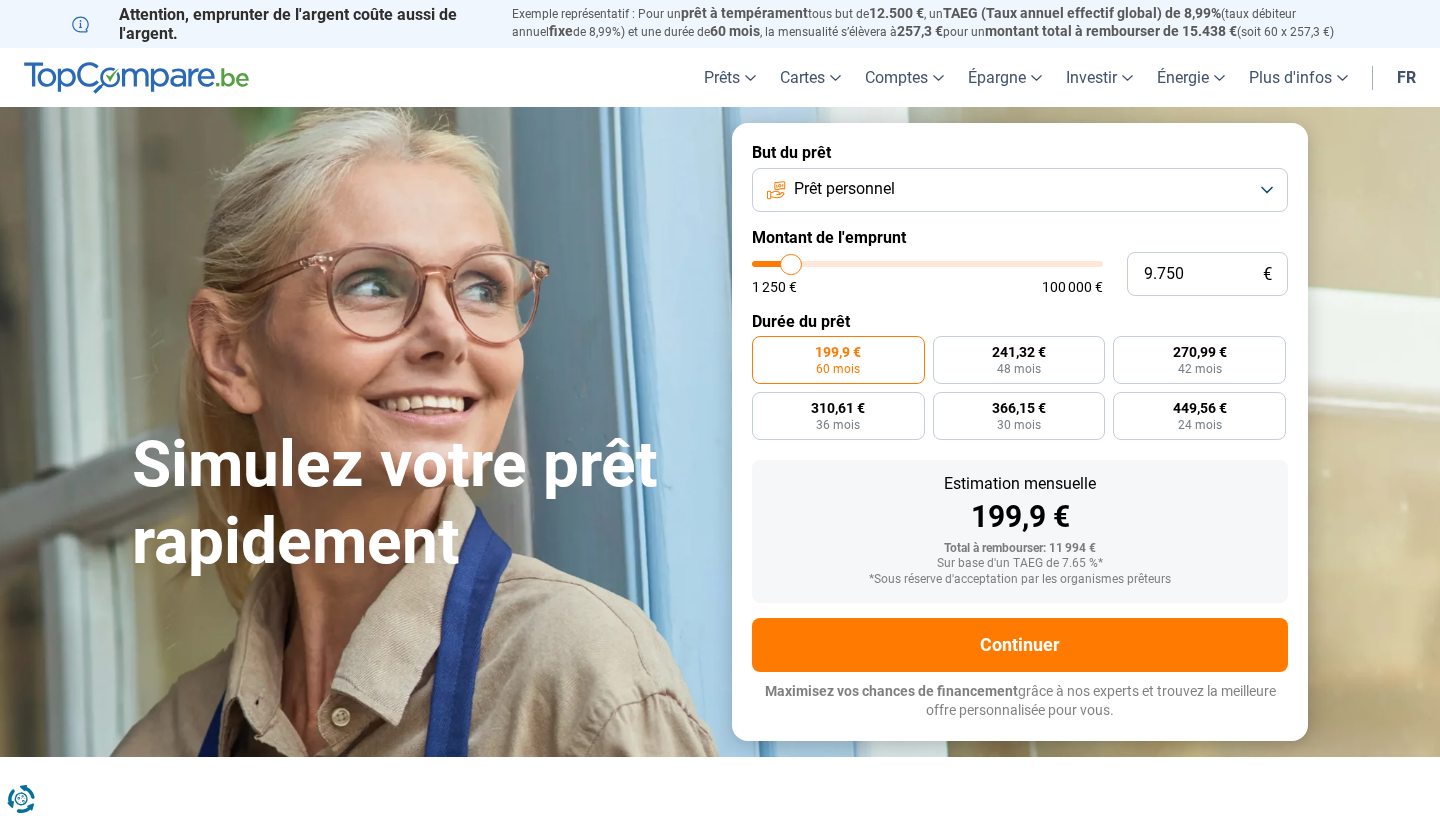 type on "9750" 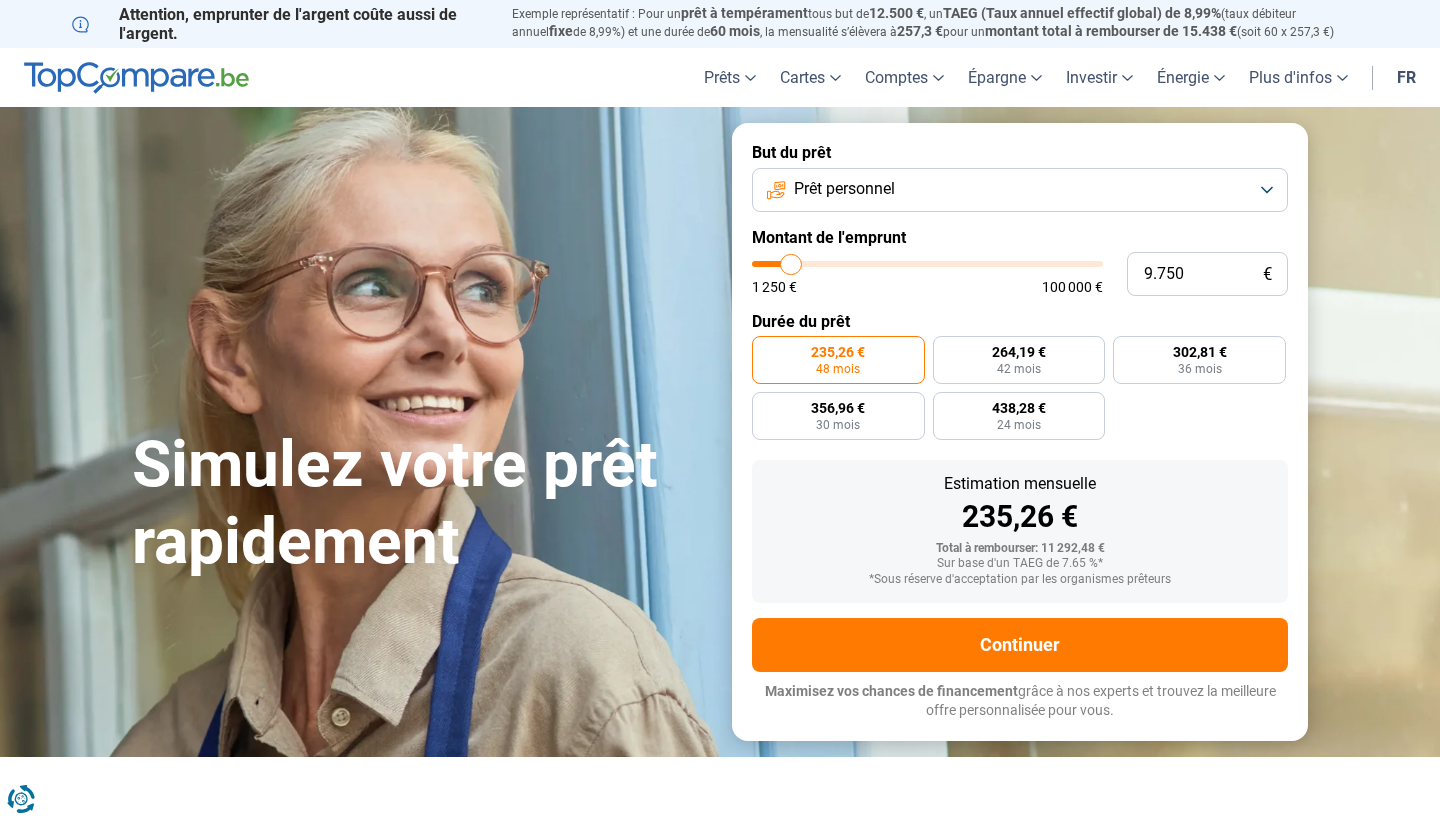 type on "12.500" 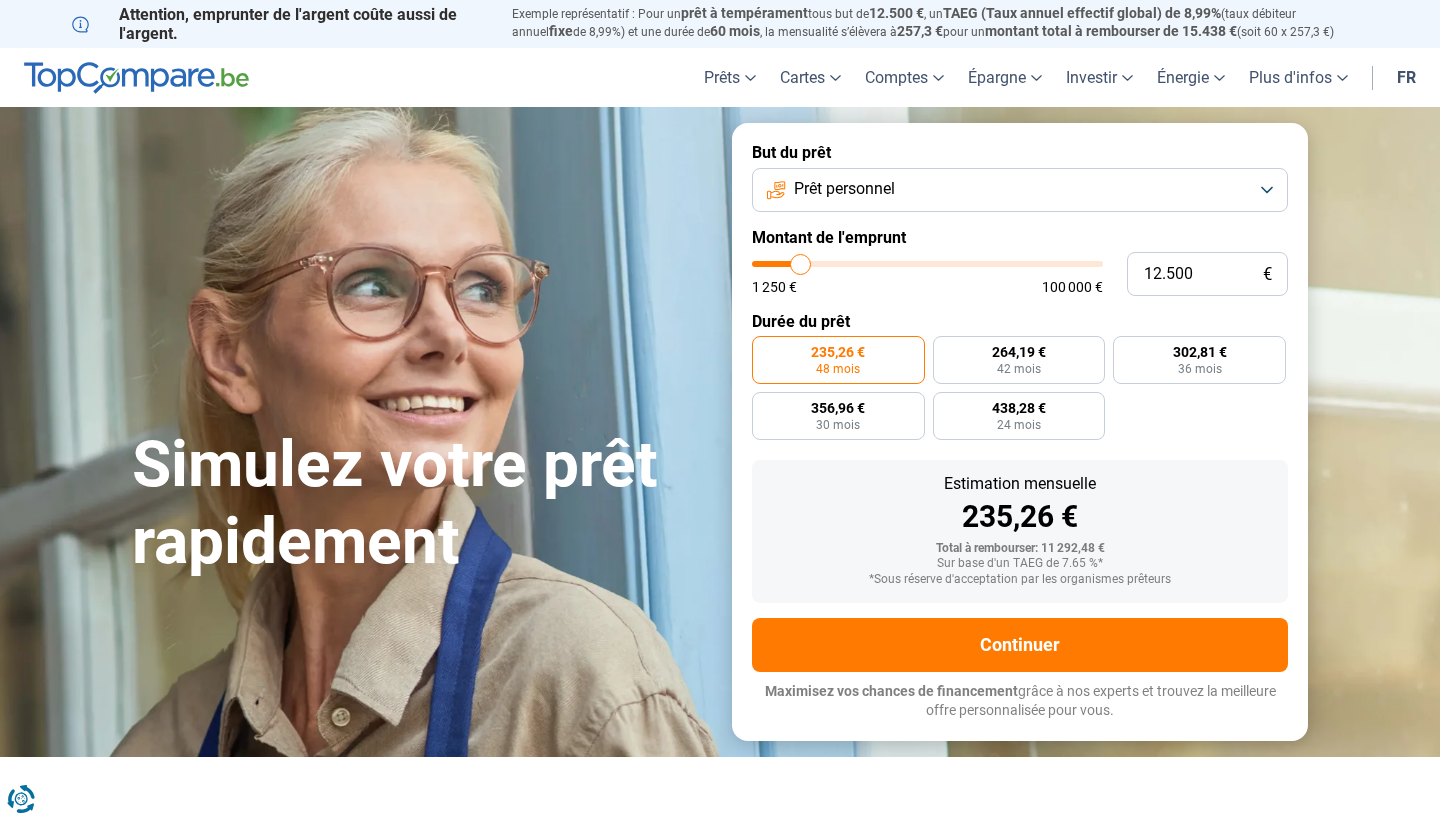 type on "12.250" 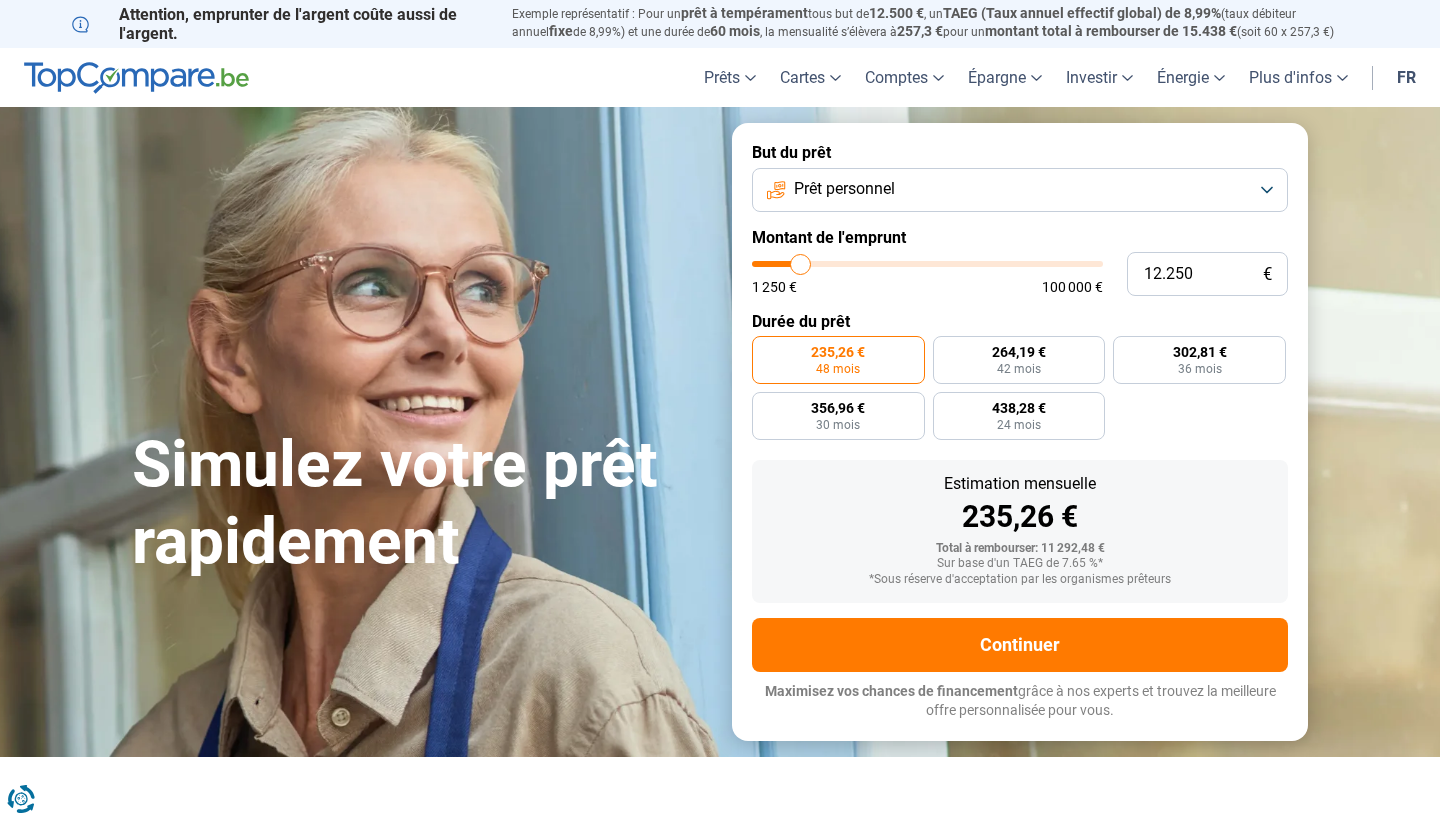 type on "12250" 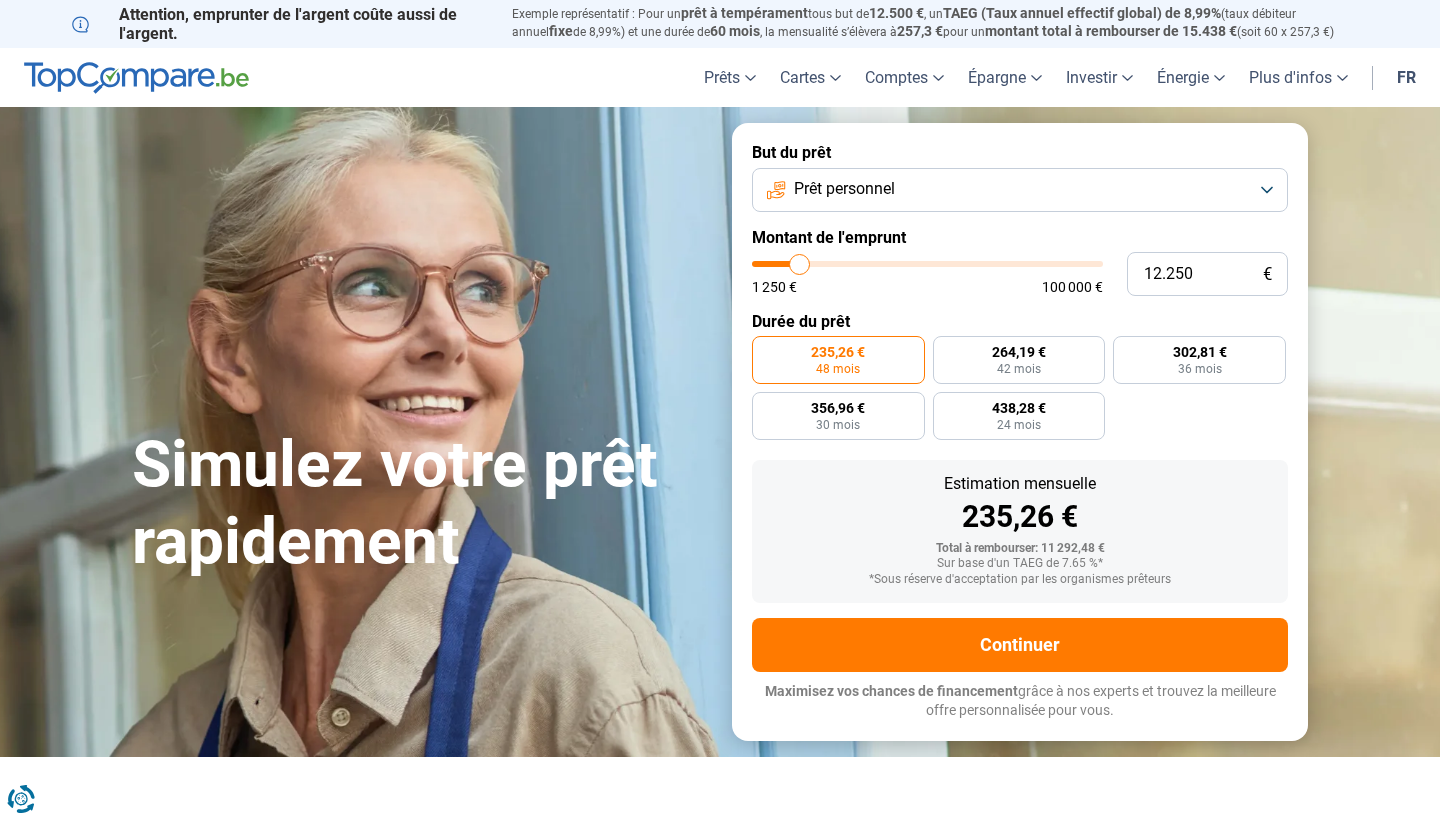 type on "12.000" 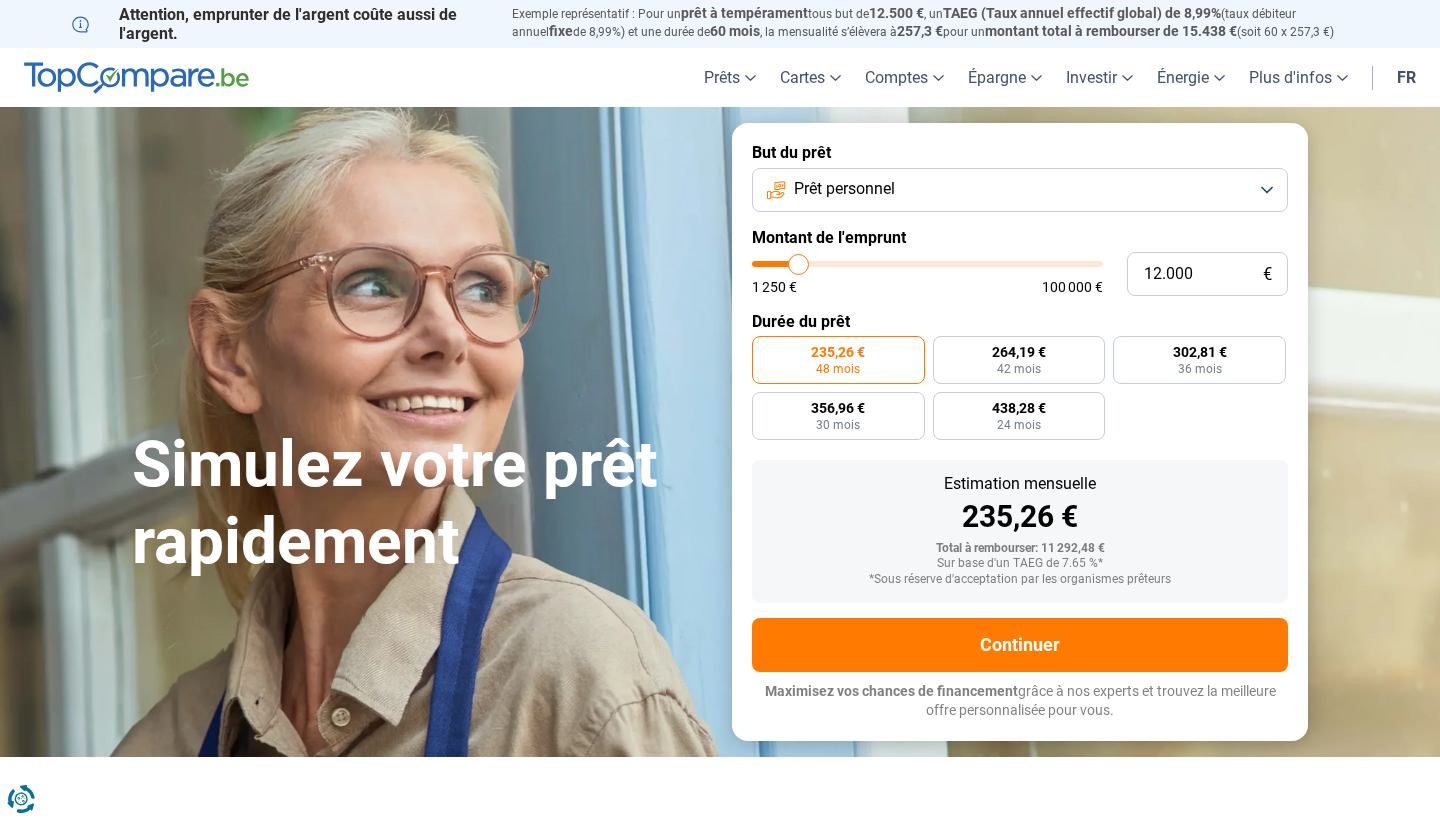 type on "11.750" 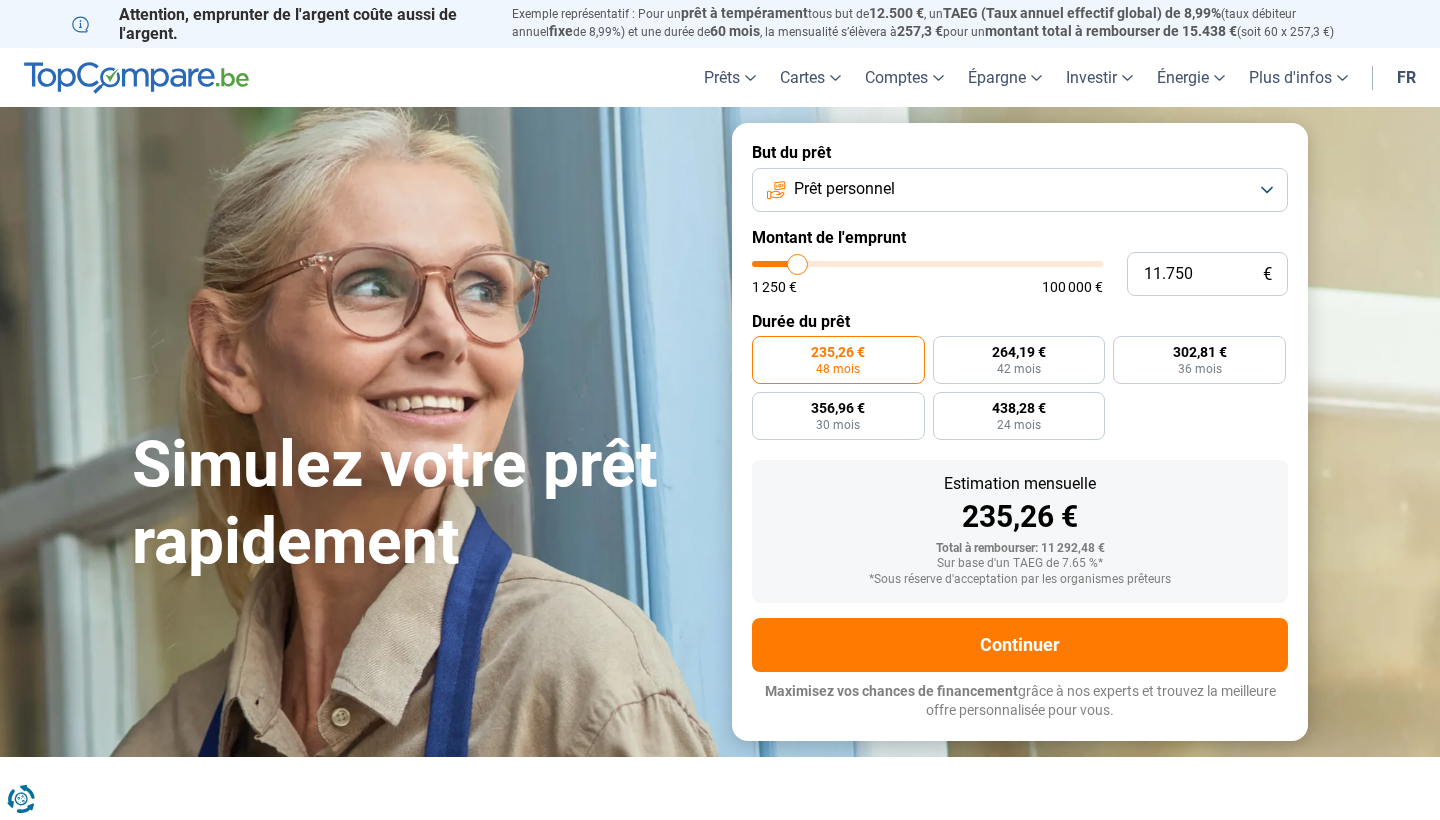 type on "11.250" 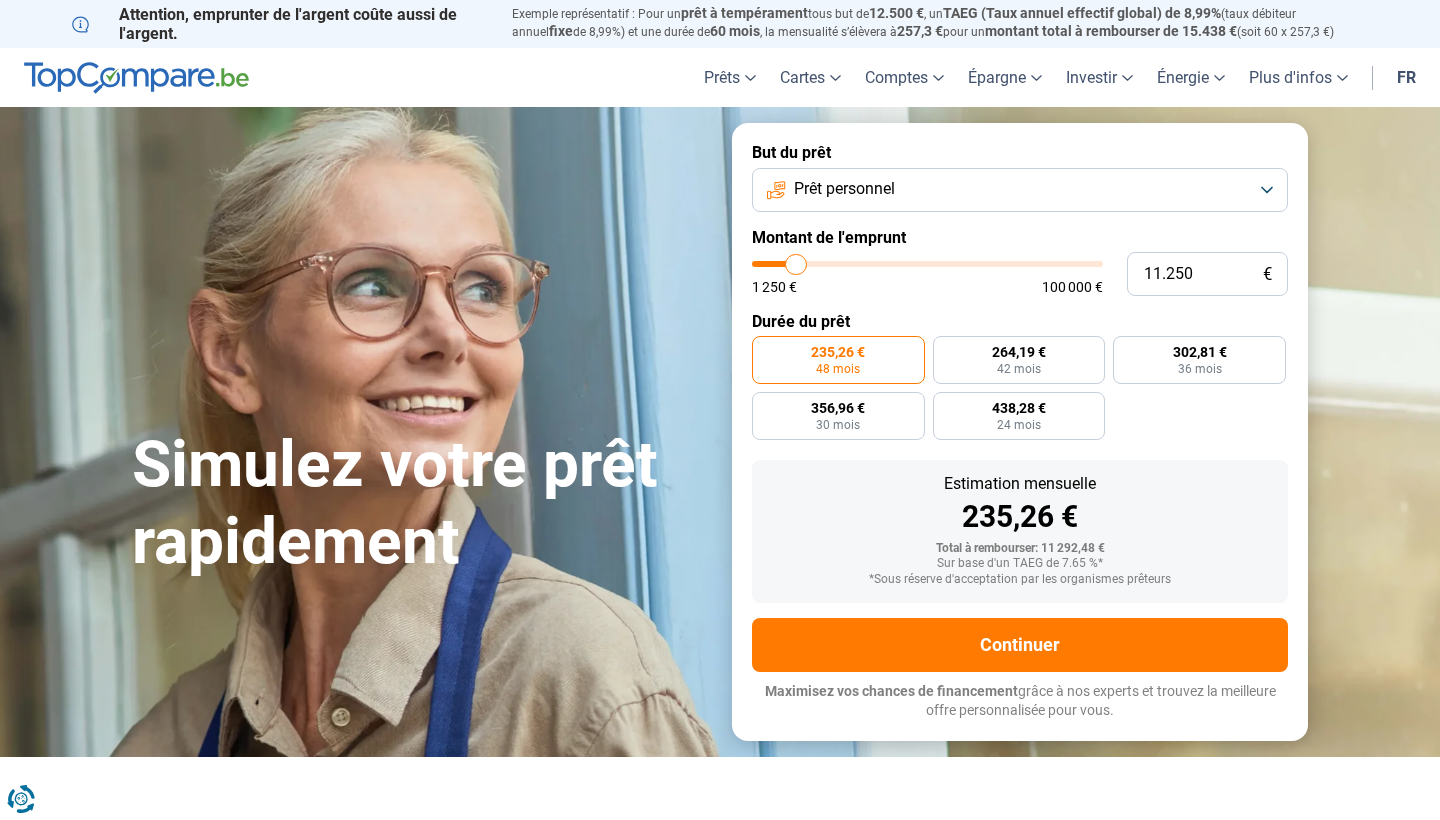 type on "11.000" 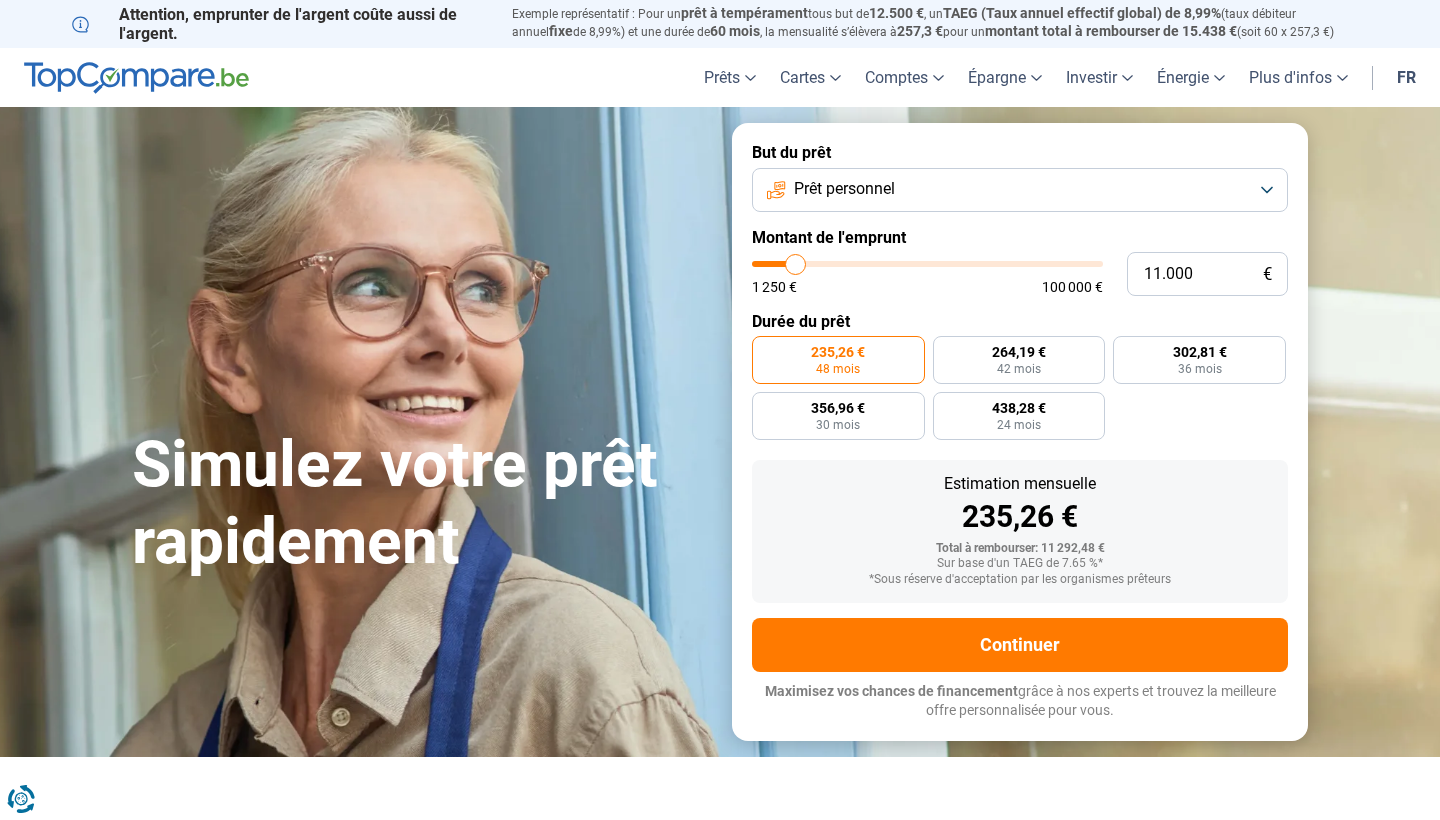 type on "10.750" 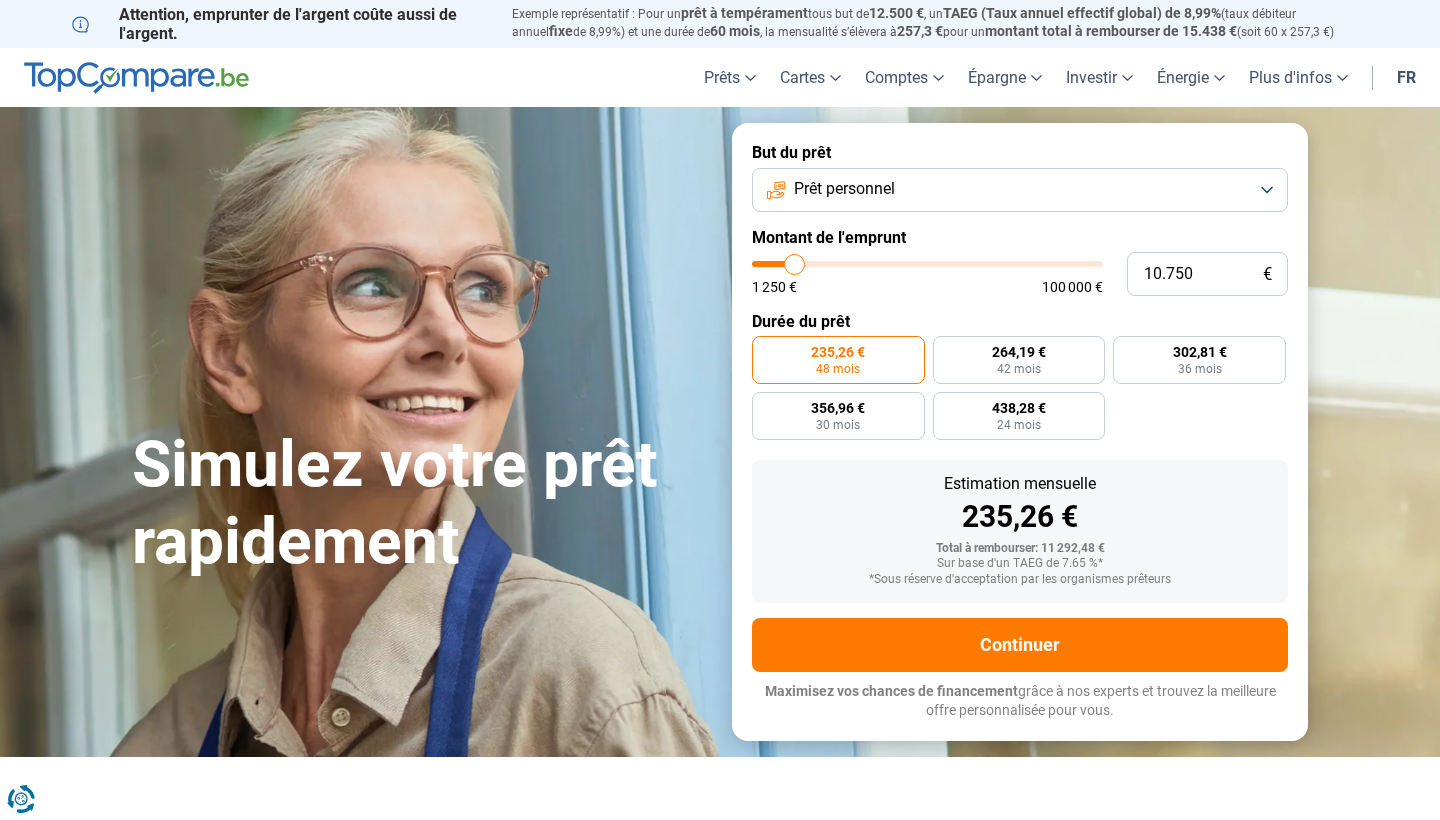 type on "10.500" 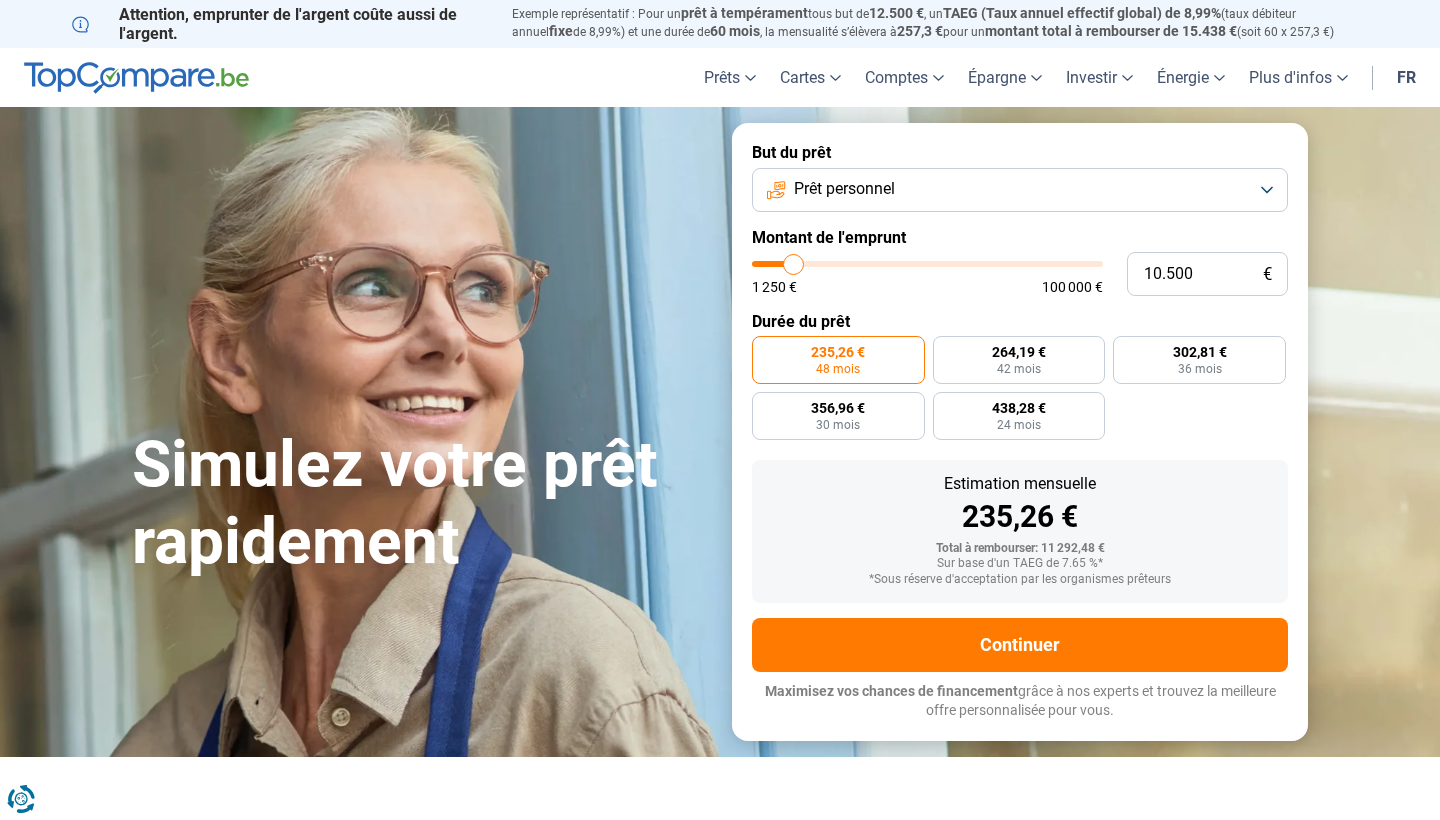 type on "10500" 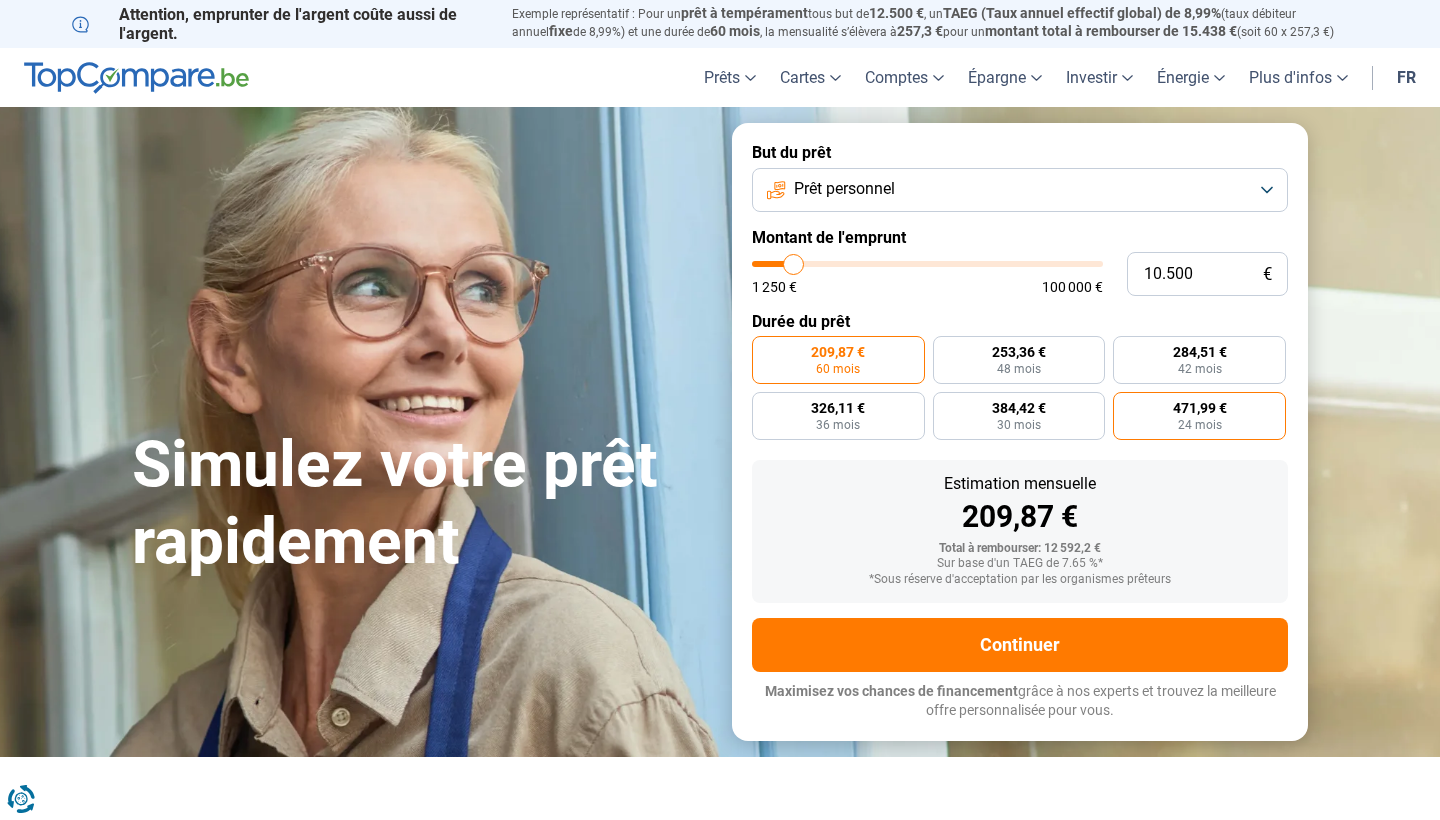 click on "471,99 € 24 mois" at bounding box center (1199, 416) 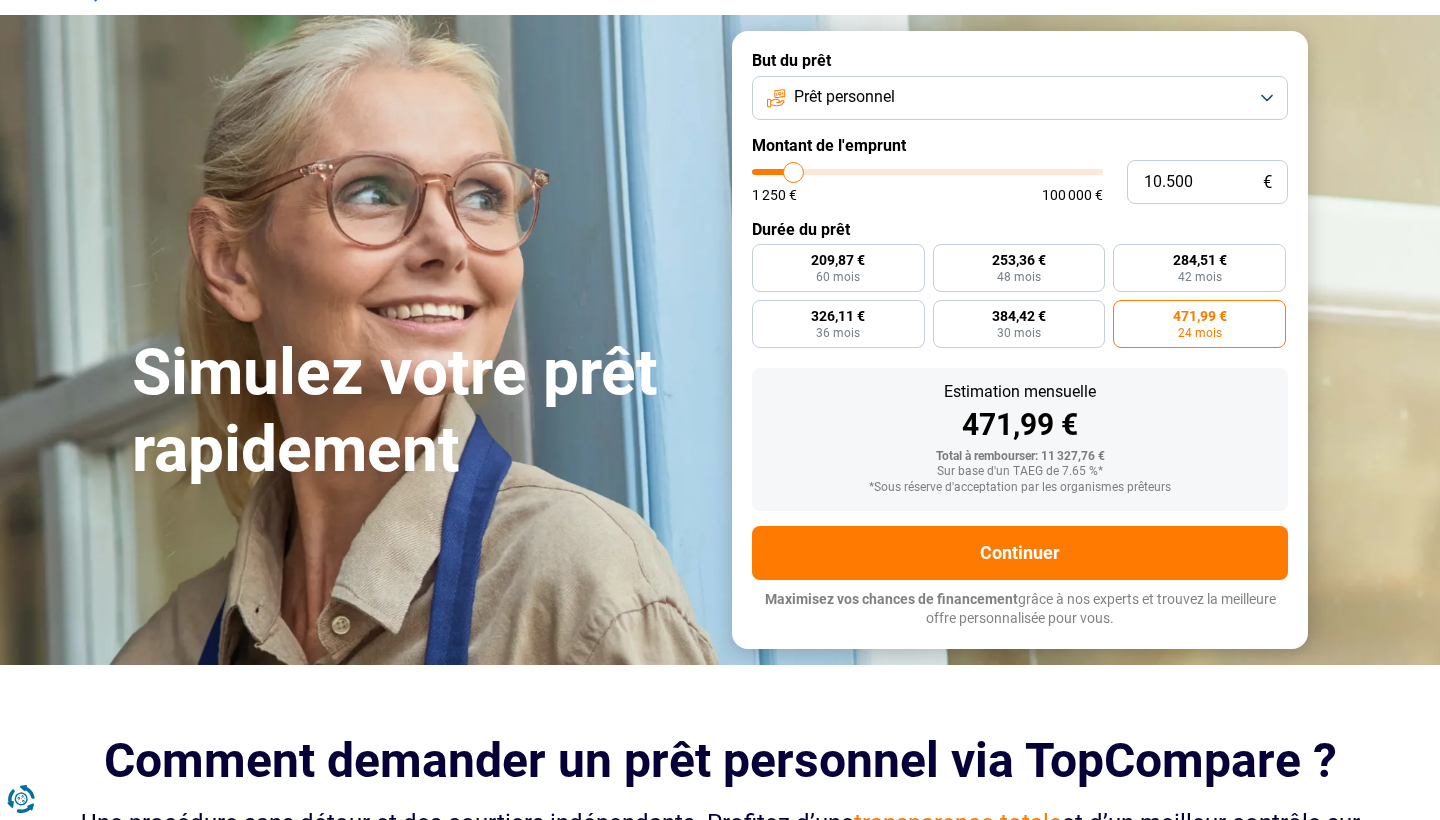 scroll, scrollTop: 93, scrollLeft: 0, axis: vertical 